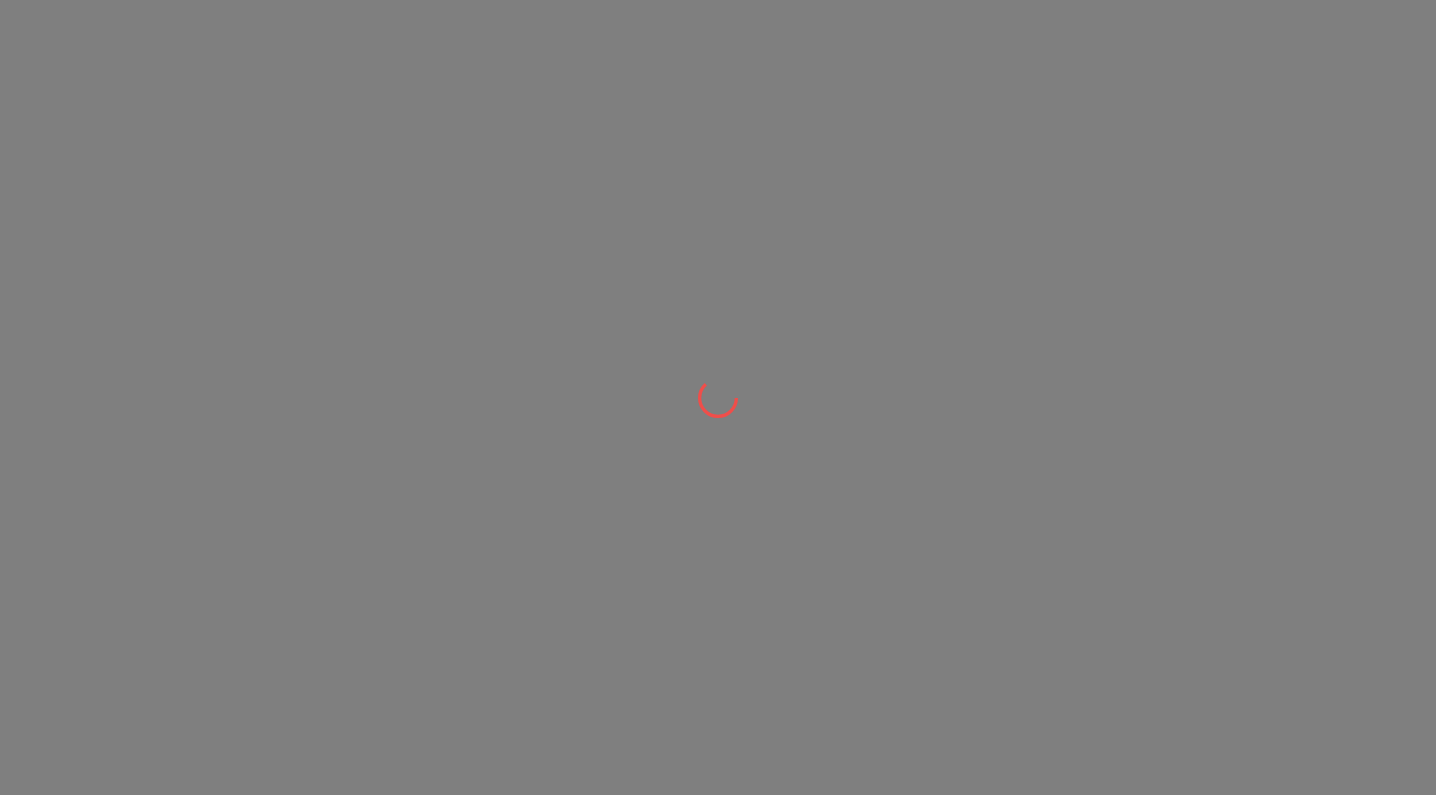 scroll, scrollTop: 0, scrollLeft: 0, axis: both 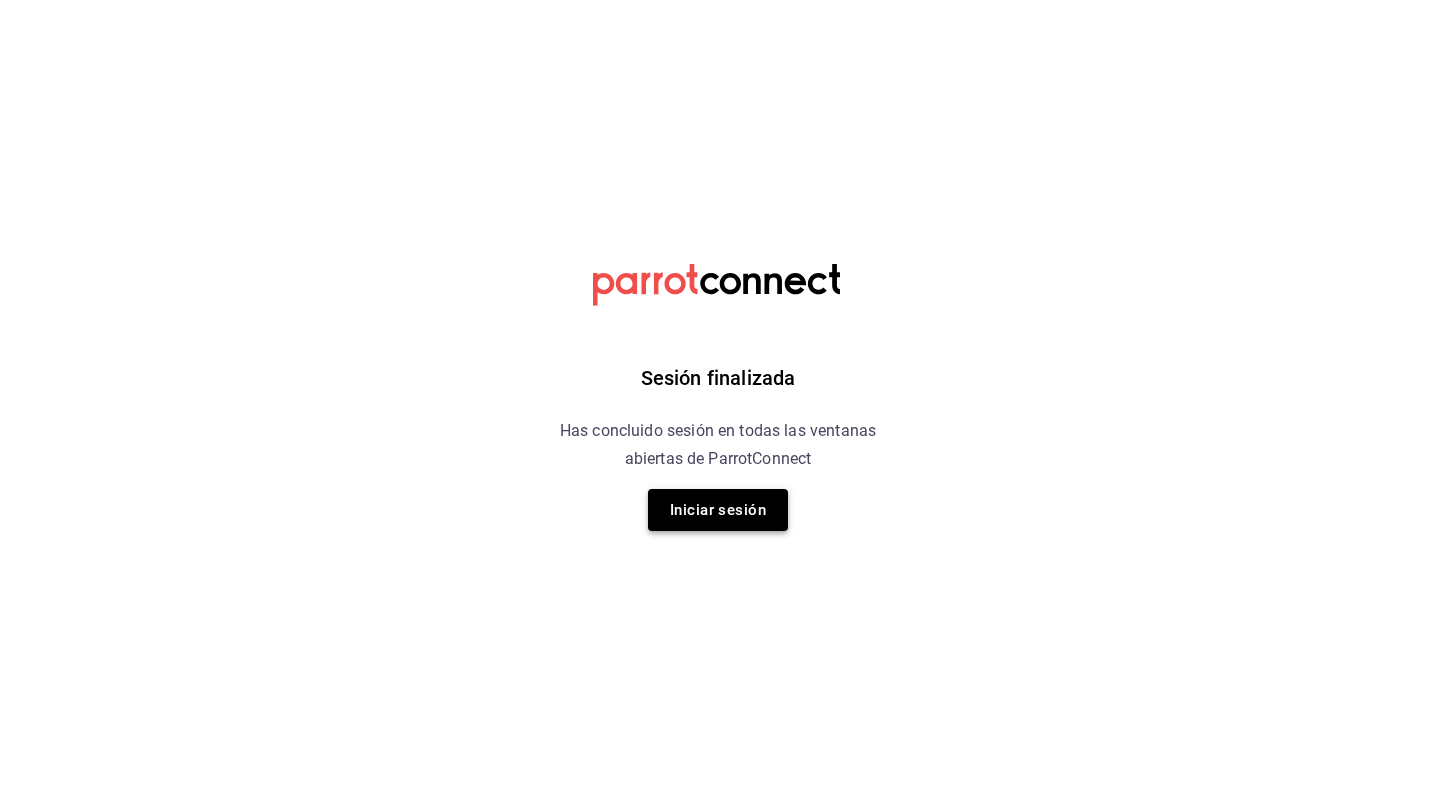 click on "Iniciar sesión" at bounding box center (718, 510) 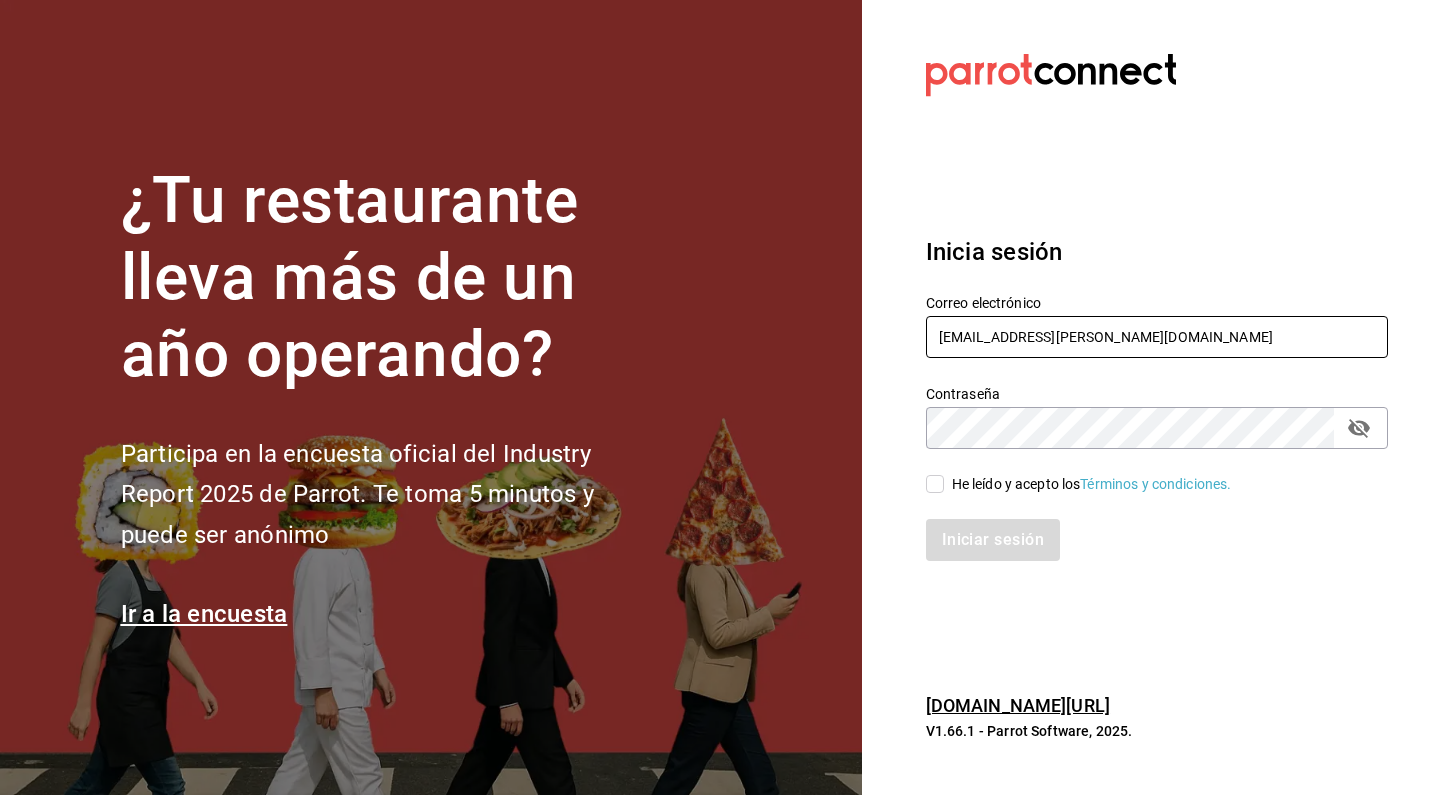 type on "suculenta.armida@gmail.com" 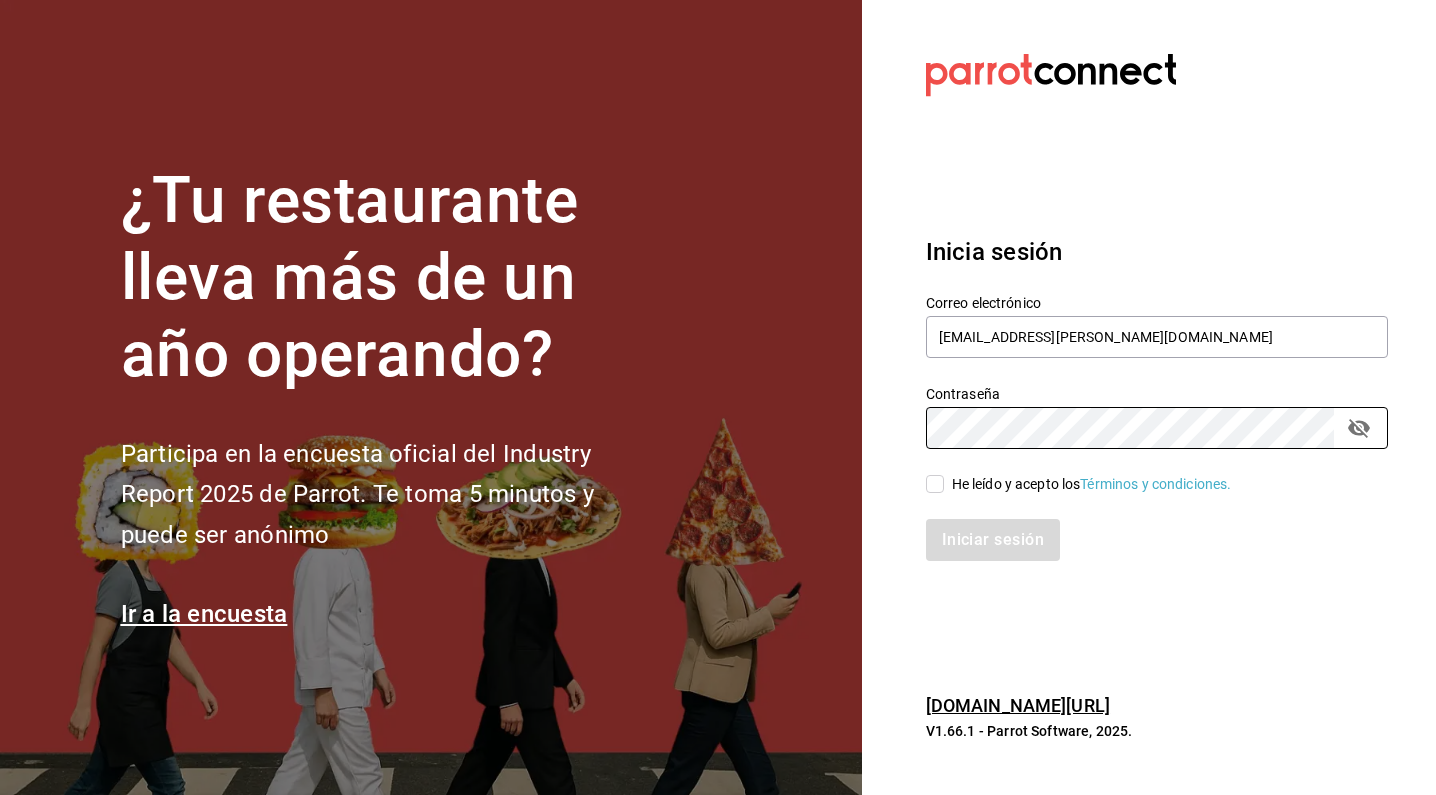 click on "He leído y acepto los  Términos y condiciones." at bounding box center [935, 484] 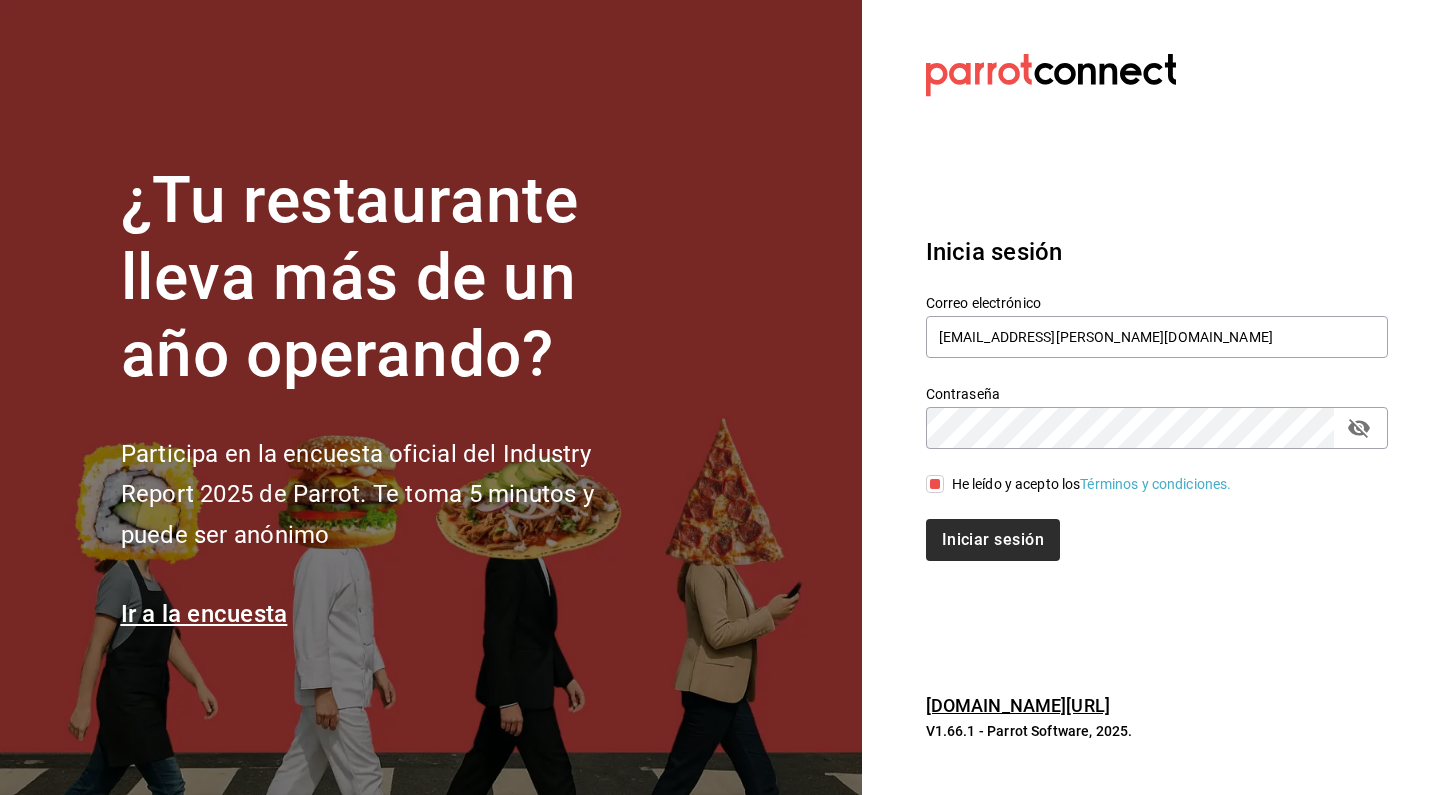click on "Iniciar sesión" at bounding box center (993, 540) 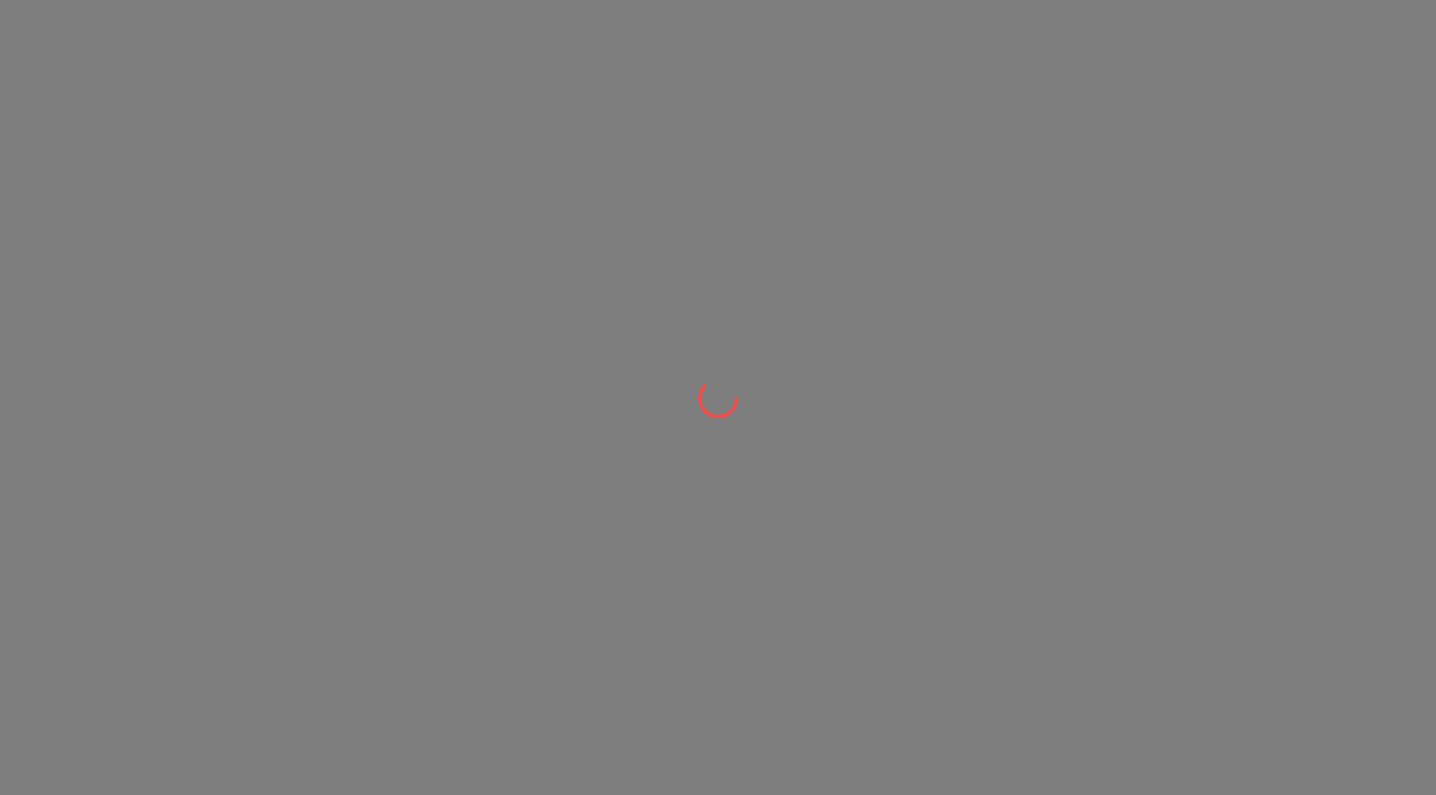scroll, scrollTop: 0, scrollLeft: 0, axis: both 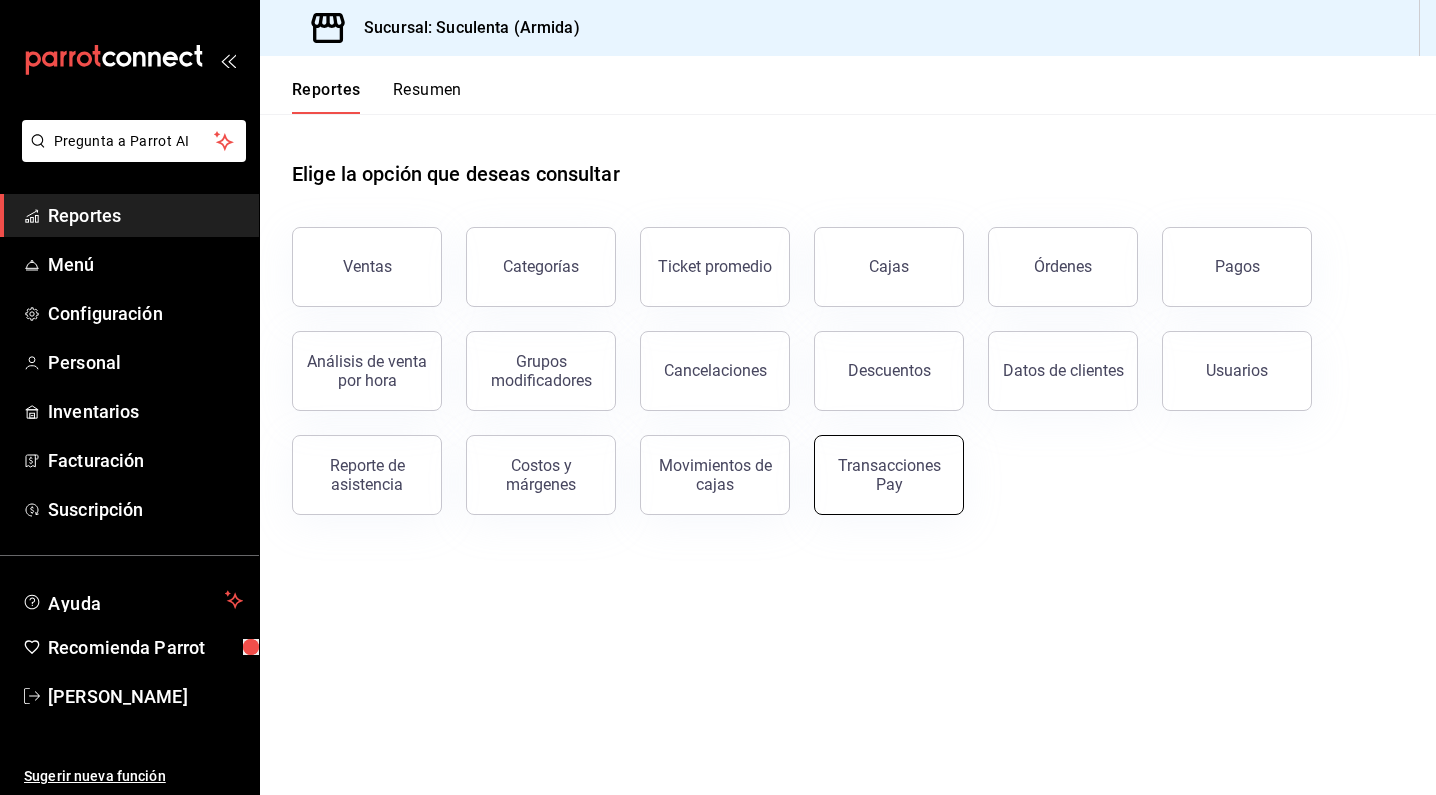 click on "Transacciones Pay" at bounding box center (889, 475) 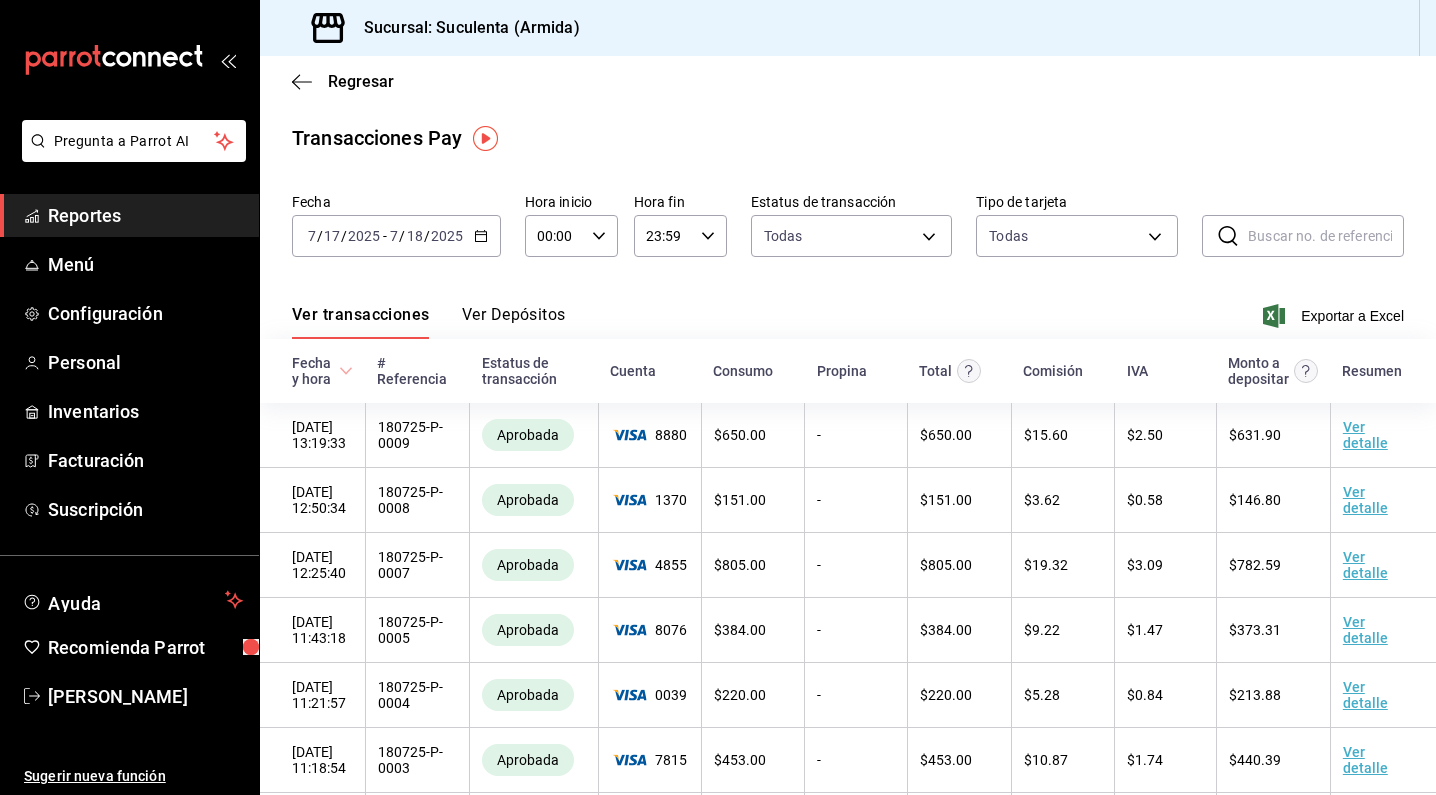 click on "[DATE] [DATE] - [DATE] [DATE]" at bounding box center (396, 236) 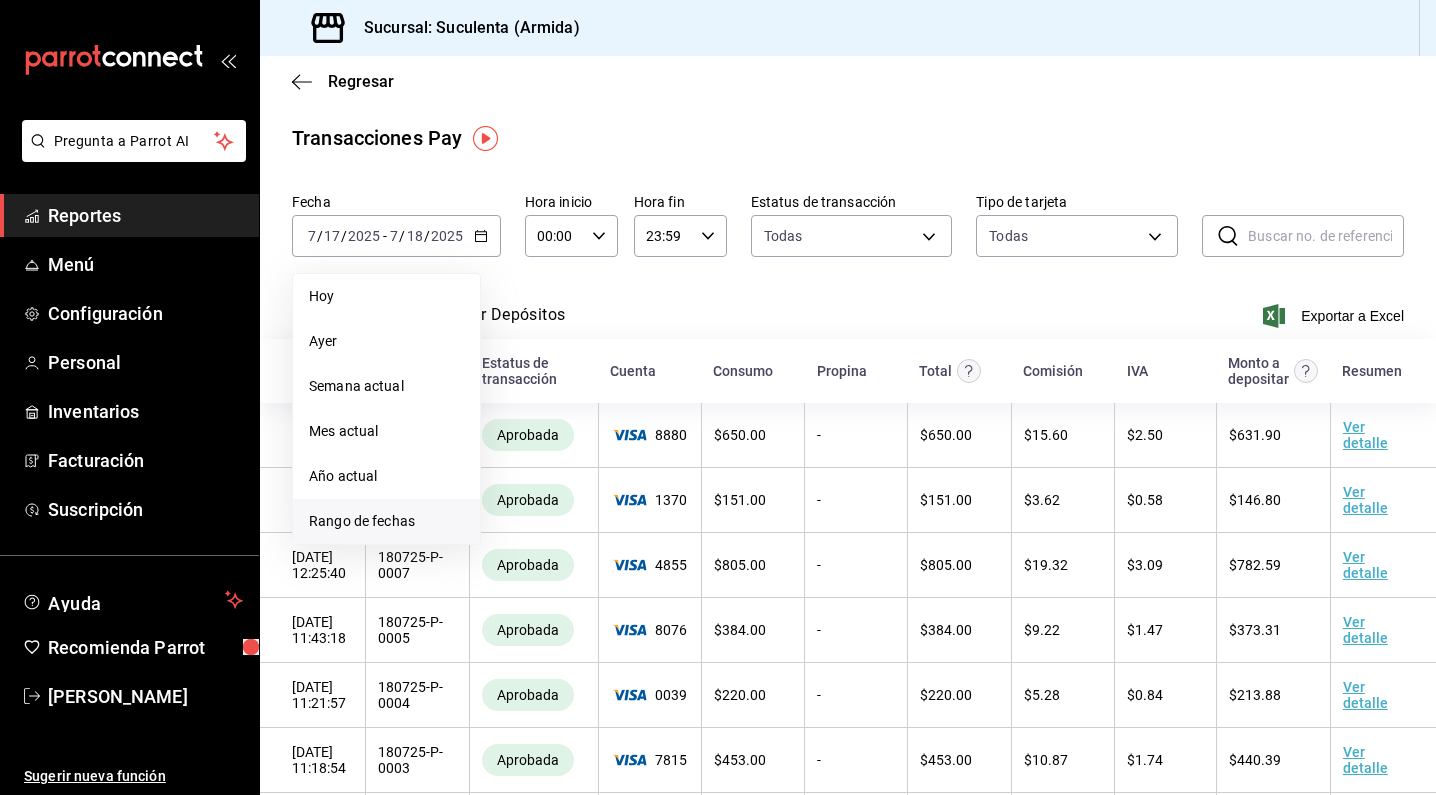click on "Rango de fechas" at bounding box center (386, 521) 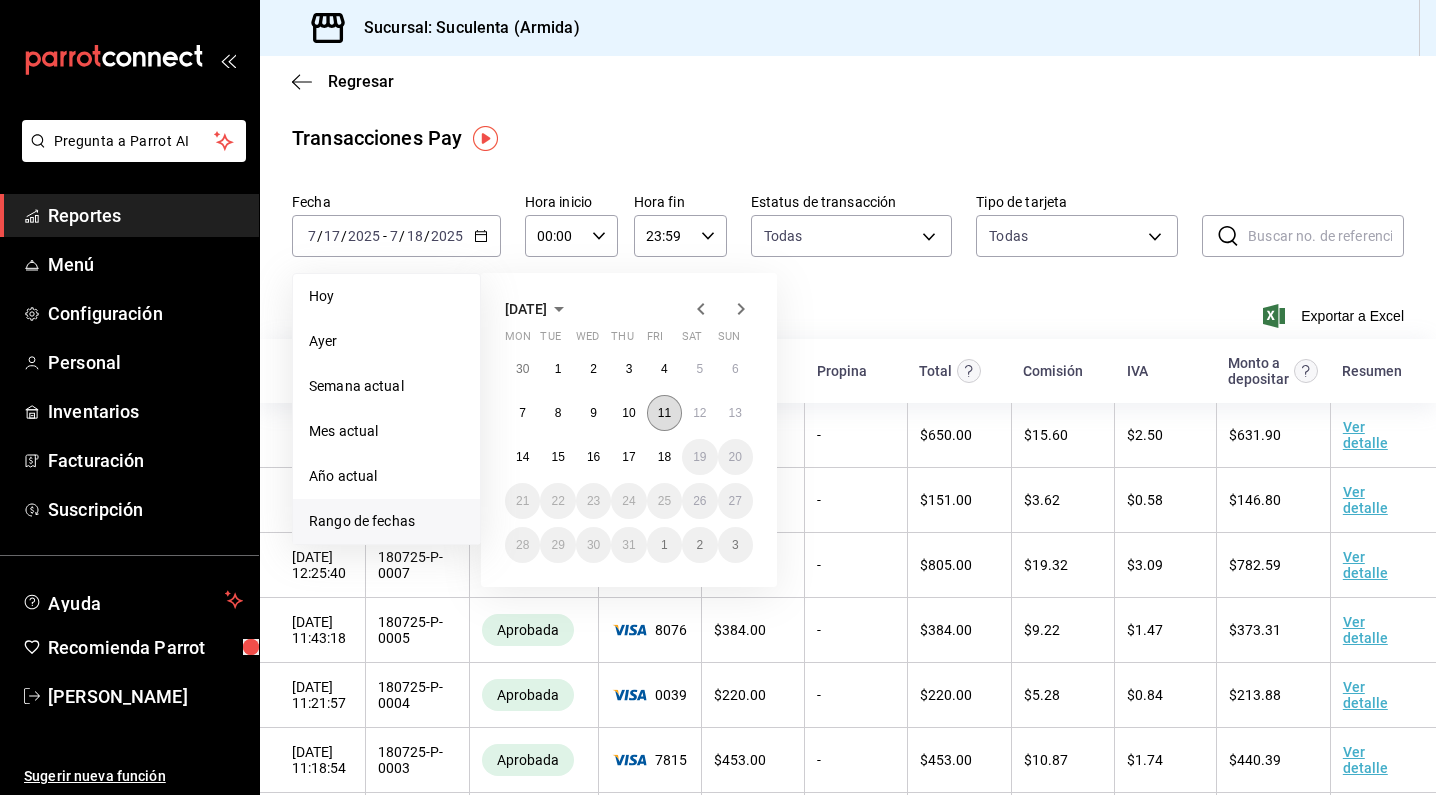 click on "11" at bounding box center (664, 413) 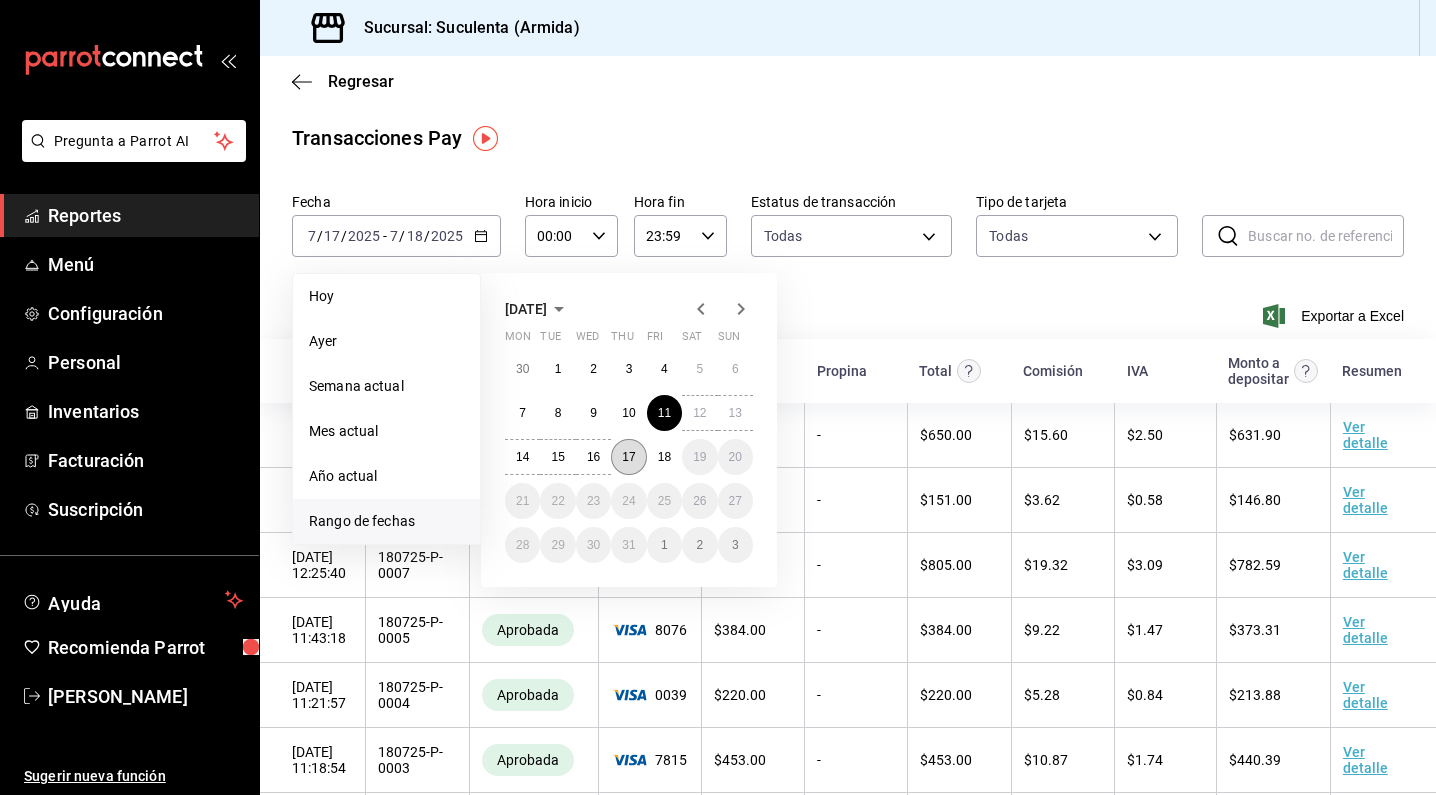 click on "17" at bounding box center [628, 457] 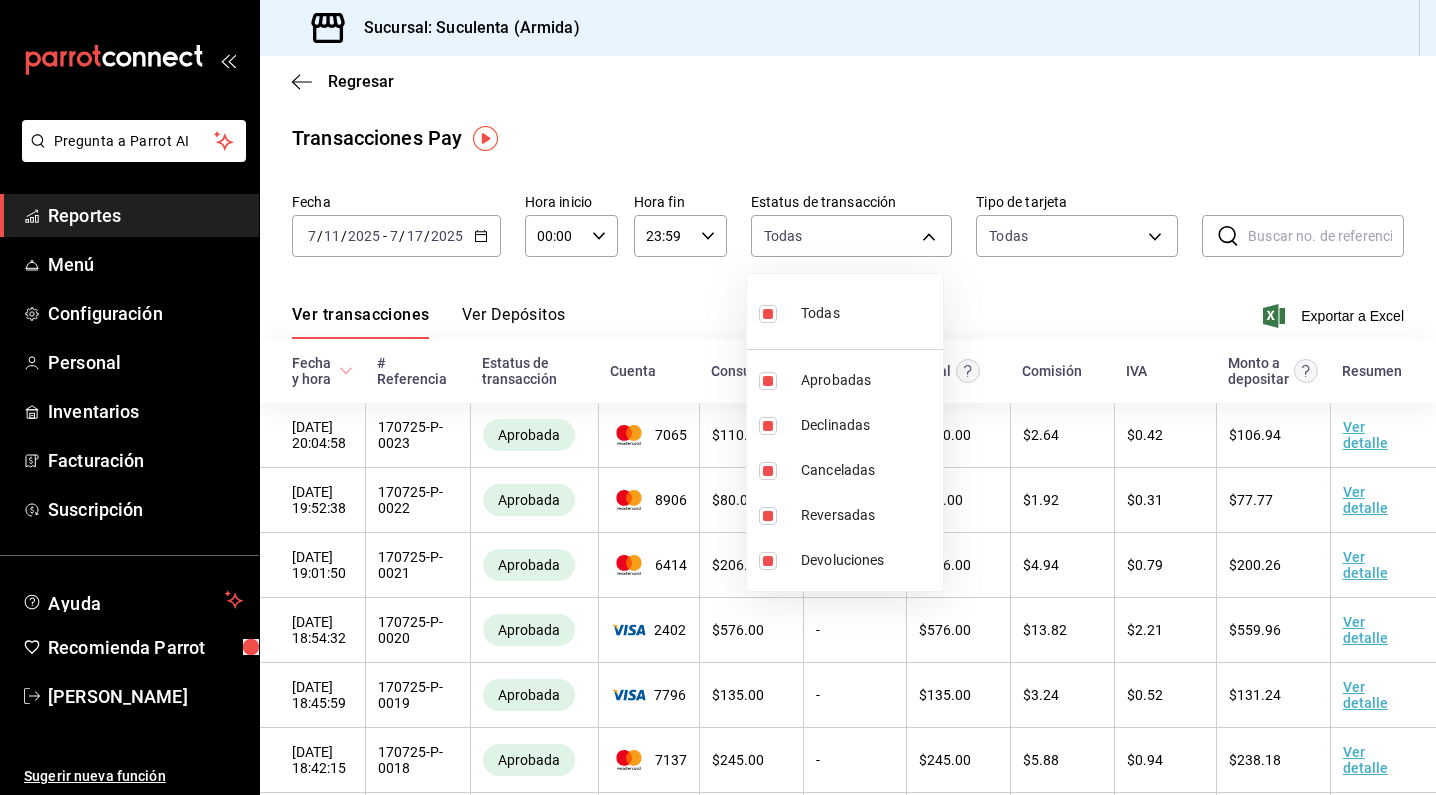 click on "Pregunta a Parrot AI Reportes   Menú   Configuración   Personal   Inventarios   Facturación   Suscripción   Ayuda Recomienda Parrot   [PERSON_NAME]   Sugerir nueva función   Sucursal: Suculenta (Armida) Regresar Transacciones Pay Fecha [DATE] [DATE] - [DATE] [DATE] Hora inicio 00:00 Hora inicio Hora fin 23:59 Hora fin Estatus de transacción Todas approved,failed,canceled,reversed,refunded Tipo de tarjeta Todas AMERICAN_EXPRESS,MASTERCARD,VISA,DISCOVER,UNDEFINED ​ ​ Ver transacciones Ver Depósitos Exportar a Excel Fecha y hora # Referencia Estatus de transacción Cuenta Consumo Propina Total Comisión IVA Monto a depositar Resumen [DATE] 20:04:58 170725-P-0023 Aprobada 7065 $ 110.00 - $ 110.00 $ 2.64 $ 0.42 $ 106.94 Ver detalle [DATE] 19:52:38 170725-P-0022 Aprobada 8906 $ 80.00 - $ 80.00 $ 1.92 $ 0.31 $ 77.77 Ver detalle [DATE] 19:01:50 170725-P-0021 Aprobada 6414 $ 206.00 - $ 206.00 $ 4.94 $ 0.79 $ 200.26 Ver detalle [DATE] 18:54:32 170725-P-0020 Aprobada 2402 $ 576.00" at bounding box center [718, 397] 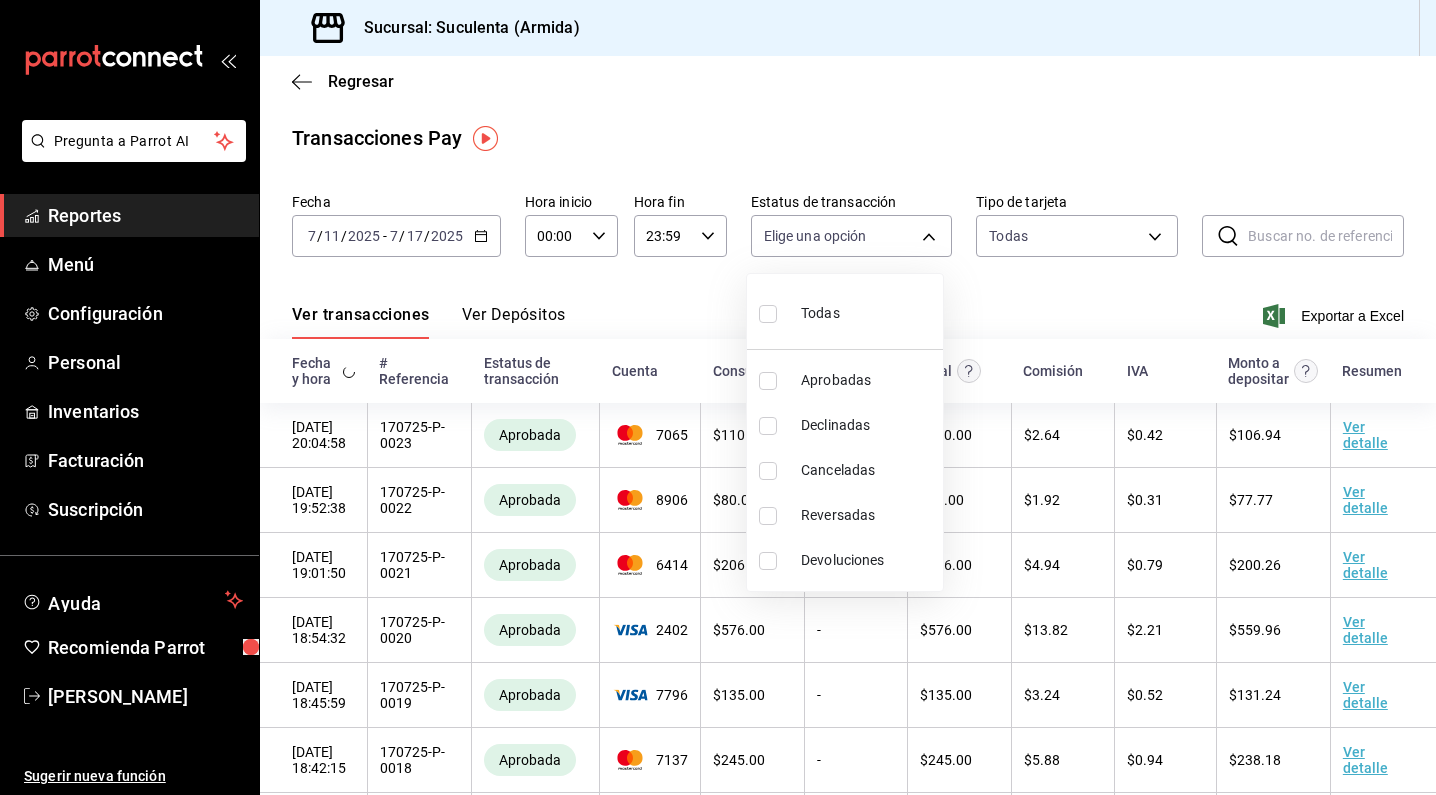 type 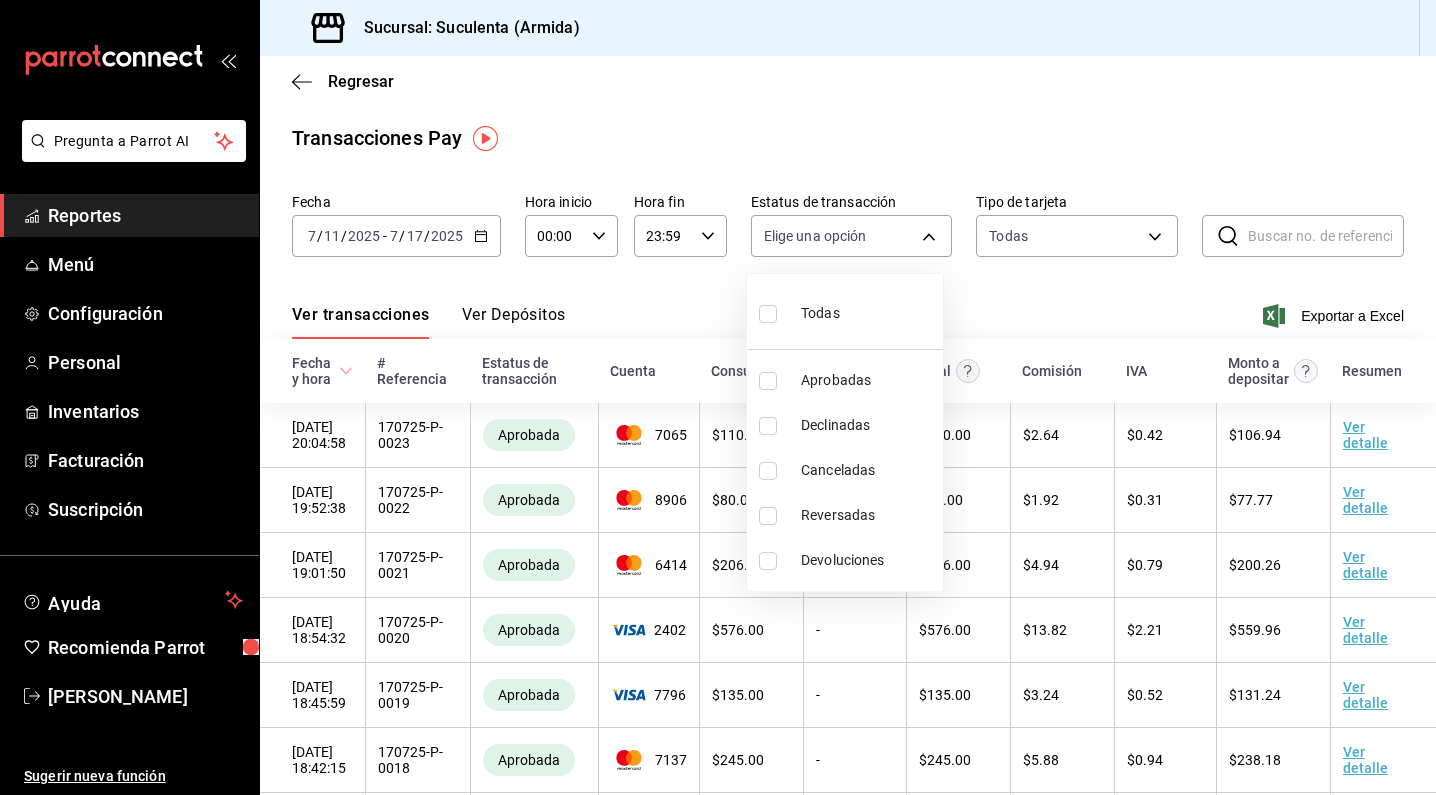 click at bounding box center (768, 381) 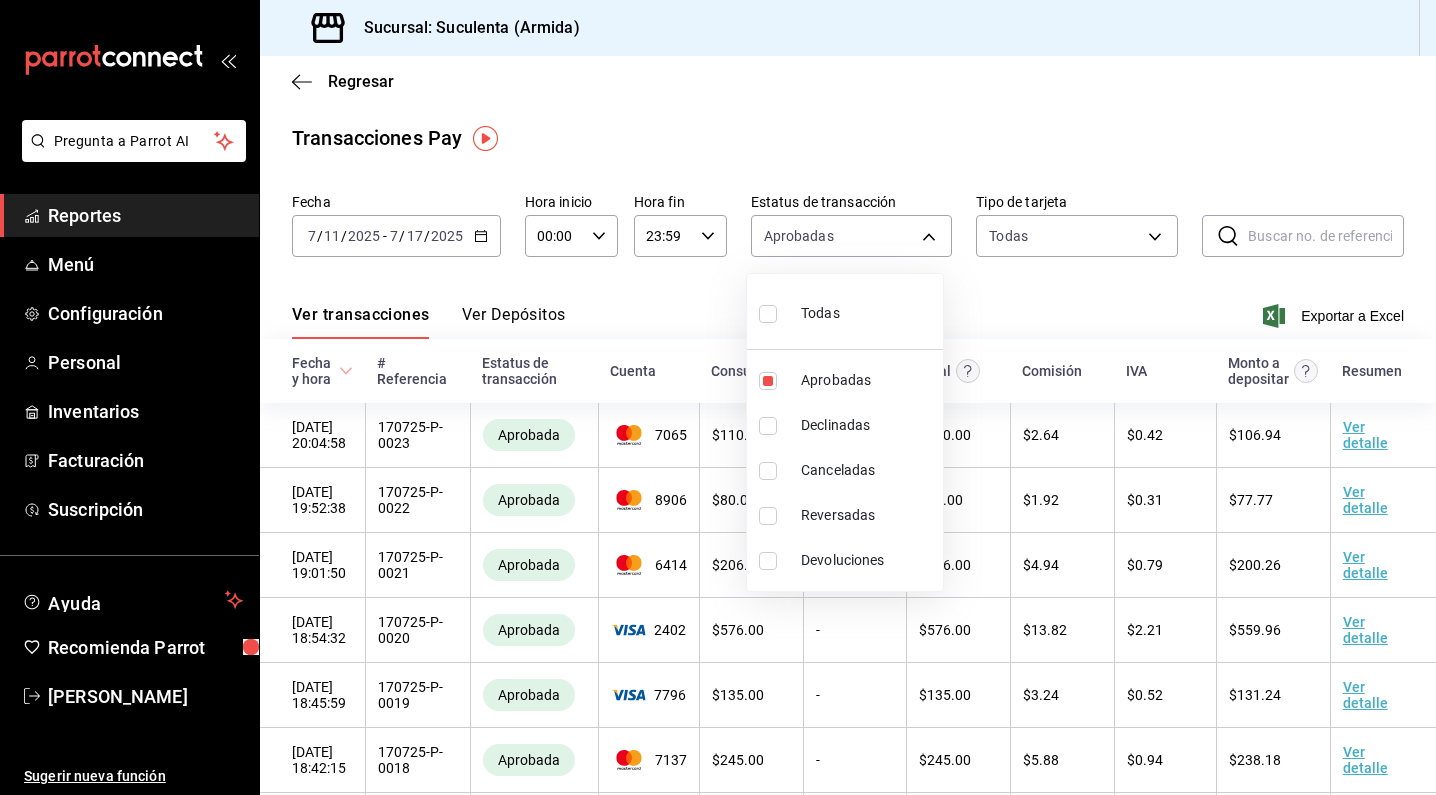 click at bounding box center [718, 397] 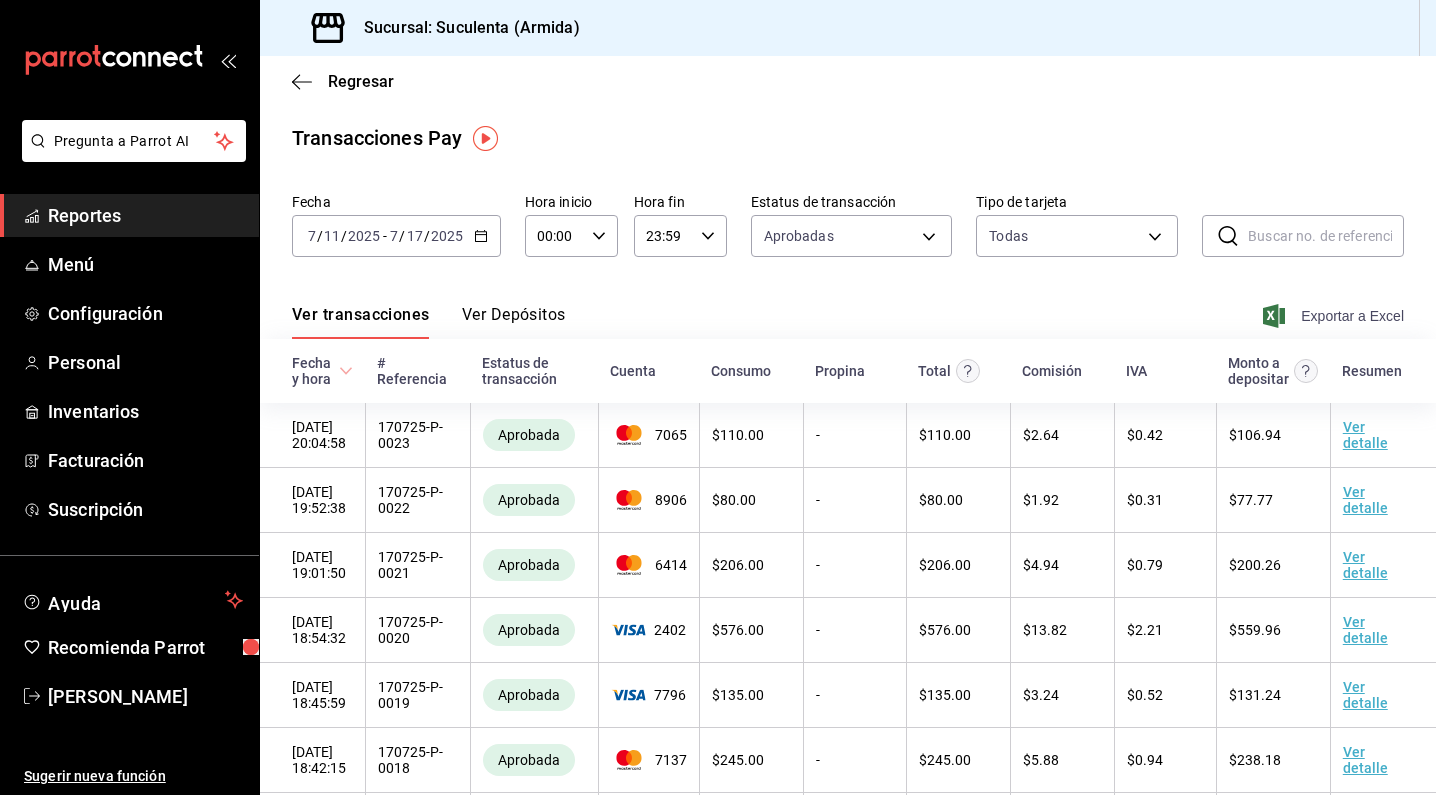 click 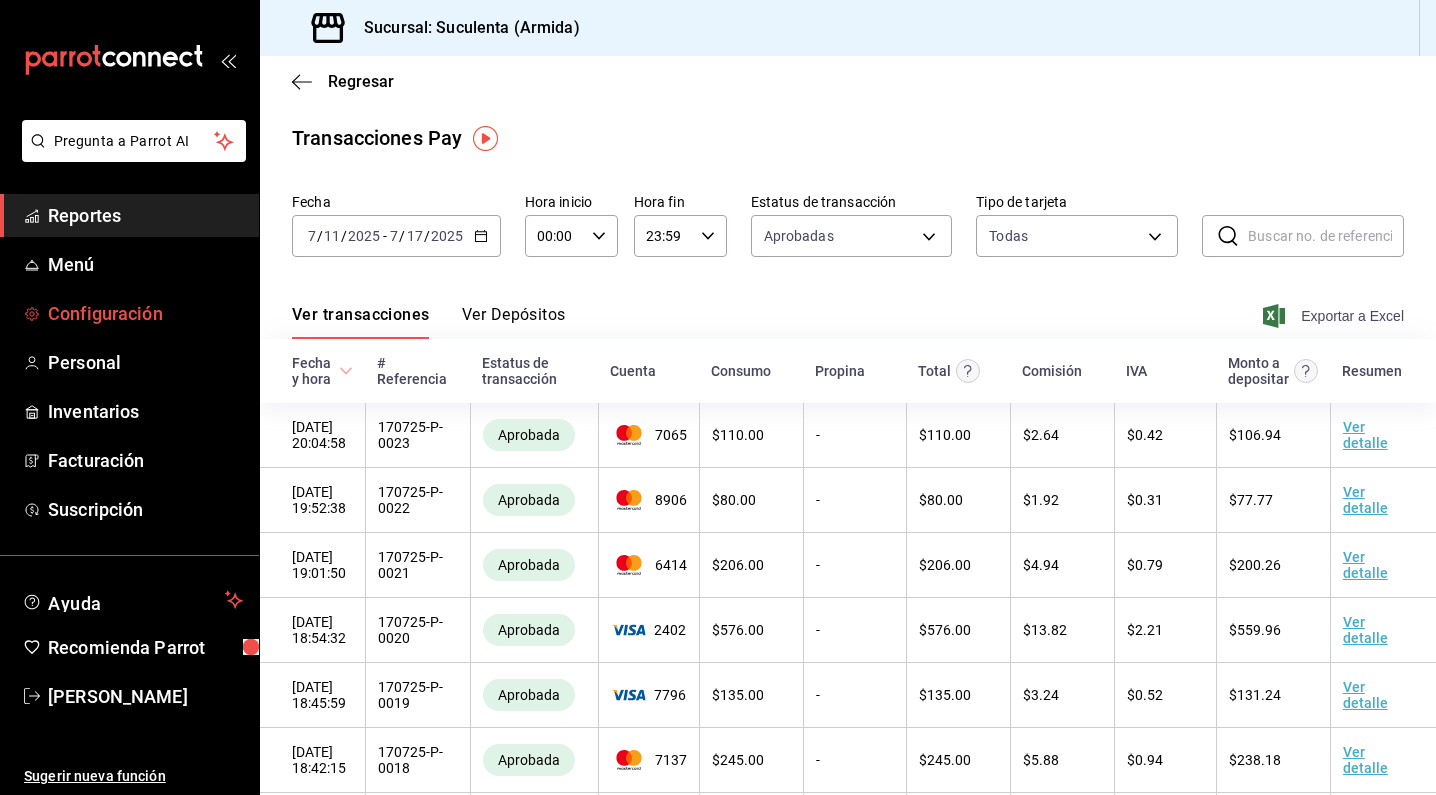 click on "Configuración" at bounding box center (145, 313) 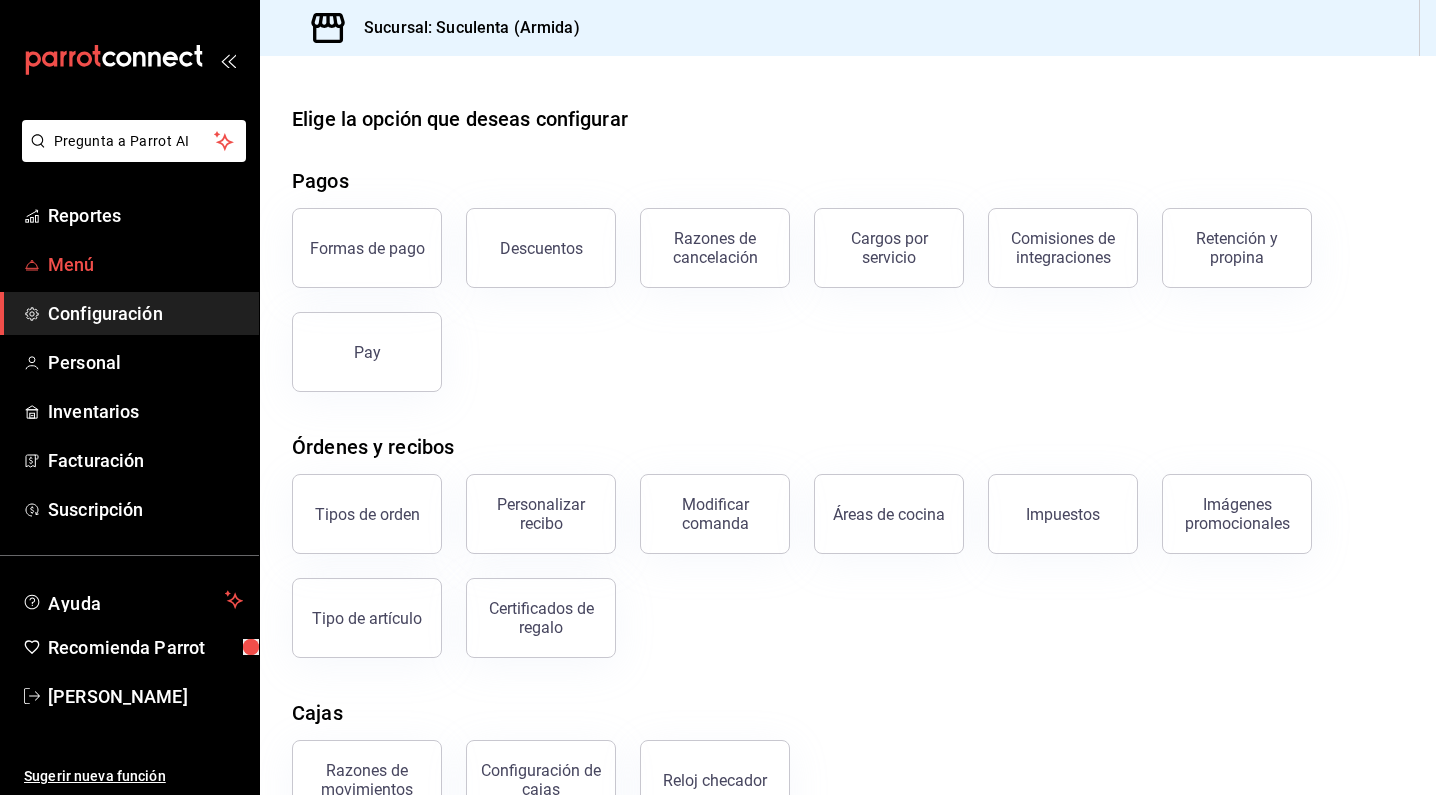 click on "Menú" at bounding box center [145, 264] 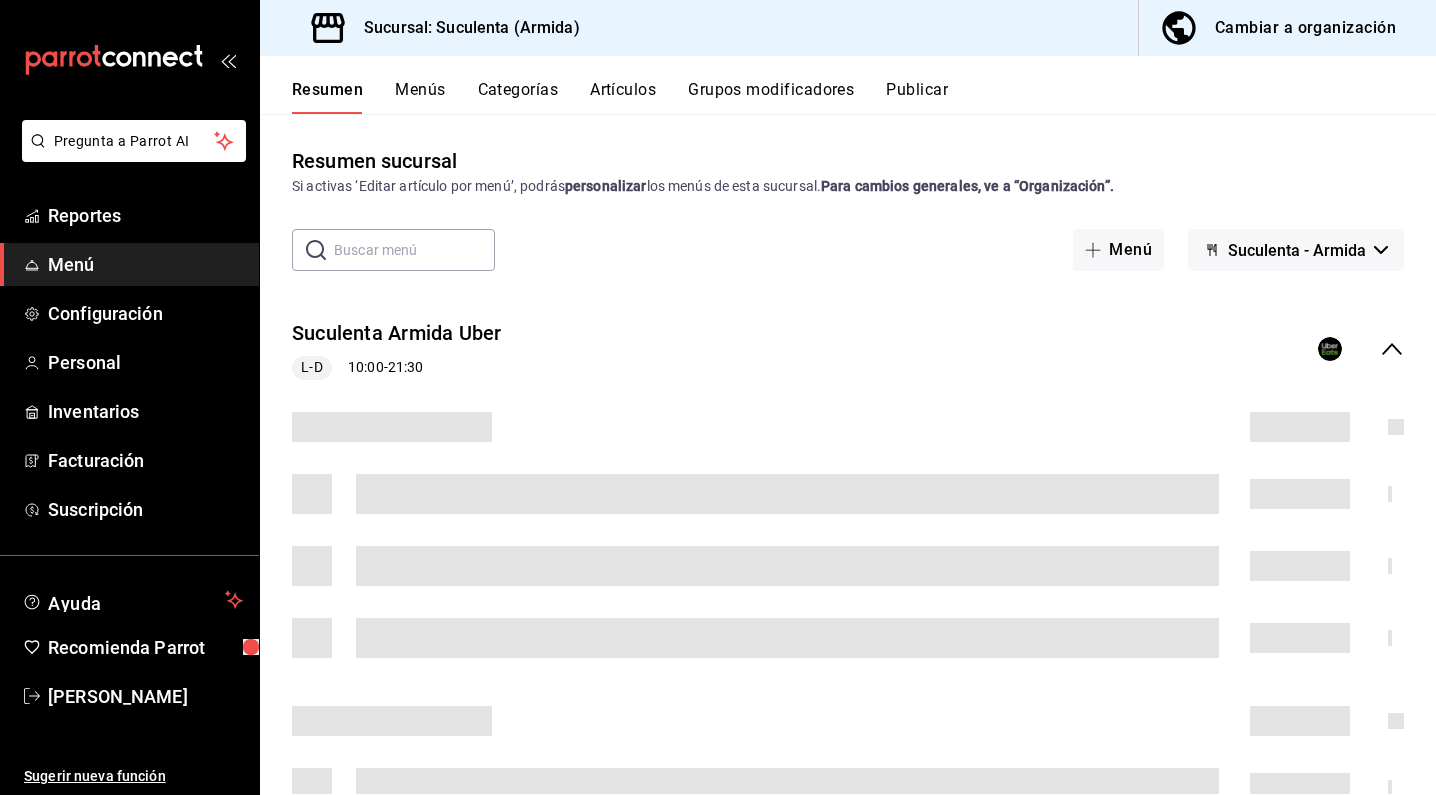 click on "Artículos" at bounding box center (623, 97) 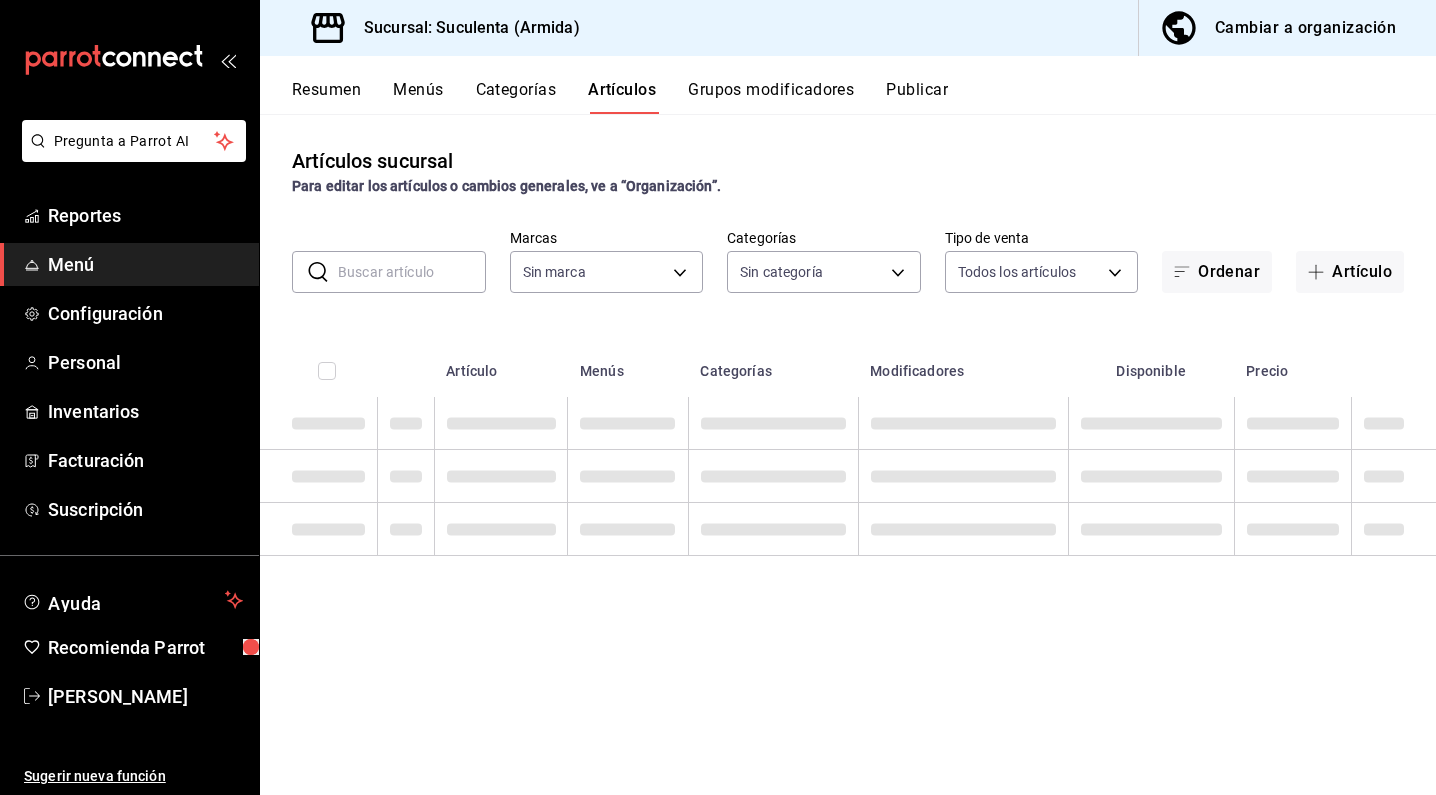 click at bounding box center (412, 272) 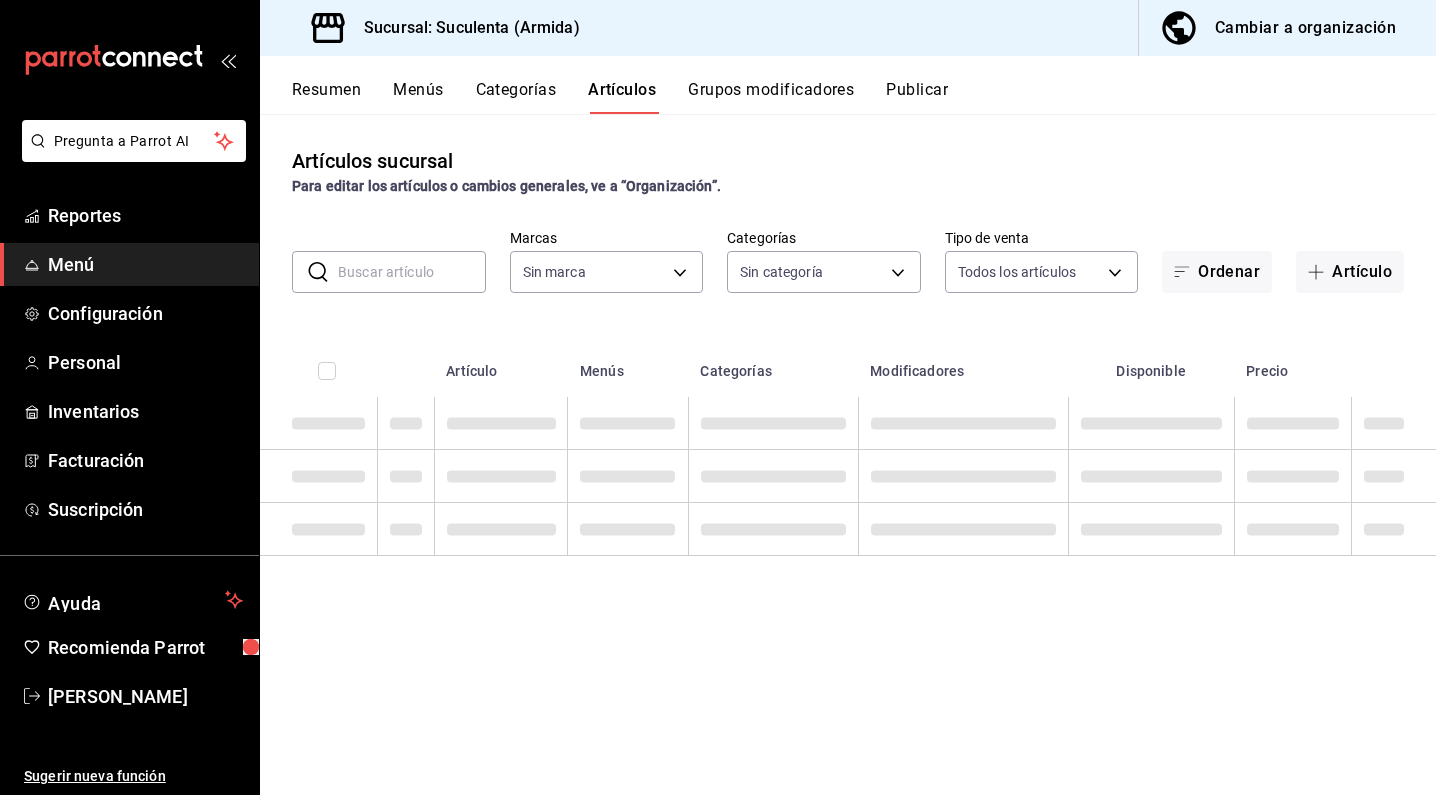 type on "47b70a34-a92e-42a6-983c-aa621db239ac" 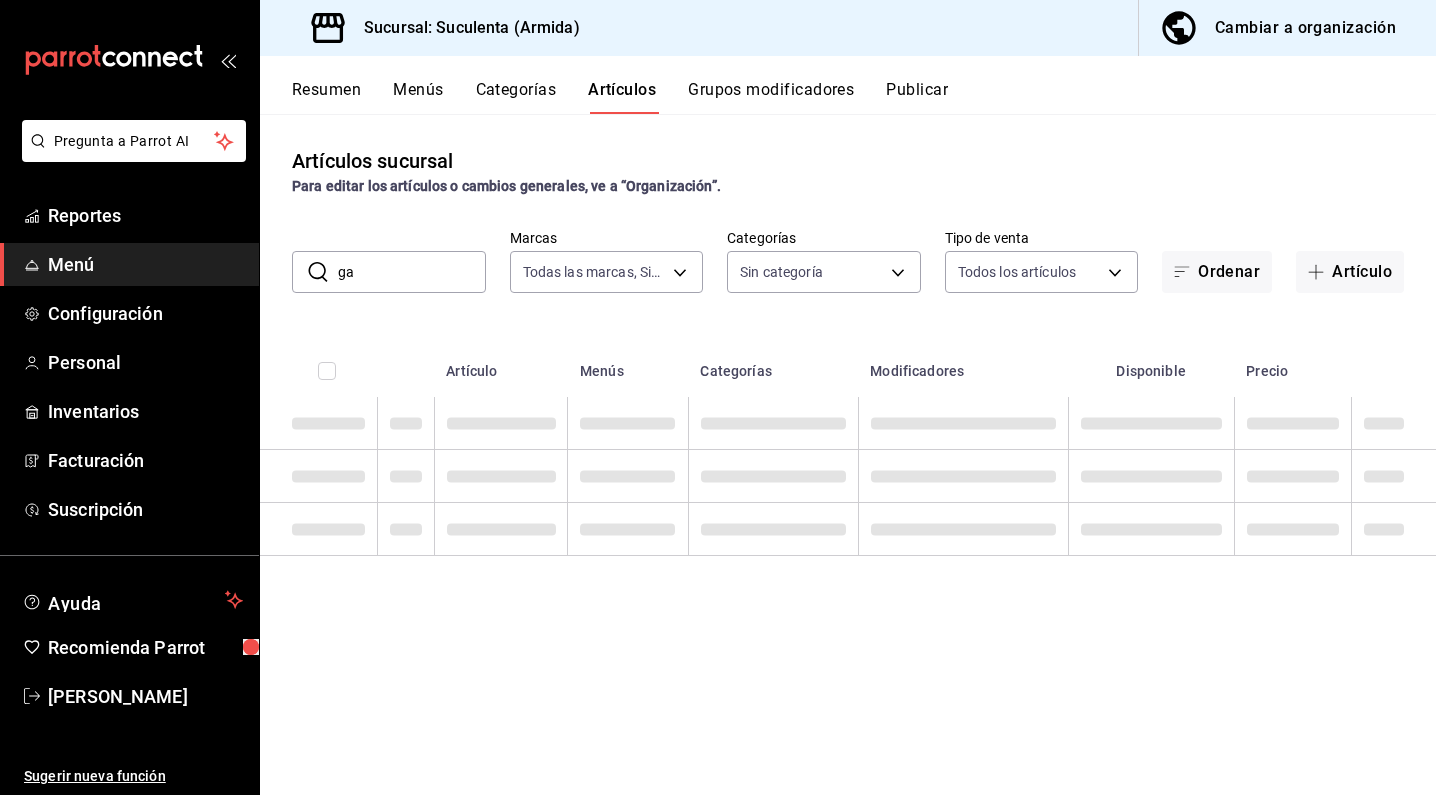 type on "gal" 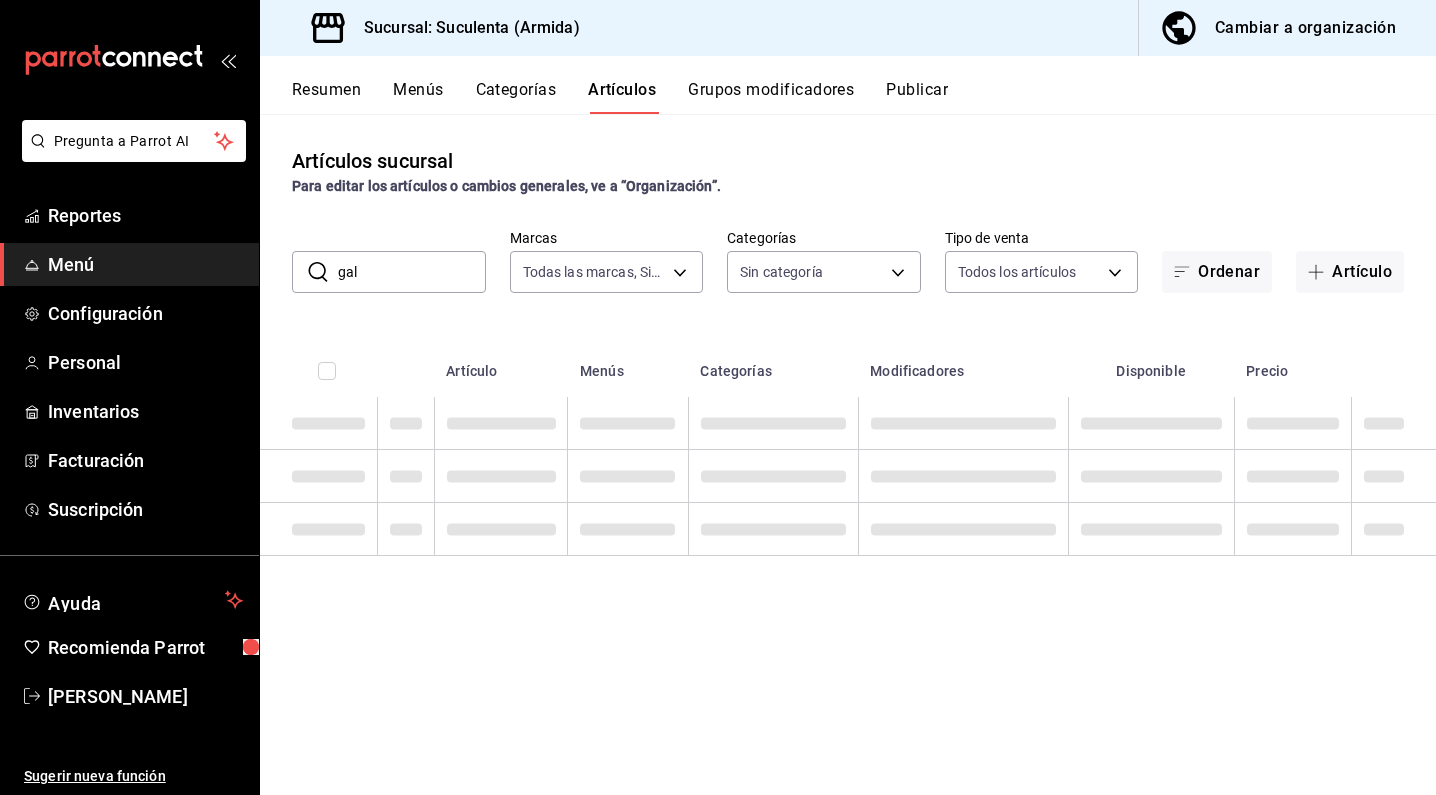 type on "f99004ce-0e99-489f-8d7a-2489739a1ec2,eddf14c9-40c6-4fca-b0b2-cb7cace85e82,1a3405c1-4d66-41d4-bf99-bd32781aa98c,c79d7d10-4b2a-4473-abee-9f1c78b338a3,fafbcf79-8de2-4bfa-a1ad-3653de765e96,7a5000f4-1d59-473b-9e58-e97d698f7c76,2825c1e2-f6de-4775-95ea-0bd30905b23b,fcc280d8-99dd-4a03-b2a9-3775b3c4d17e,39fbf6a2-0796-452b-b1b7-b9bb7c43b151,dcb03569-9b8a-4fcb-bd06-b3ad5e801333,e4a241be-9797-49da-9b39-ec4afd78cb86,642526ba-04e2-4e00-a953-c3eb7b625786,2ccdb5f4-a3ce-4ba7-804e-28b005da4f1d,e607a761-f195-4f42-a8ec-927ac2f59156,cd9c06cb-d141-4edd-99e3-caf978ddcdbc,d0518e8a-4bb7-4c38-864e-69d0dfbf75f1,2c77861b-9505-4264-937d-3ccc70de544c,d646442a-2201-4340-8c29-0a84ad7bed9e,de8f55ec-a392-4848-95a5-4dd66f36474c,7dd04bad-4279-4033-a0a4-10bf928ea945,76964556-311c-471a-b60b-d46dbeced838,de8c803b-f217-4618-84d4-2cb6ef7003a4,1c6f3d86-a6b3-496f-8dce-7acc4ad1064b,7ac964e4-bf20-4150-b1a3-54768f84d96d,8635d3fc-5d25-4996-b7da-9f564d54efc1,4e3a7a5a-77aa-486b-828d-5ccd0685b4e4,6abffd9e-21c8-4c11-80cd-0debe81954f4,88696921-49e6-4022-bfc..." 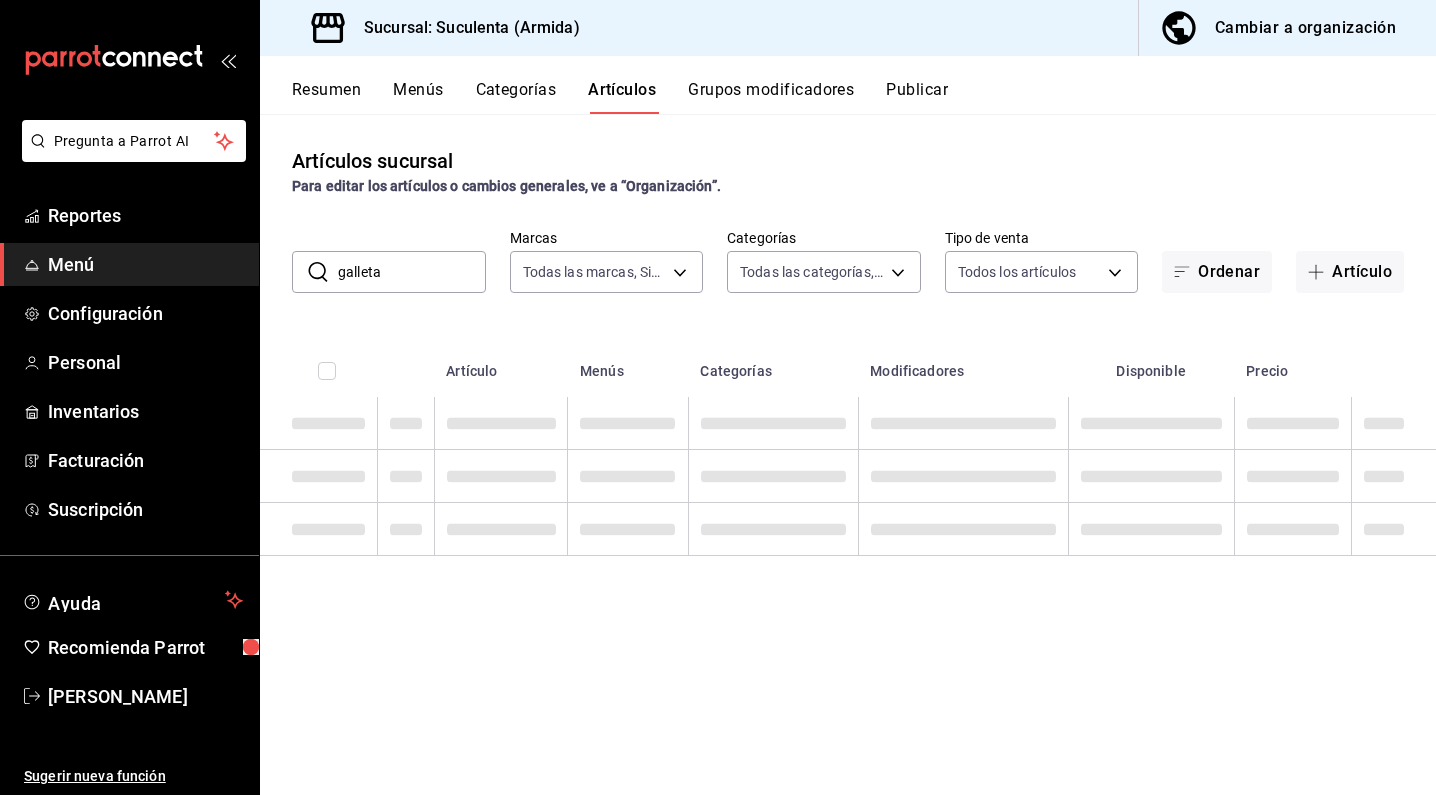 type on "galleta" 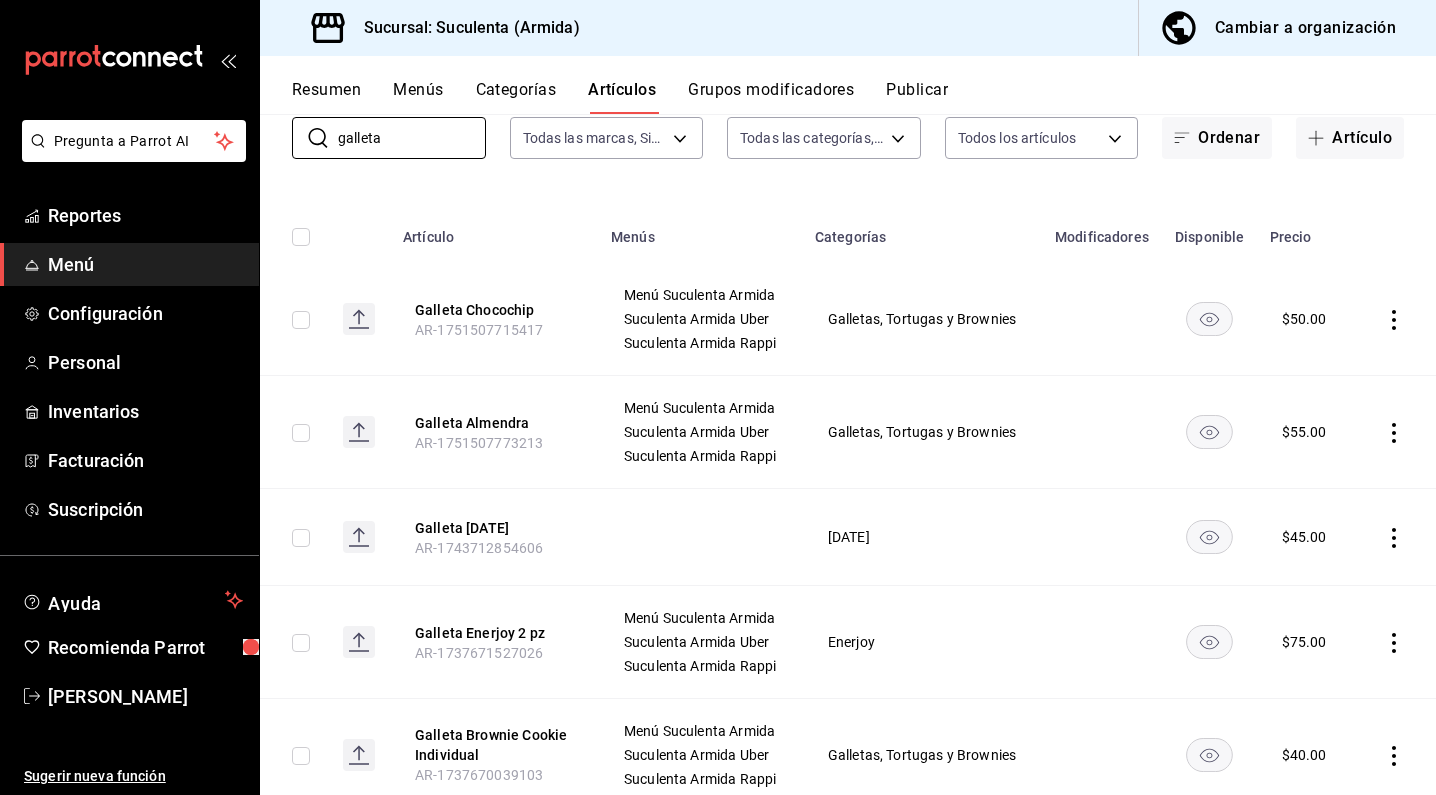 scroll, scrollTop: 141, scrollLeft: 0, axis: vertical 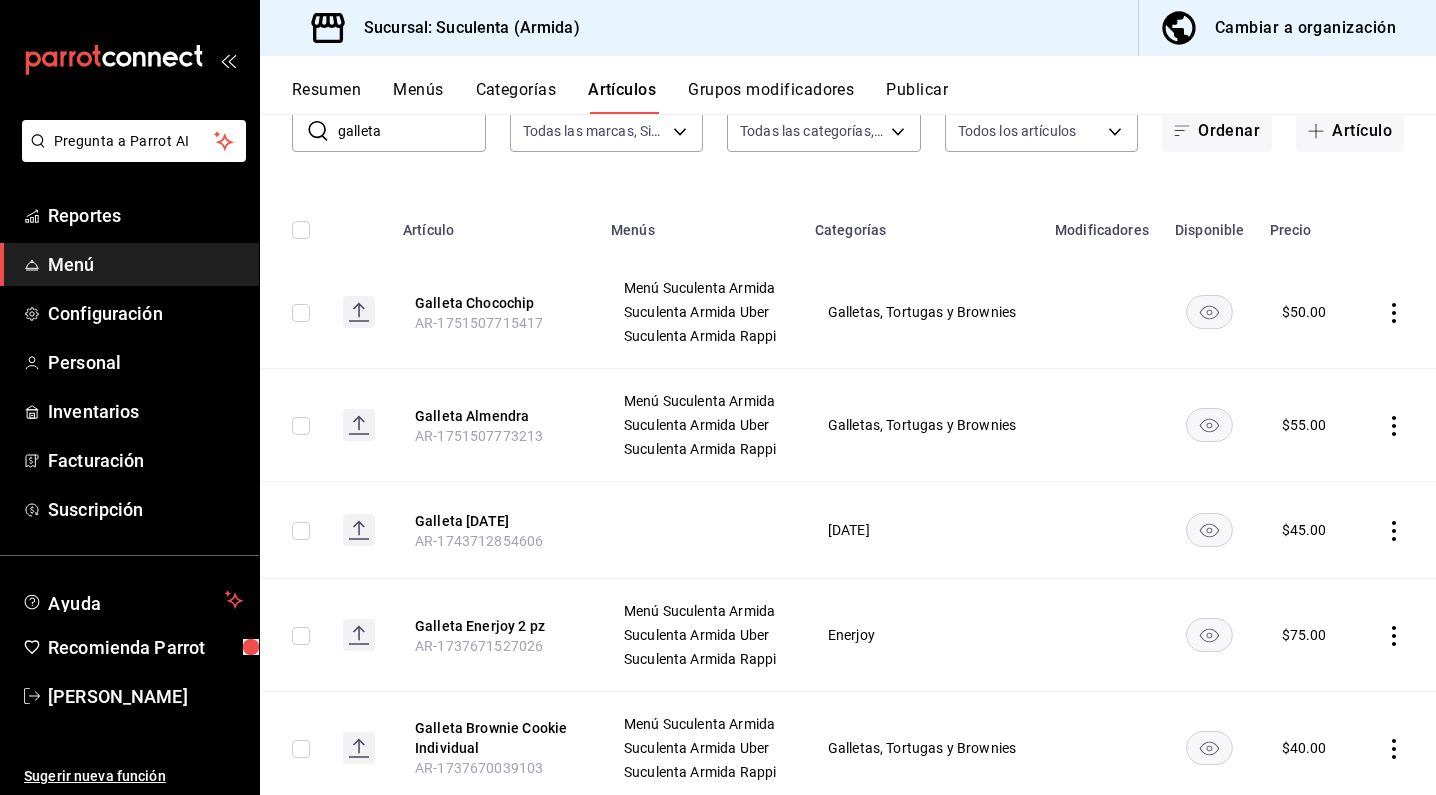 click on "Cambiar a organización" at bounding box center [1305, 28] 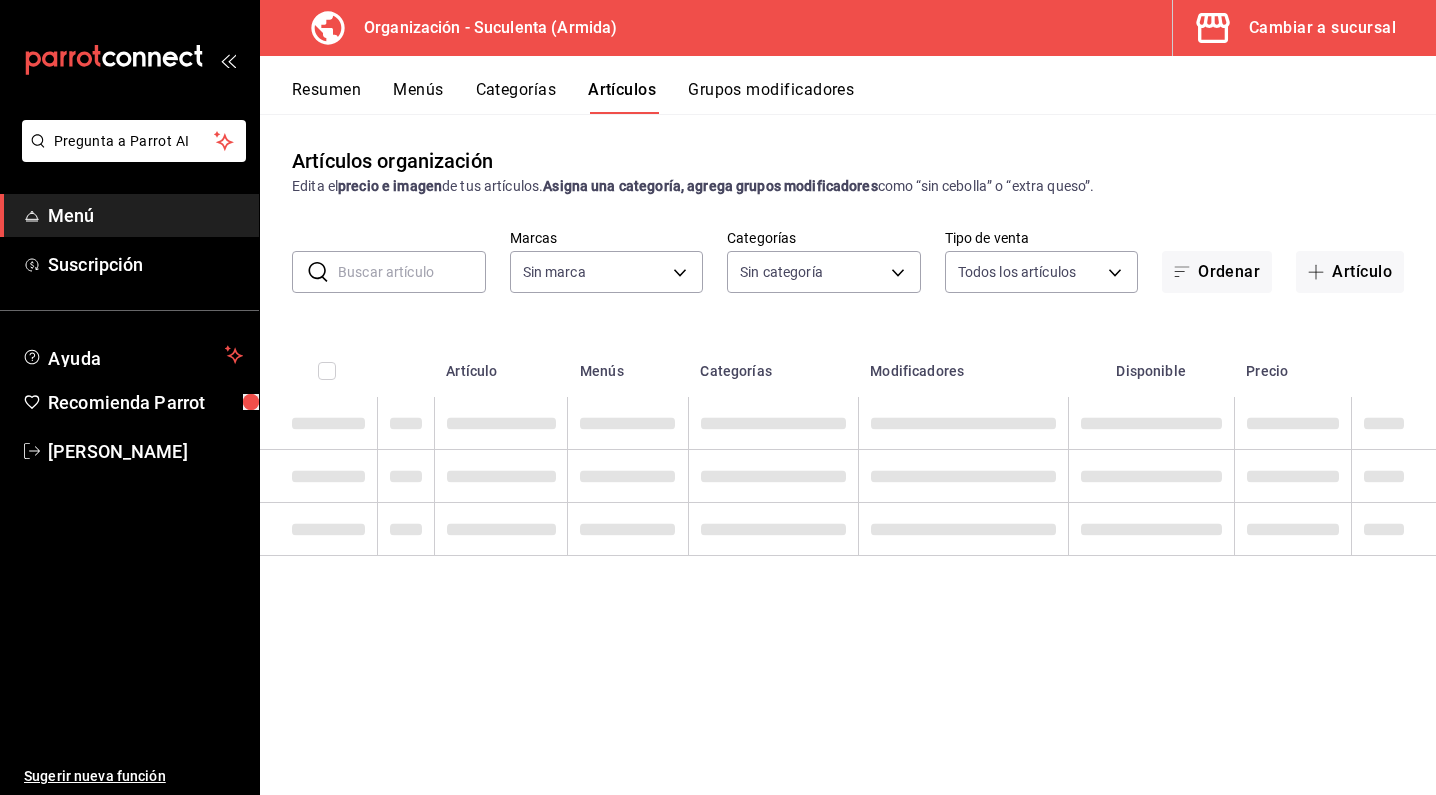 type on "7769b616-46f4-44af-9c0a-f8b26dc7b837,757ba705-8385-4790-a2e5-58ccf65beb39,fe87bac6-8b8c-47db-bf7d-c12a1c57c7b4,e4f3d4e2-6c7a-4e83-987c-77a4179ab637,7b55df8b-c55d-4f61-a3f4-c13cc2965c2a,42cb6dcd-b347-4876-9591-5ac8b4675be8,d231fc88-462c-40ea-b321-504e047232f6,00e37ef1-d145-4119-b557-65053de68ce3,4dac4f0e-f774-4535-a22c-96b1d67237d2,8eb127bc-16a2-4a77-afcf-eb6a2c0823ad,1ebeaa1f-4770-4ca0-8ea3-2436cd863e6a,1189d128-fabb-4f3f-80ad-349f65066019,8c3abc32-9801-49e6-b58f-566b6948e2a8,7a41ddd2-195b-47f2-9b78-be6618881a31,7ea6333e-0155-43f4-bcd7-1abcf781c423,000a3ede-a90a-4ccd-a261-c887b810a54e,a688b3d0-5e29-4ea3-813b-753bcd81c0a3" 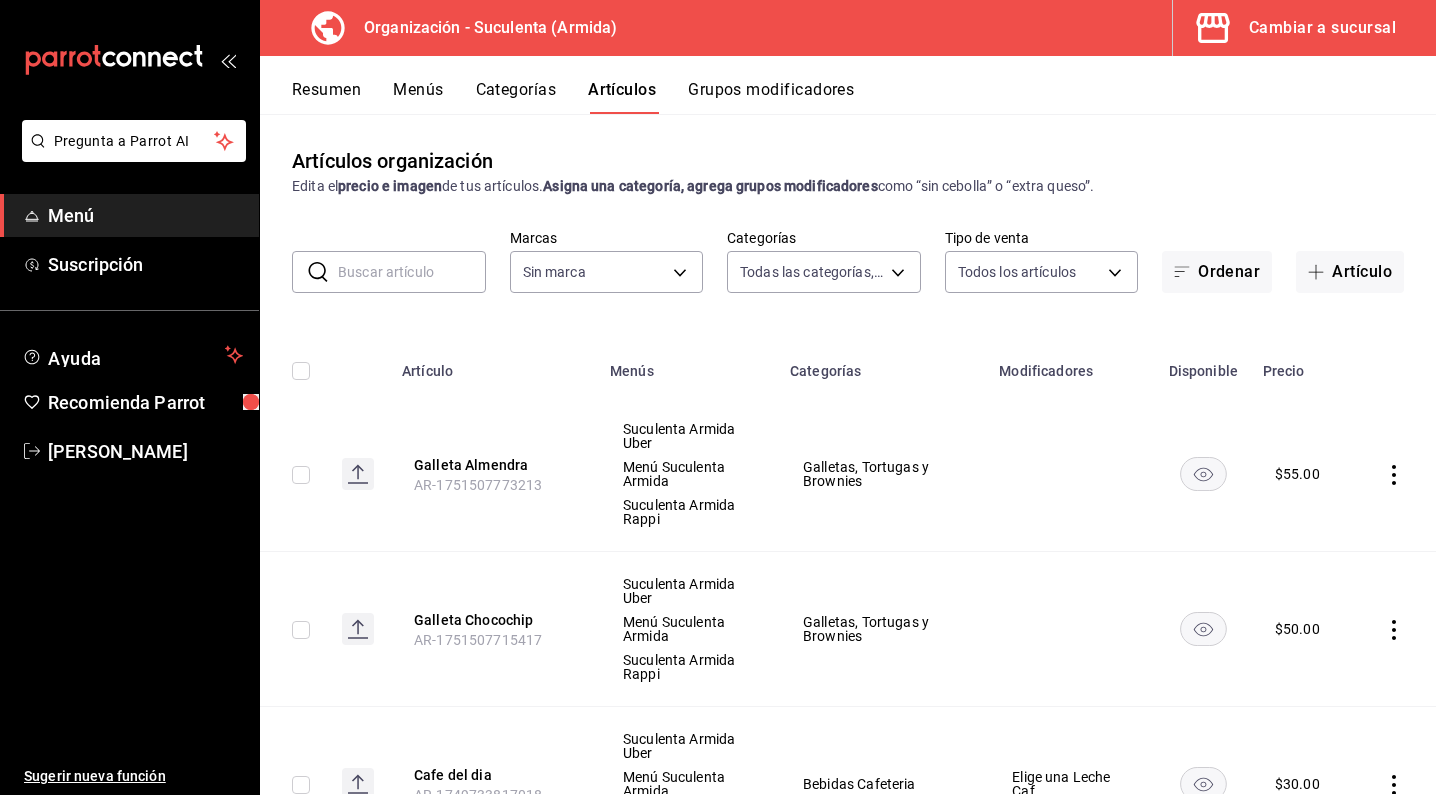 type on "99cc22aa-51d0-4332-b110-a0bdf5c77cea" 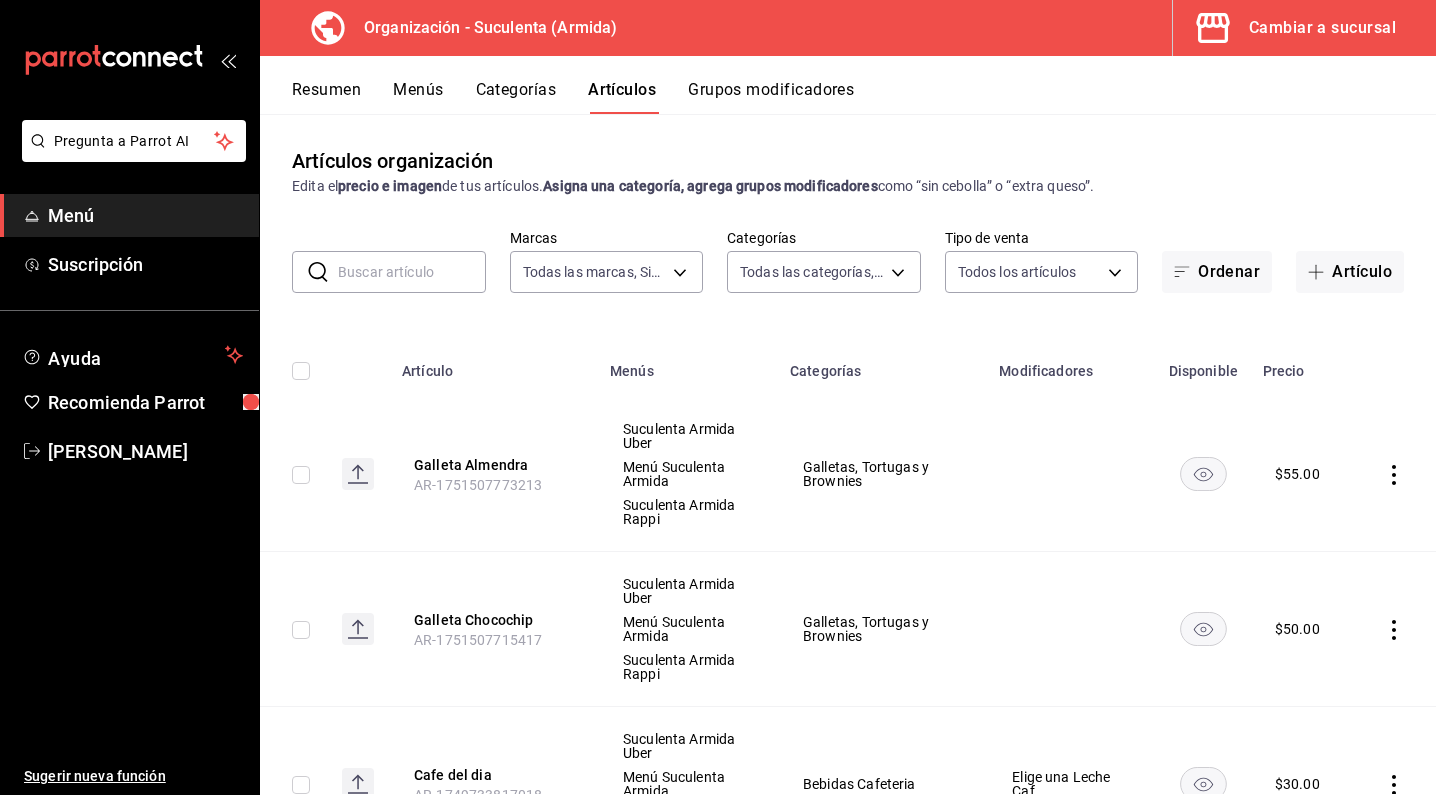 click at bounding box center (412, 272) 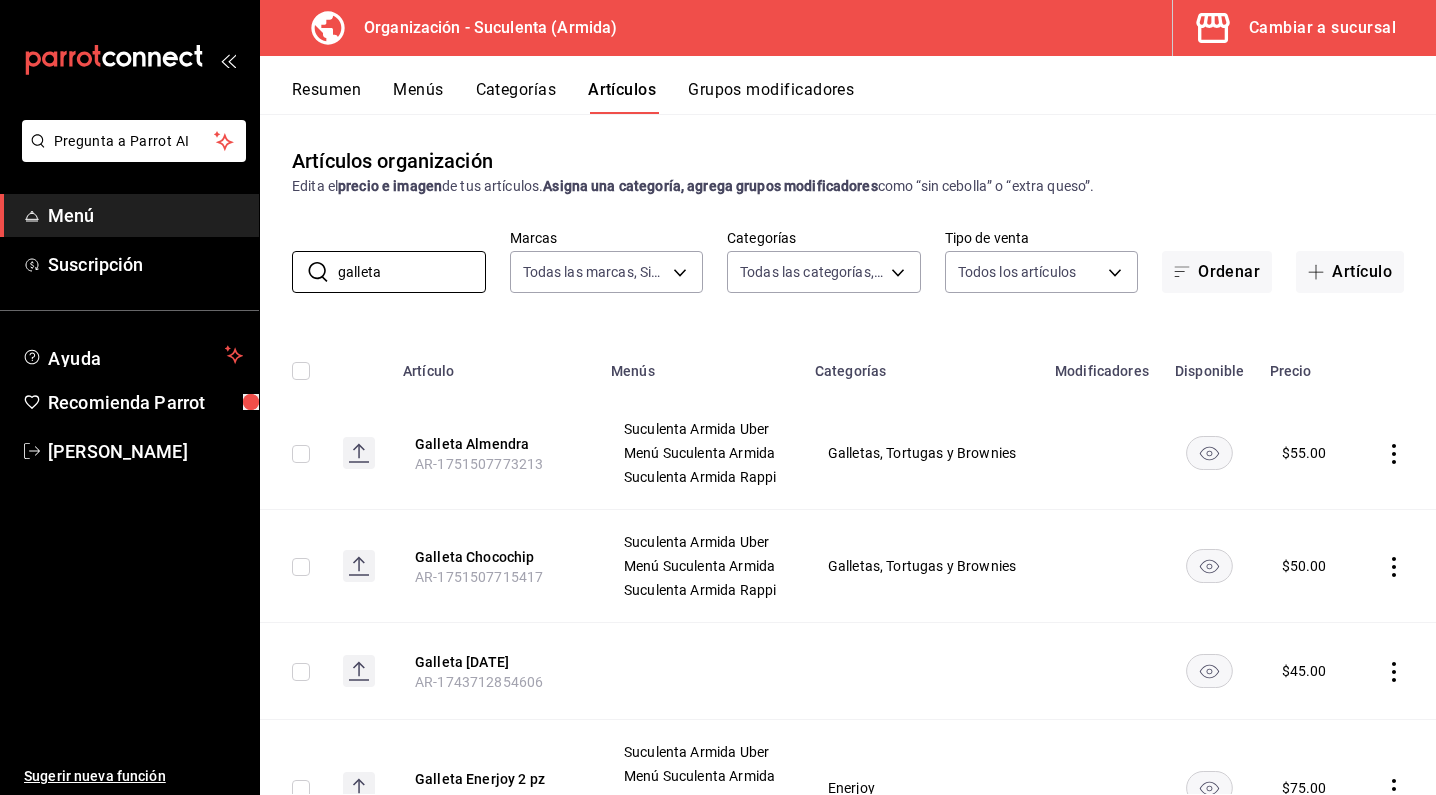 type on "galleta" 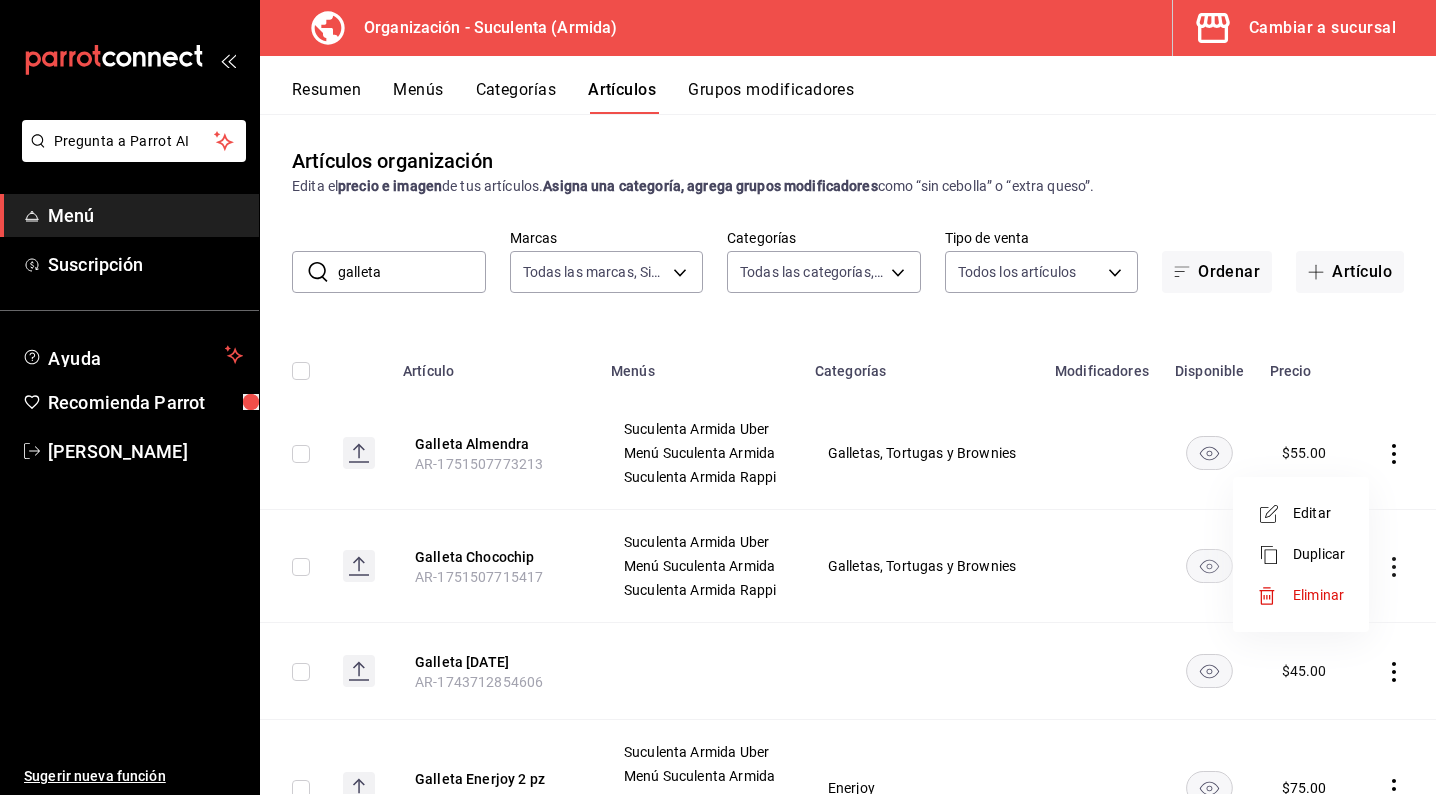 click on "Editar" at bounding box center [1319, 513] 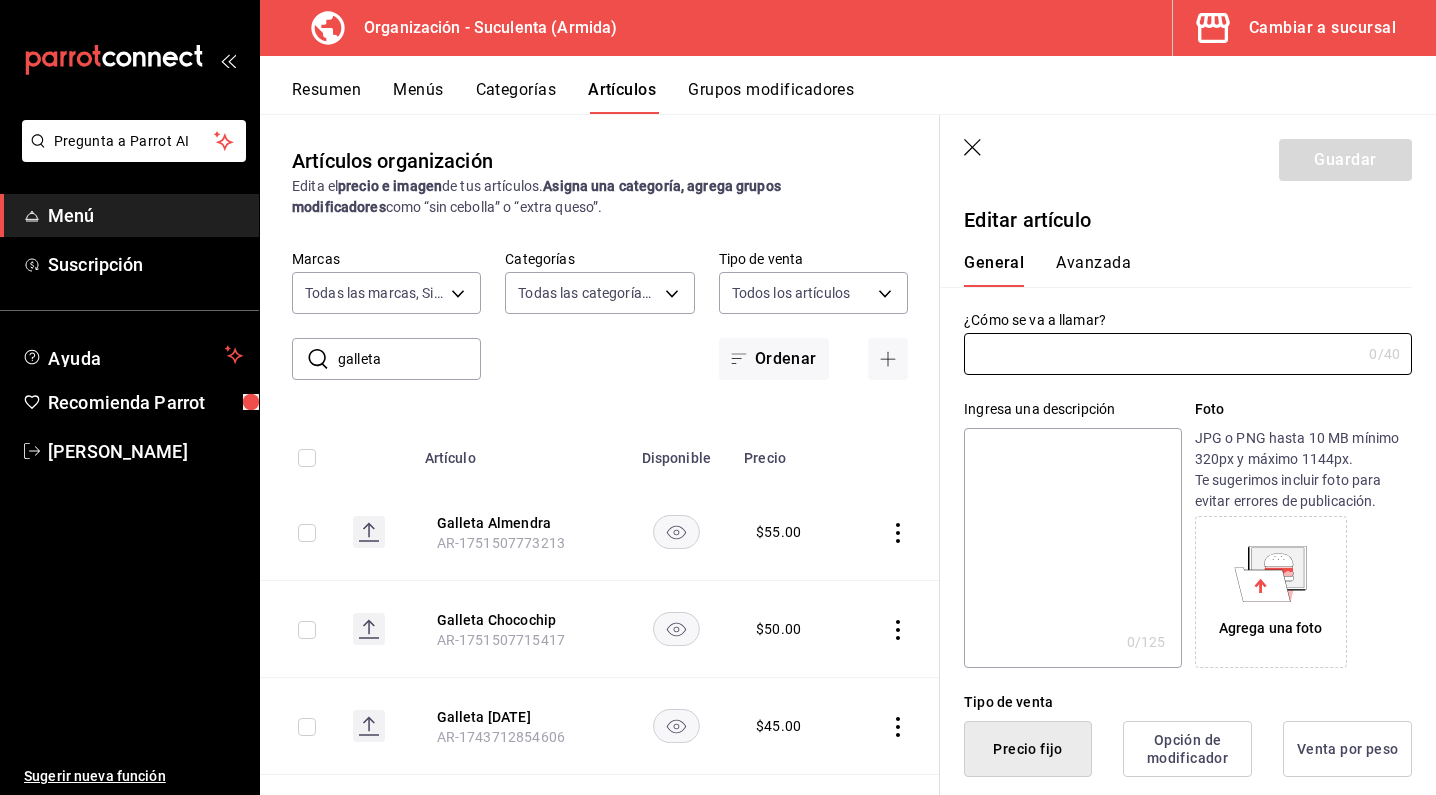 type on "Galleta Almendra" 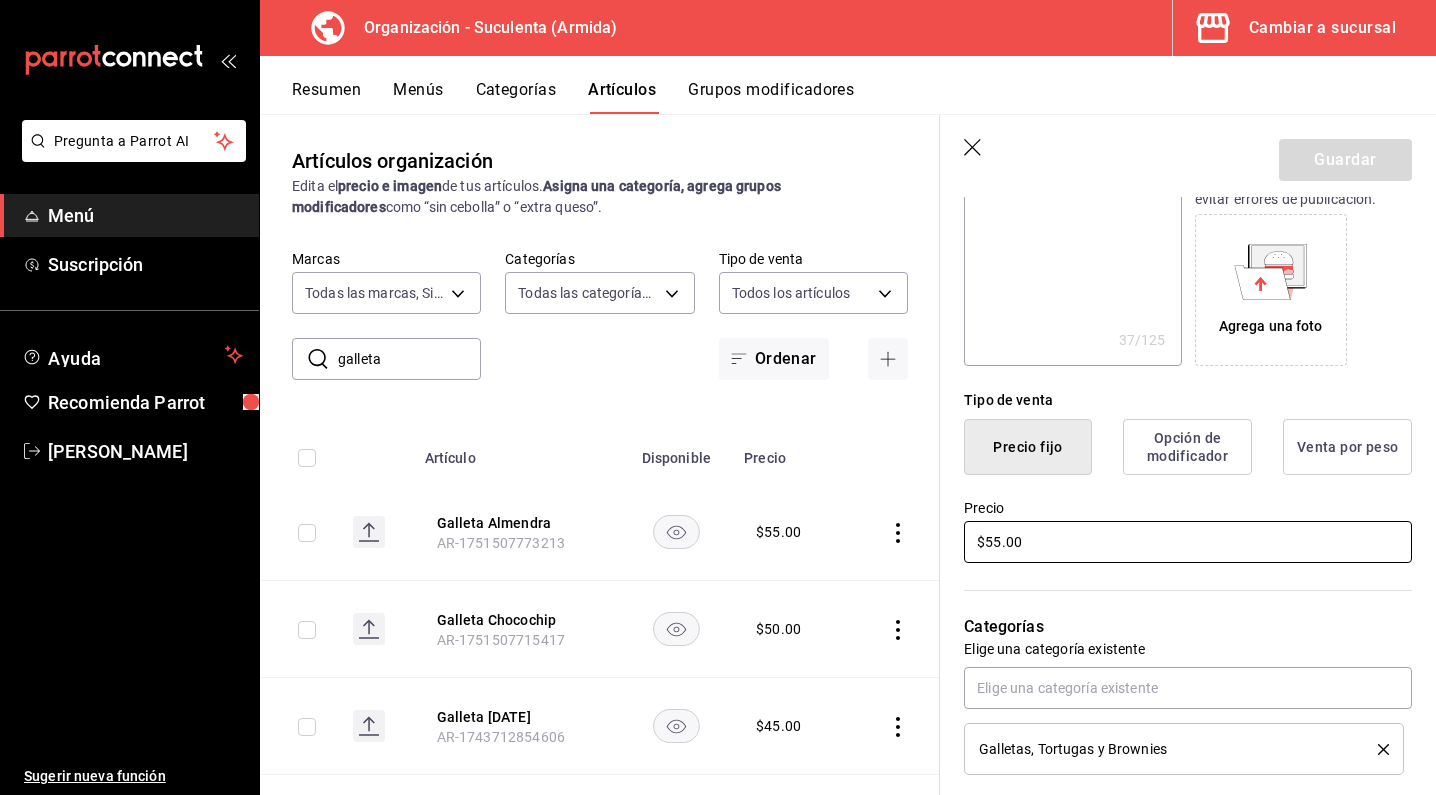 scroll, scrollTop: 310, scrollLeft: 0, axis: vertical 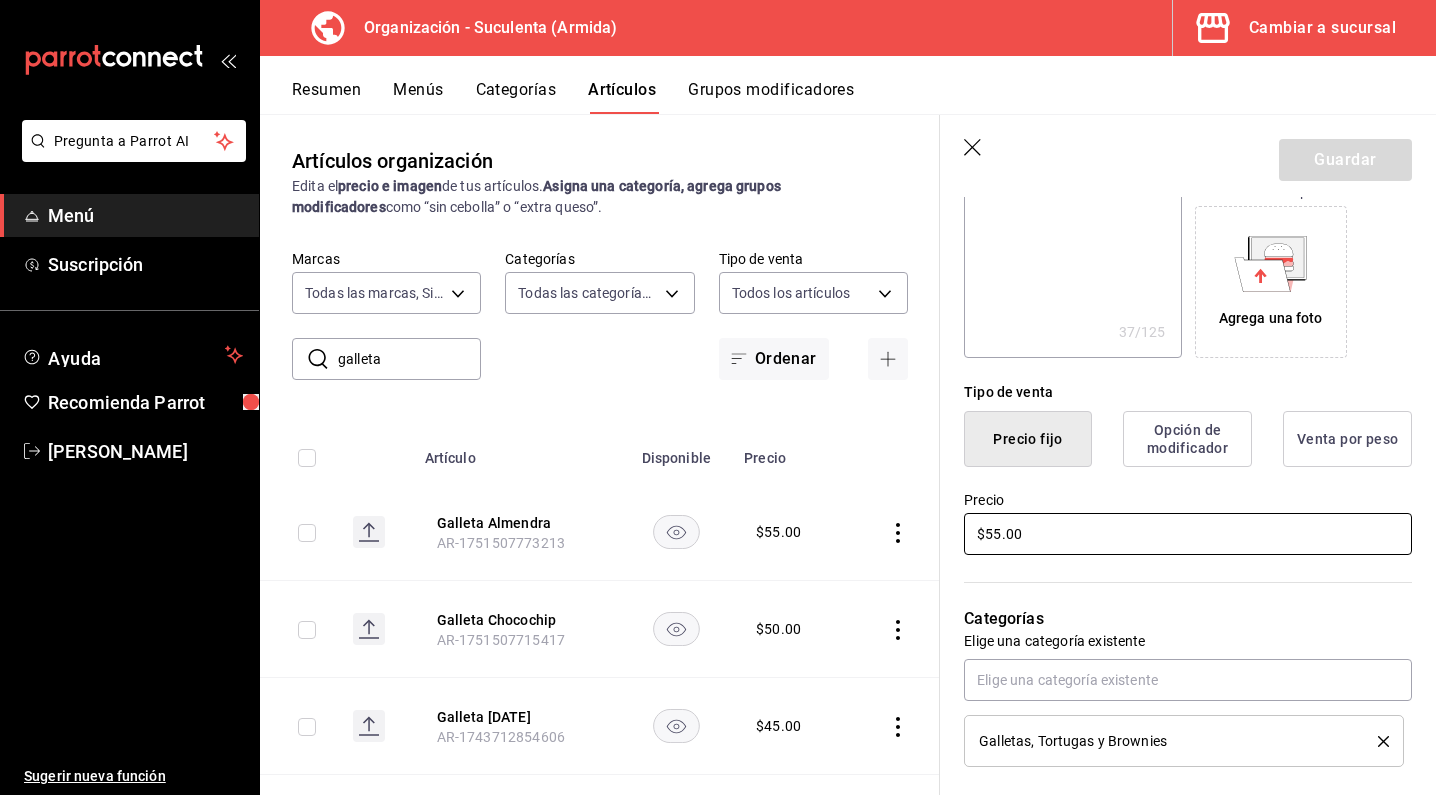 click on "$55.00" at bounding box center (1188, 534) 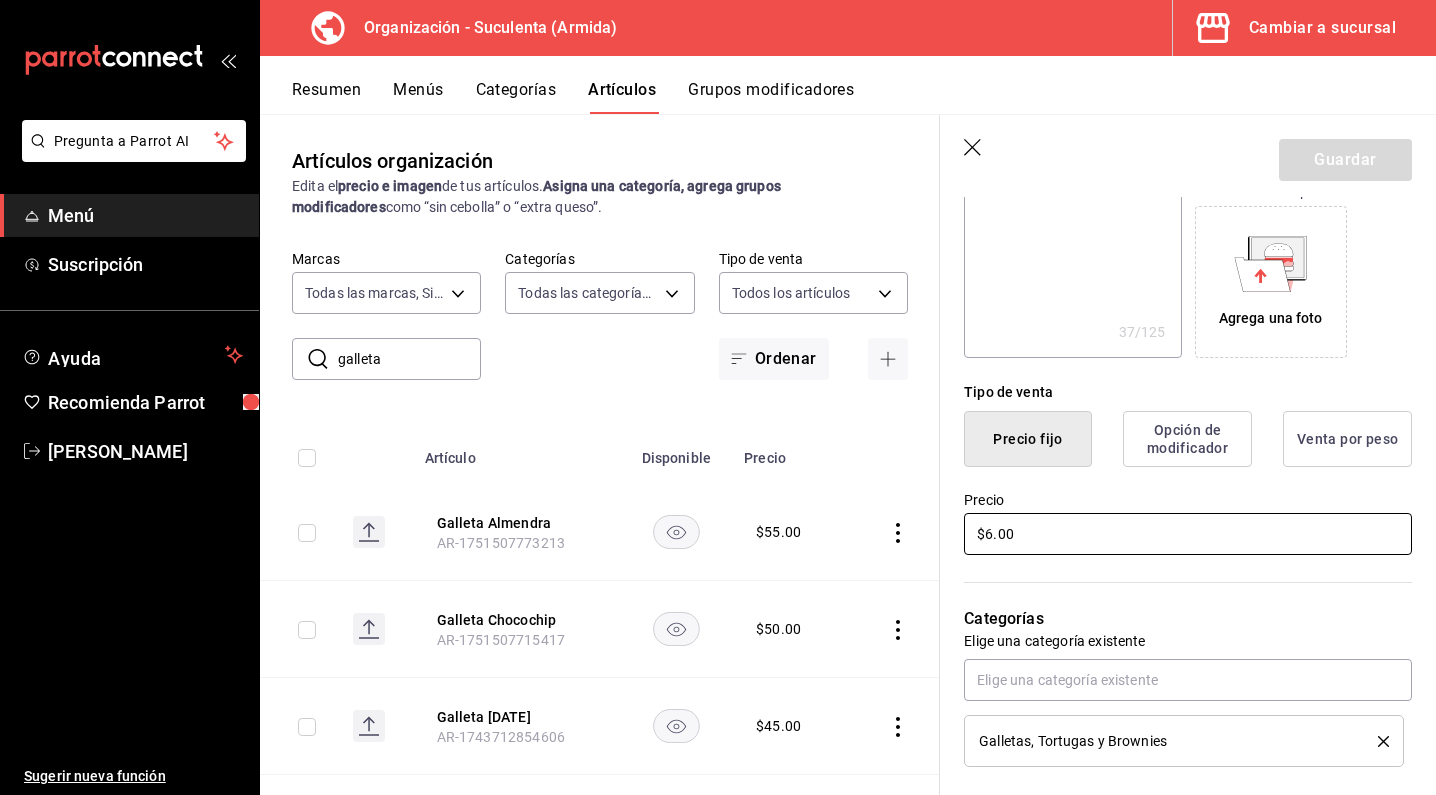 type on "$65.00" 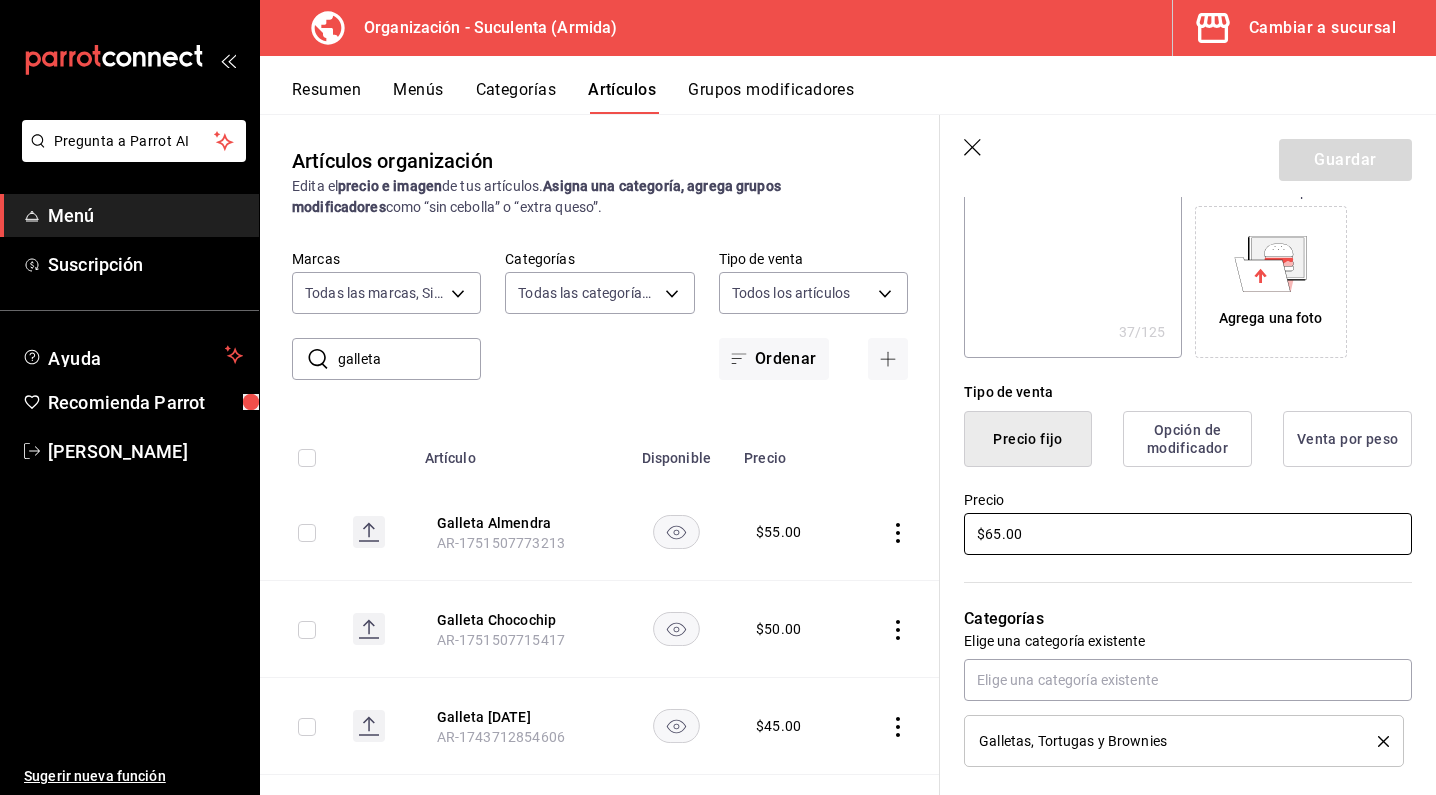 type on "x" 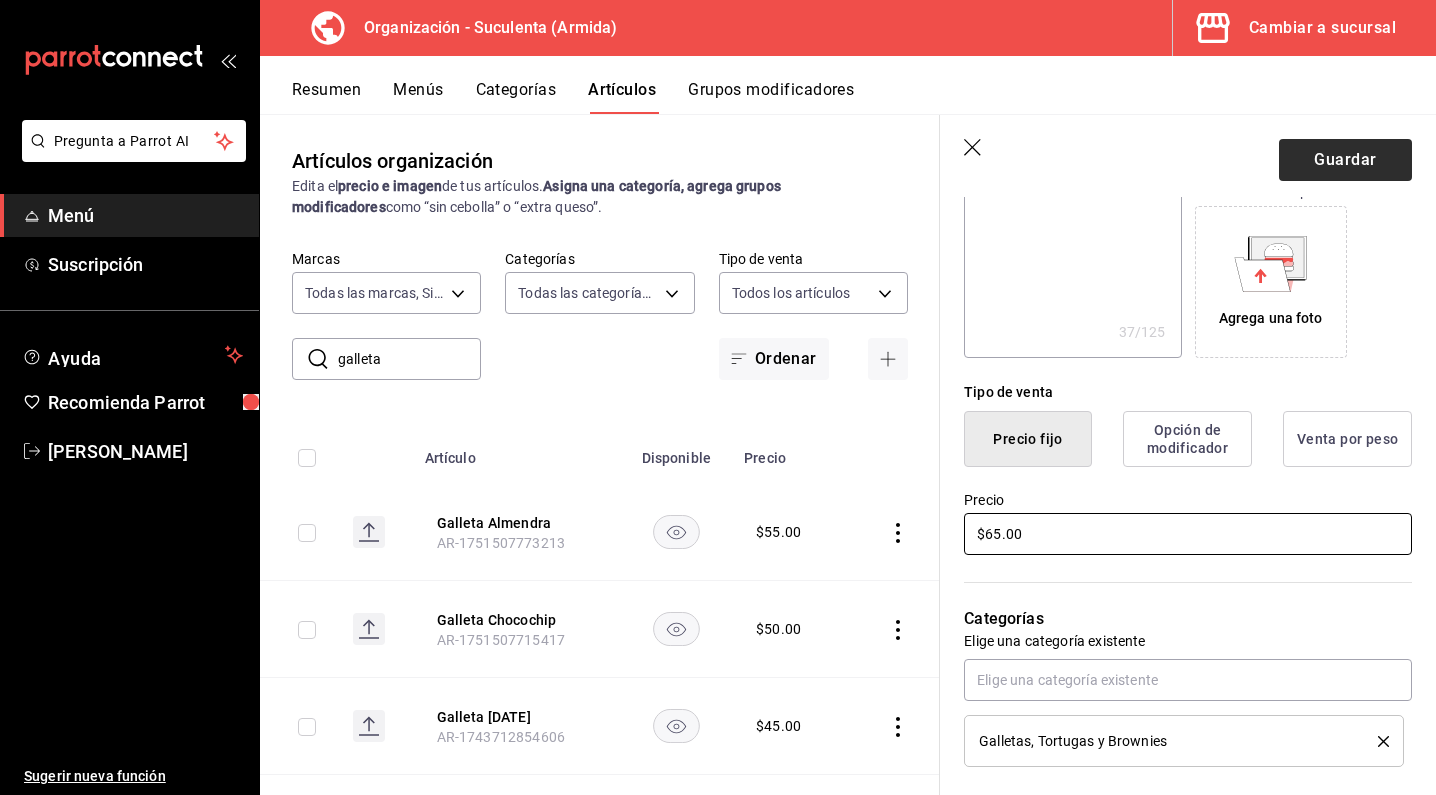 type on "$65.00" 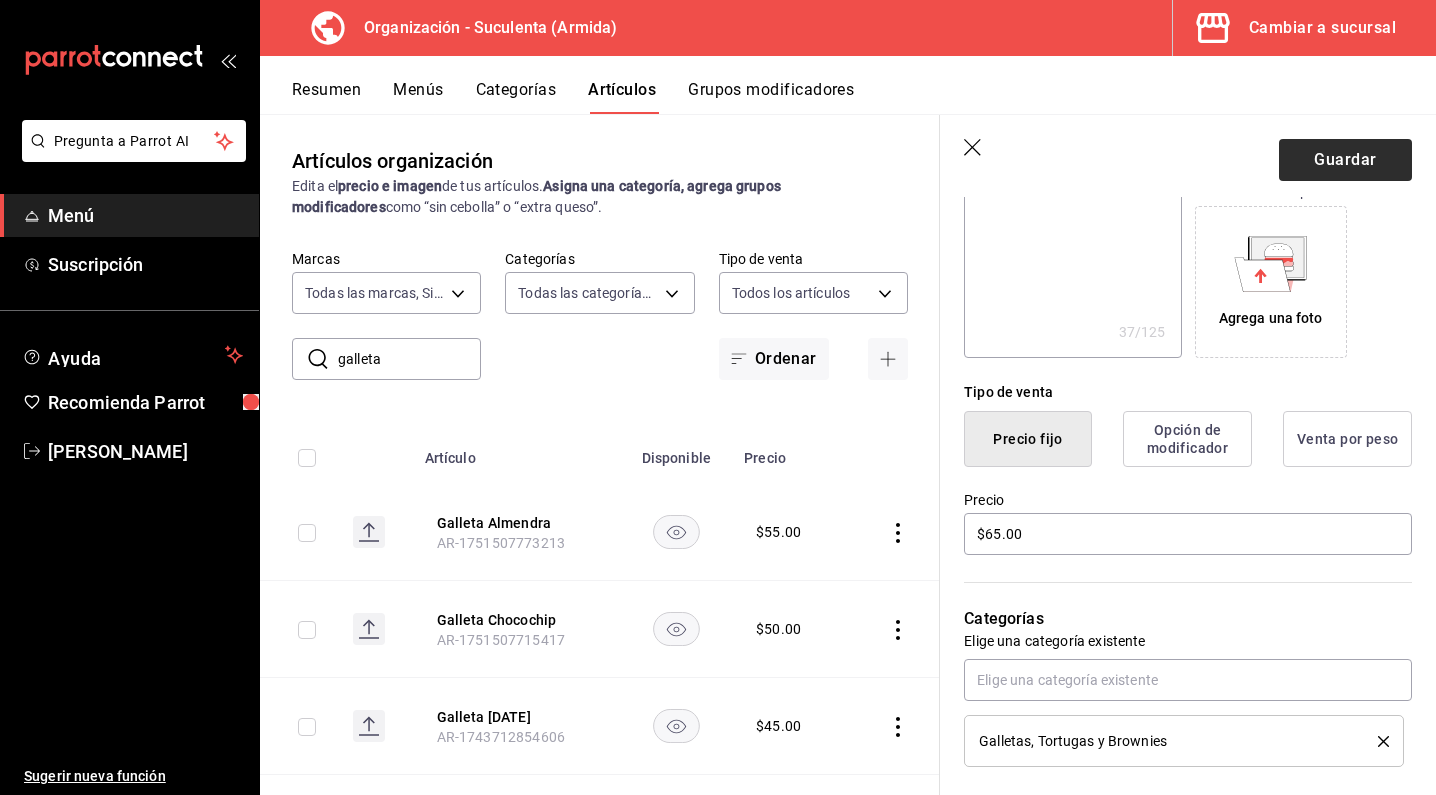 click on "Guardar" at bounding box center [1345, 160] 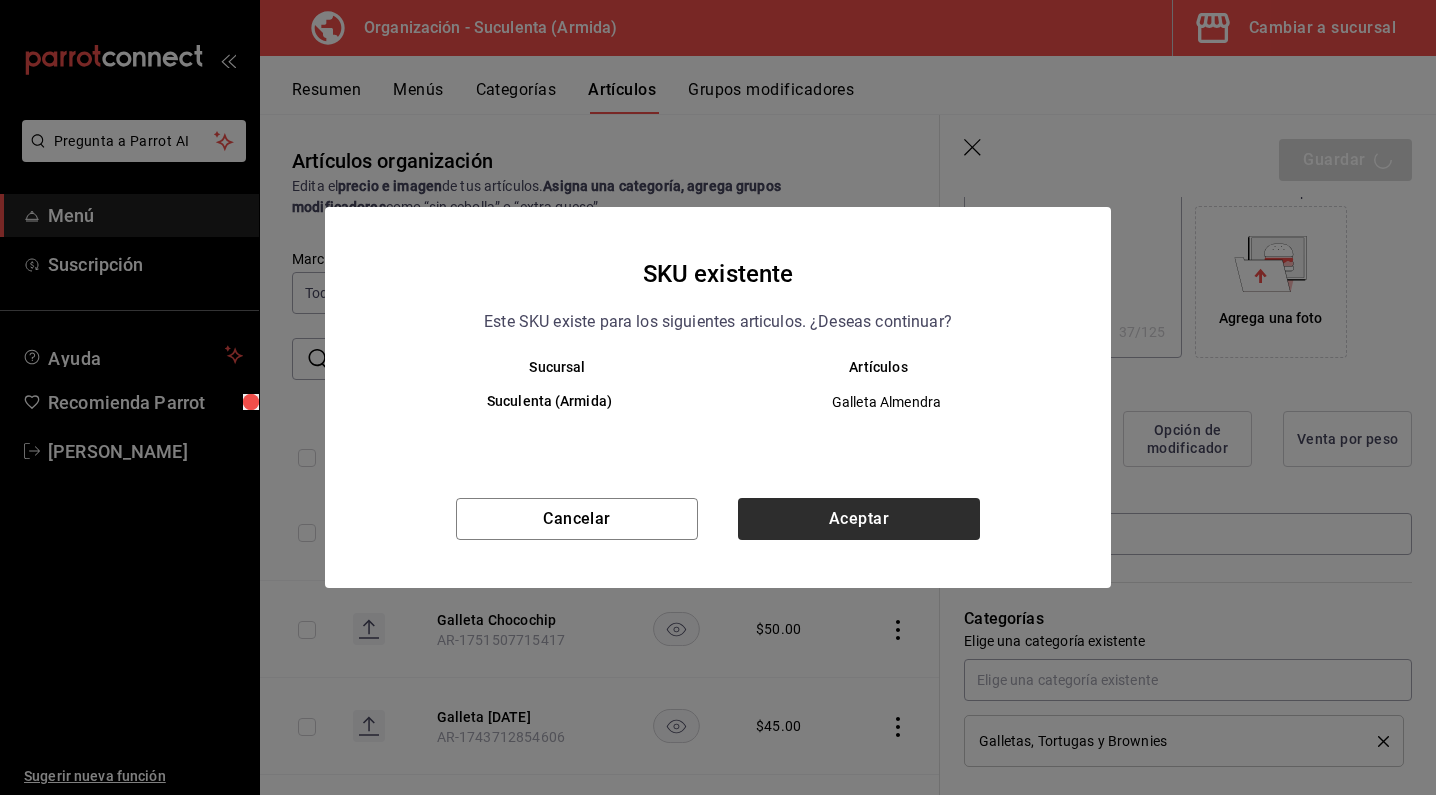 click on "Aceptar" at bounding box center (859, 519) 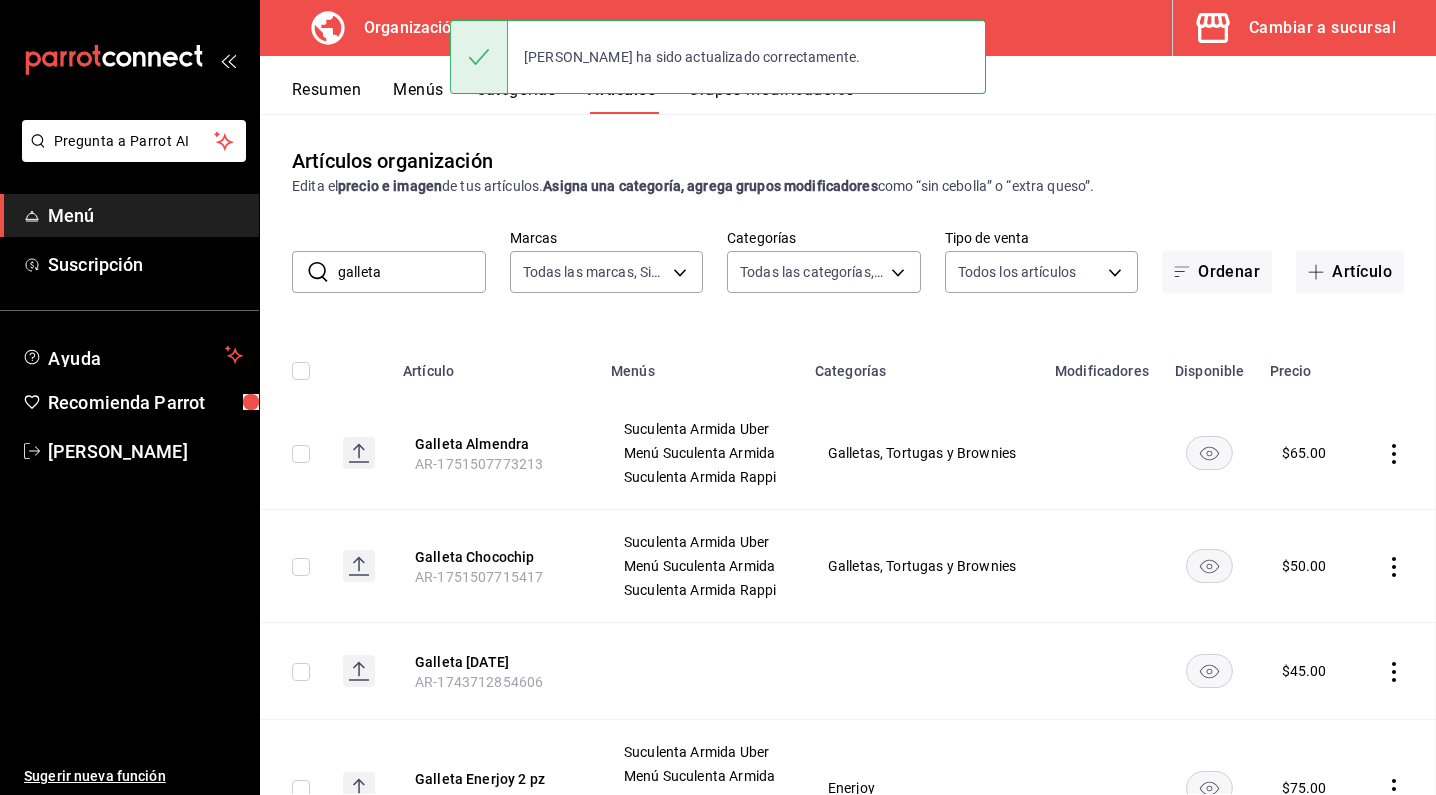 scroll, scrollTop: 0, scrollLeft: 0, axis: both 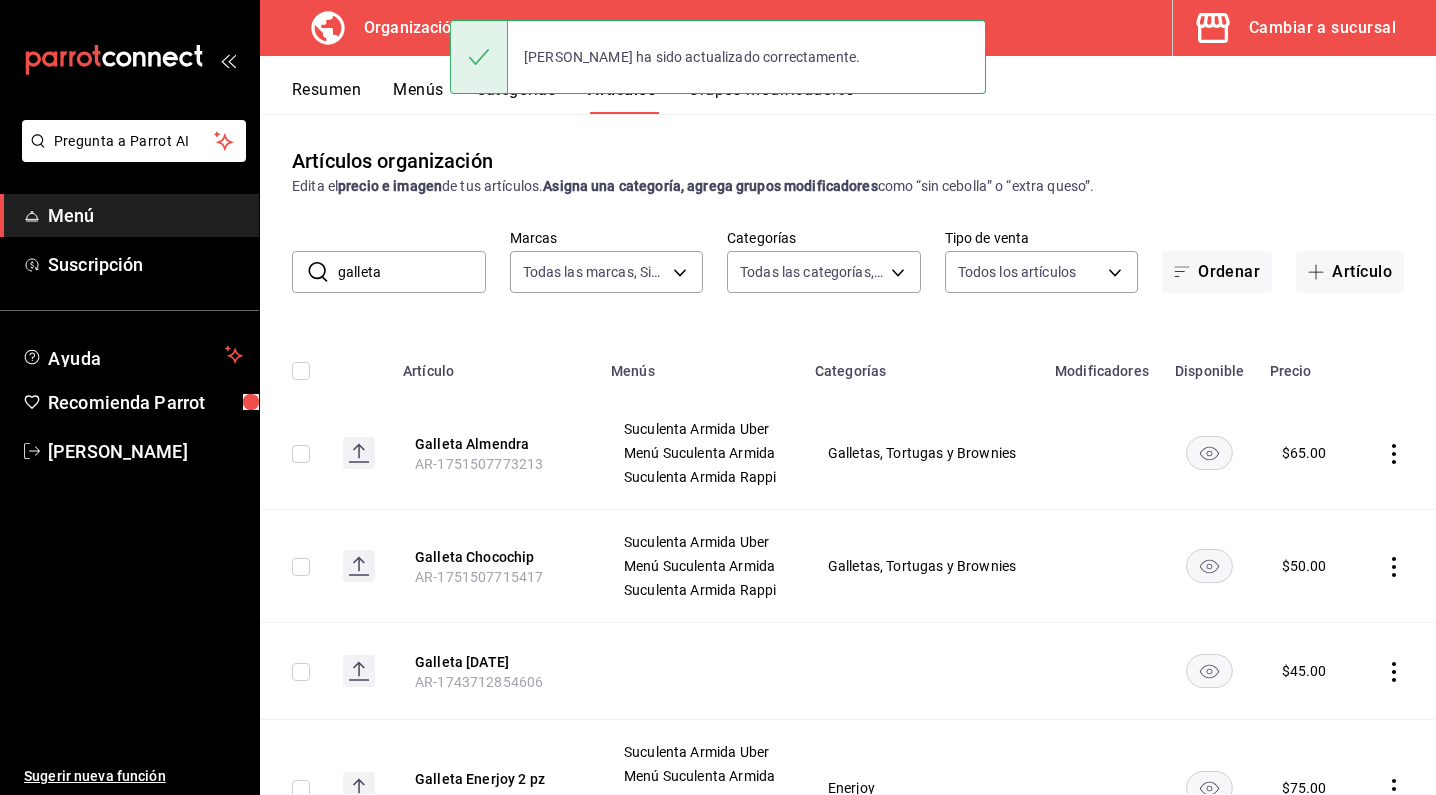click on "Resumen" at bounding box center (326, 97) 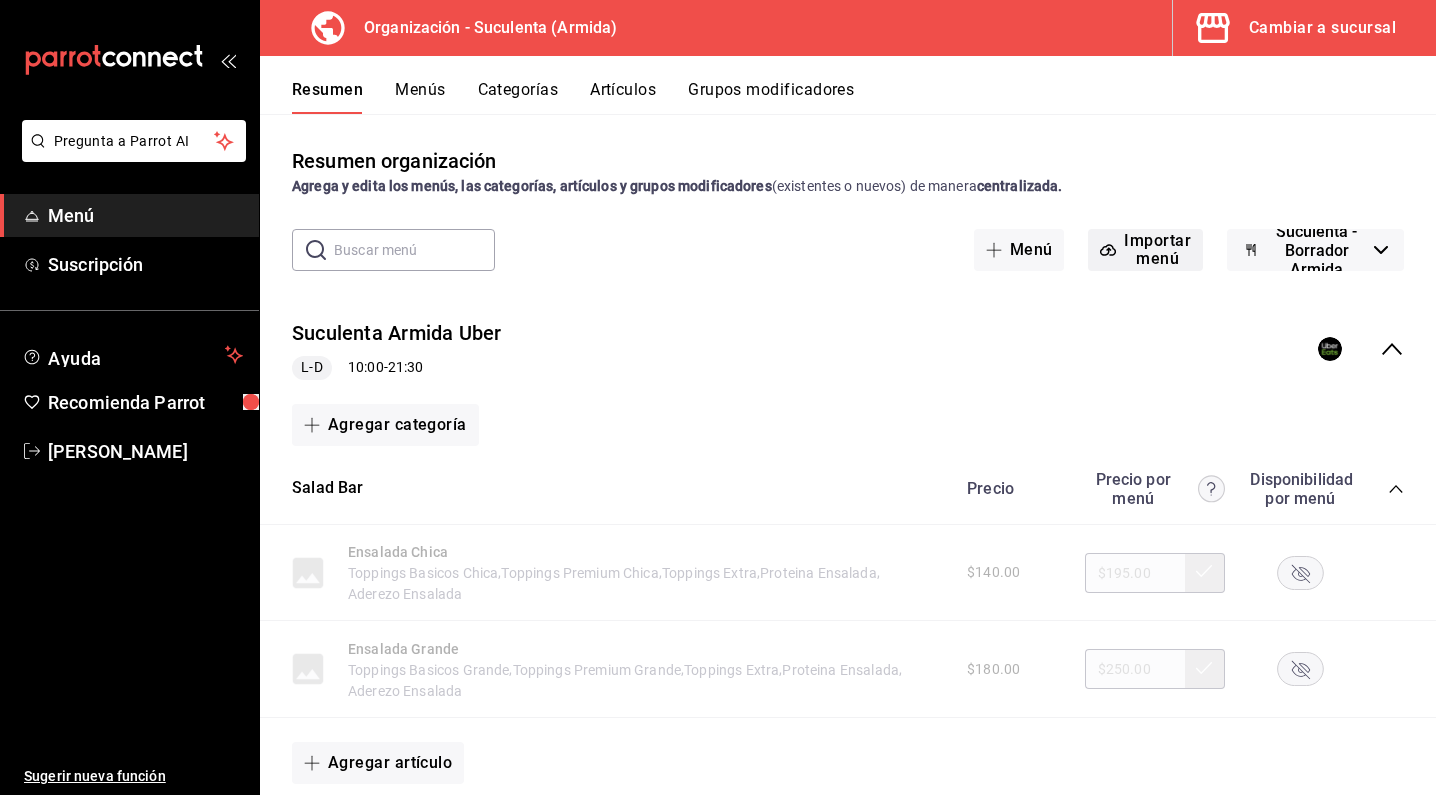 click on "Importar menú" at bounding box center (1145, 250) 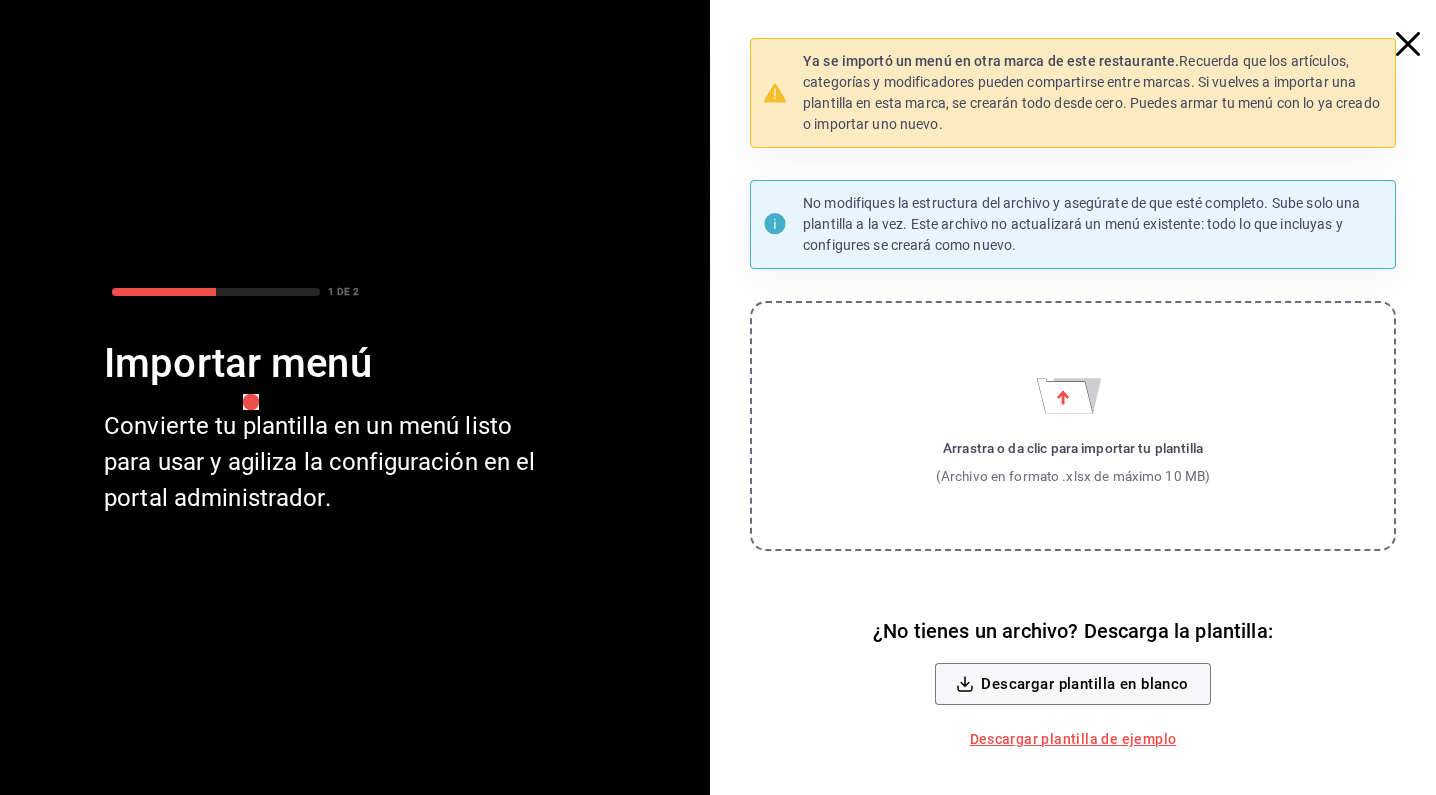 click 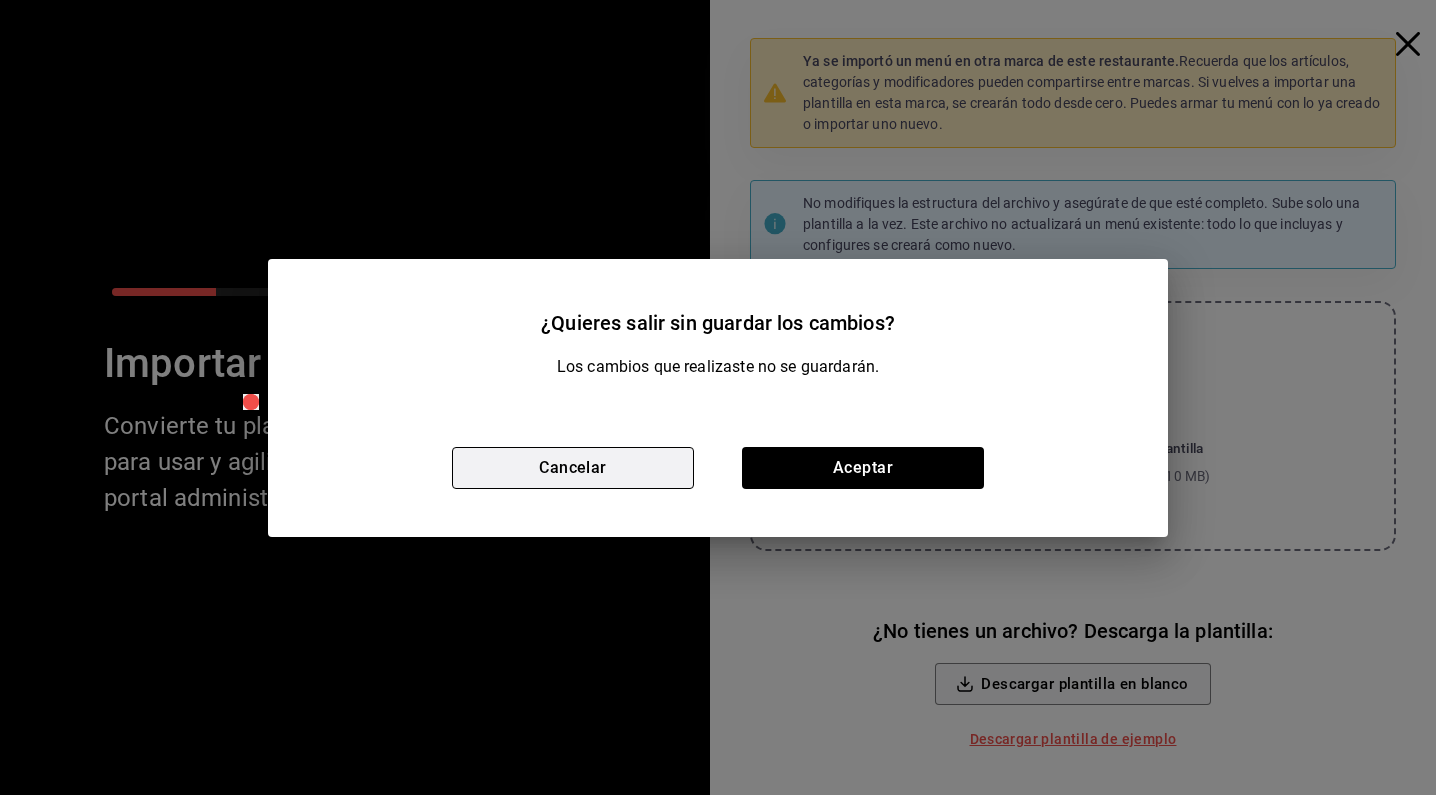 click on "Cancelar" at bounding box center [573, 468] 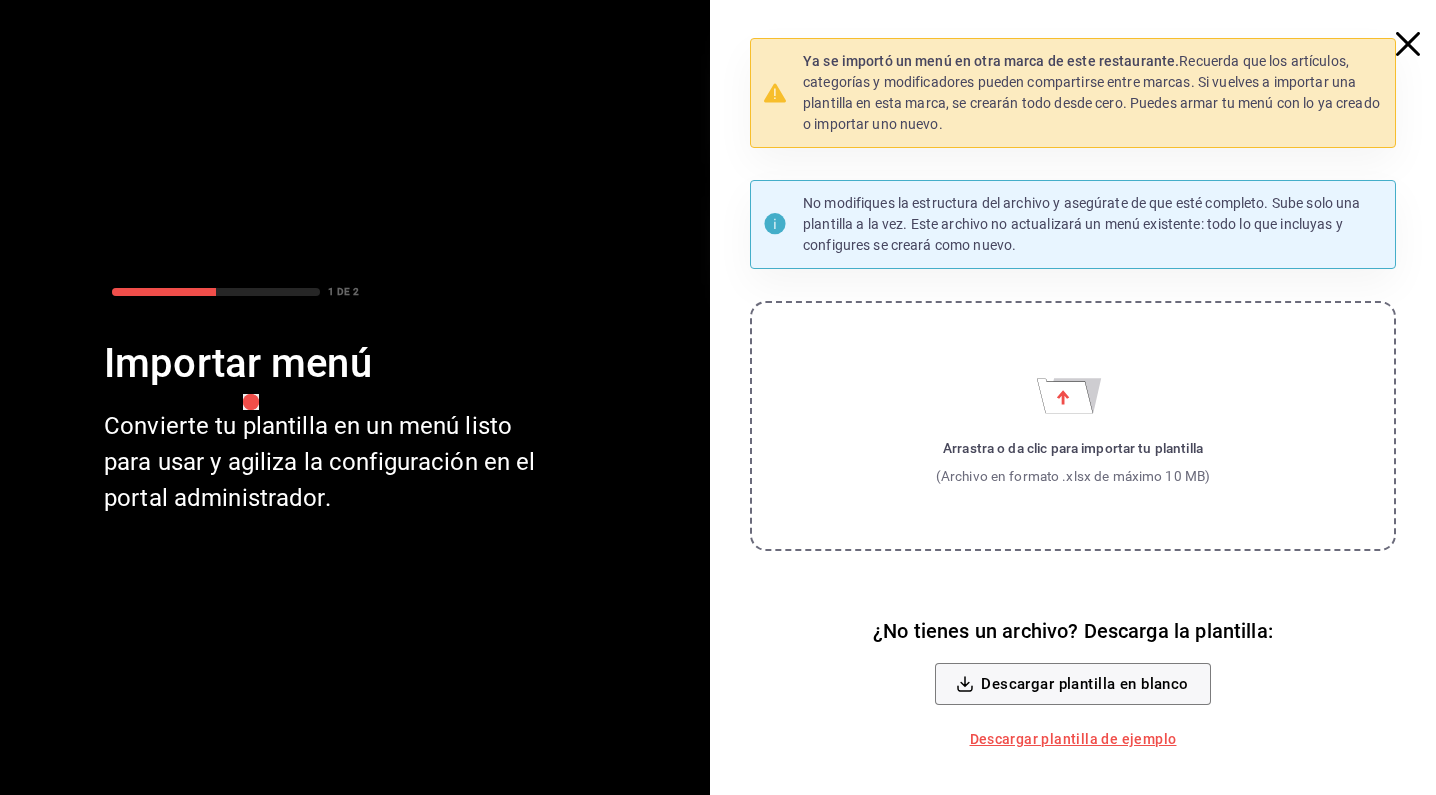 click 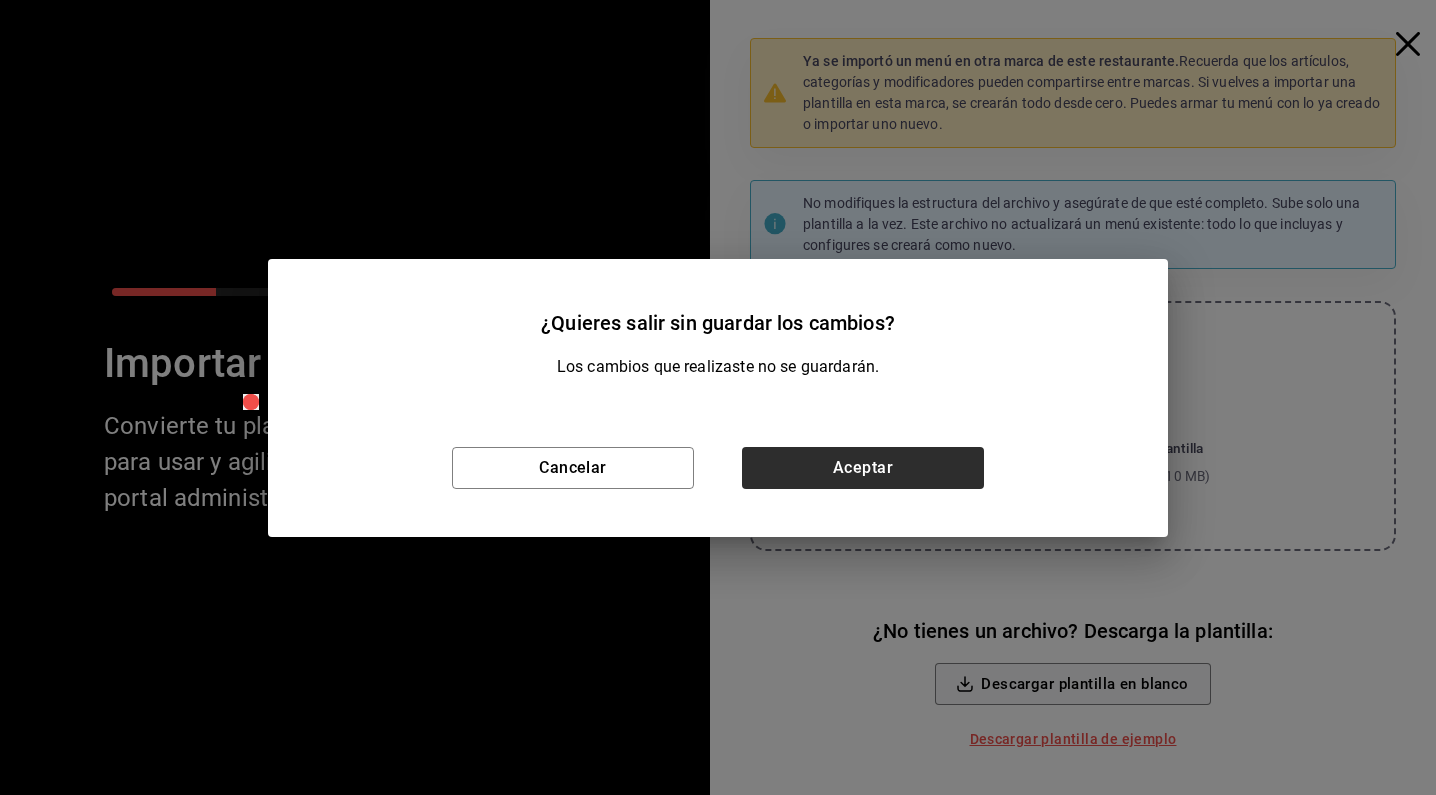 click on "Aceptar" at bounding box center [863, 468] 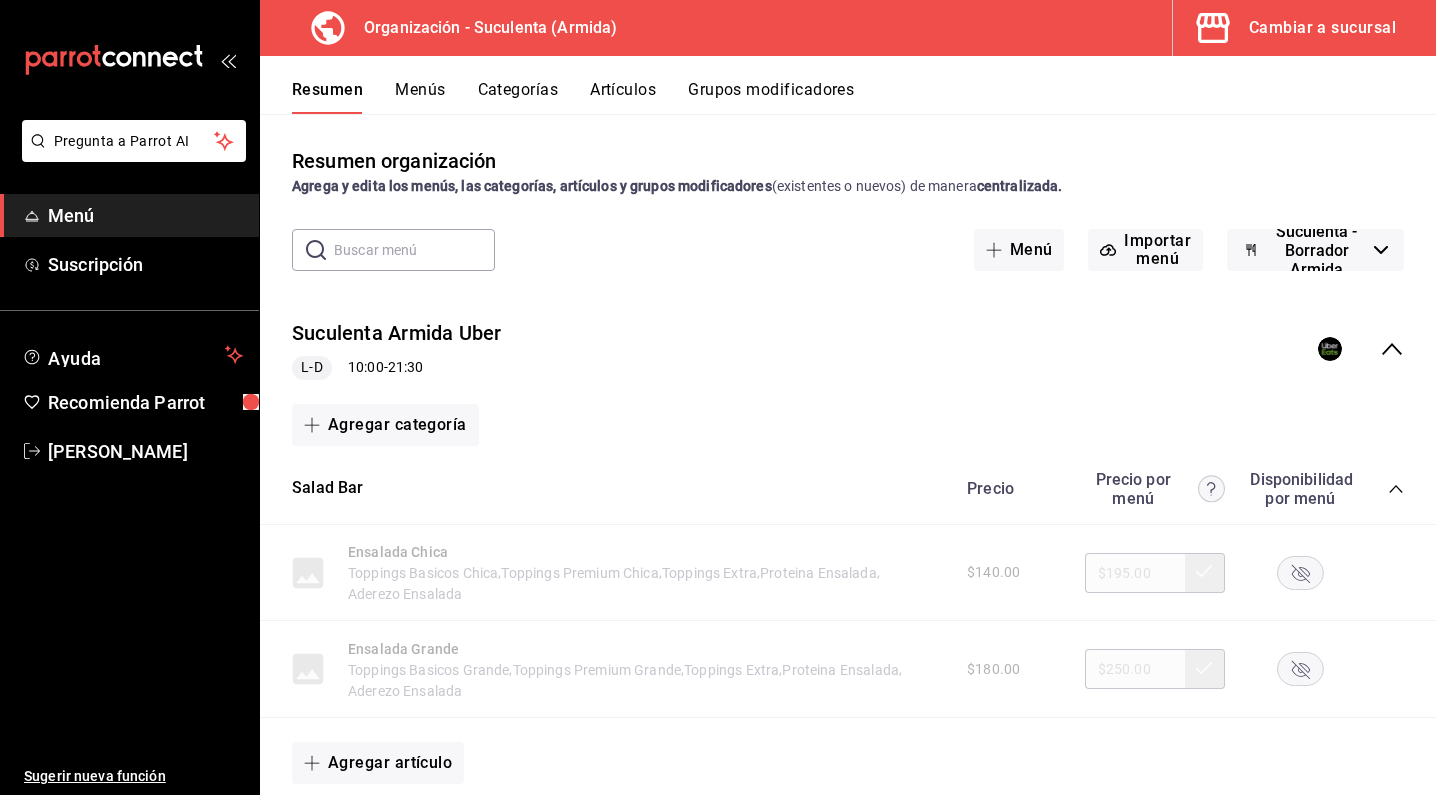 scroll, scrollTop: 0, scrollLeft: 0, axis: both 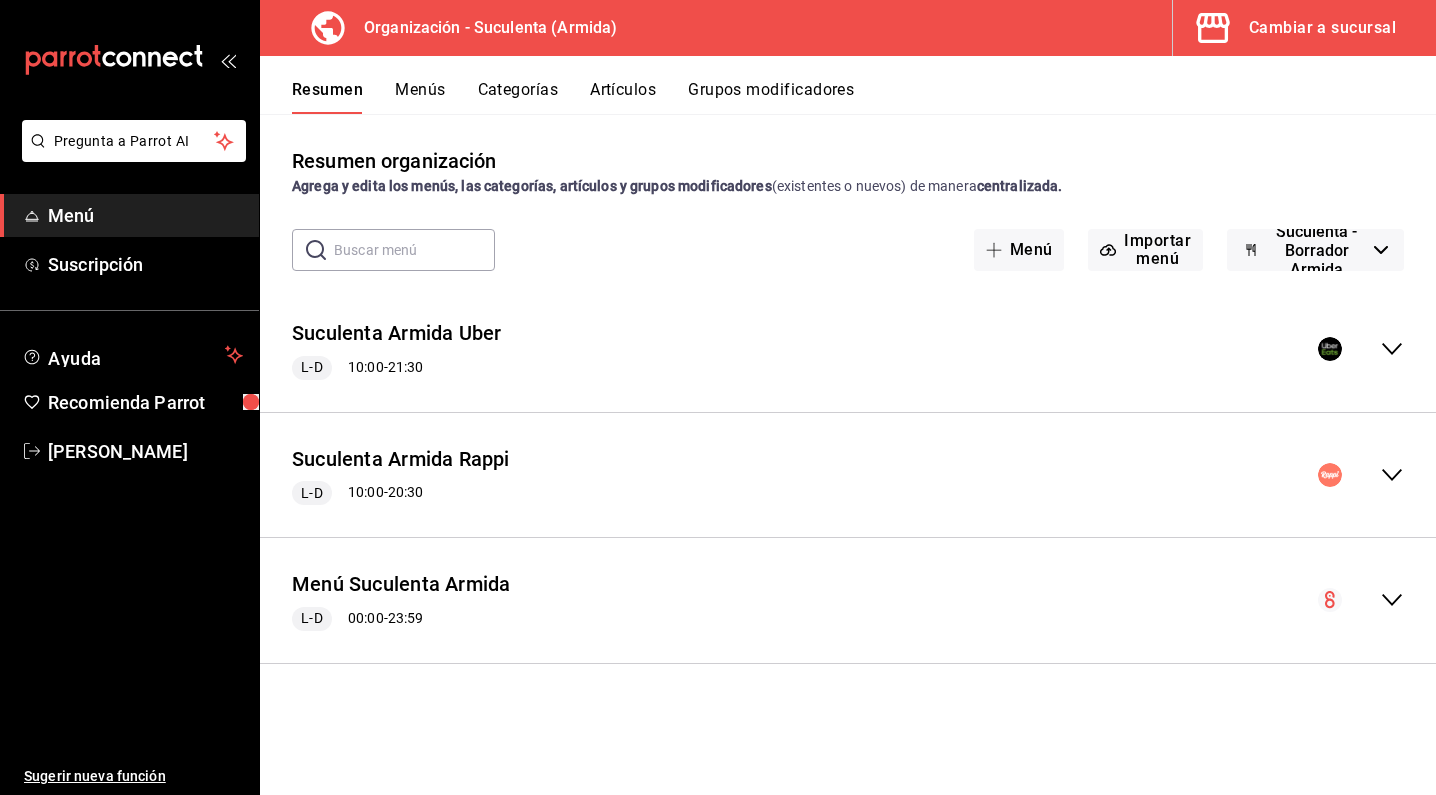 click on "Menús" at bounding box center (420, 97) 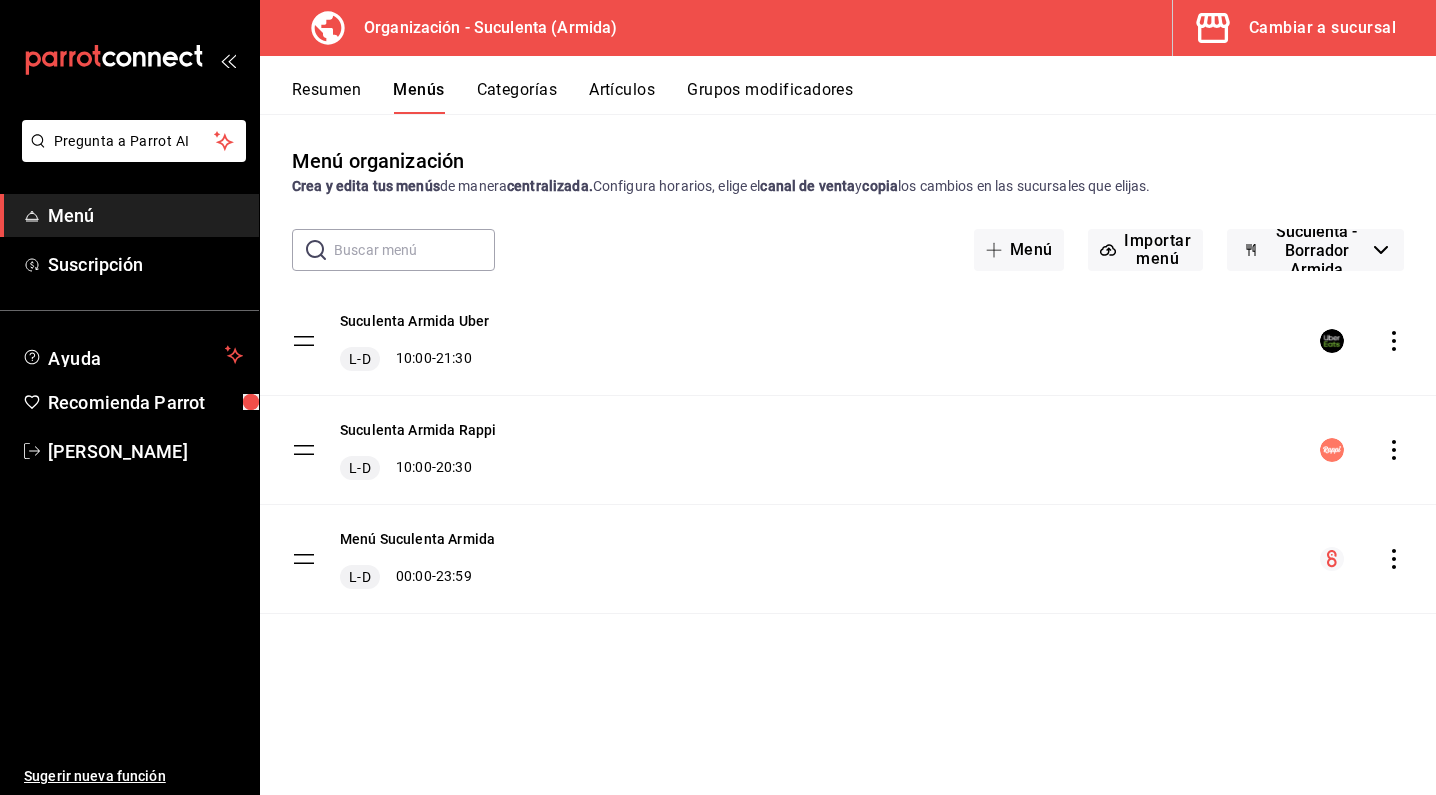 click 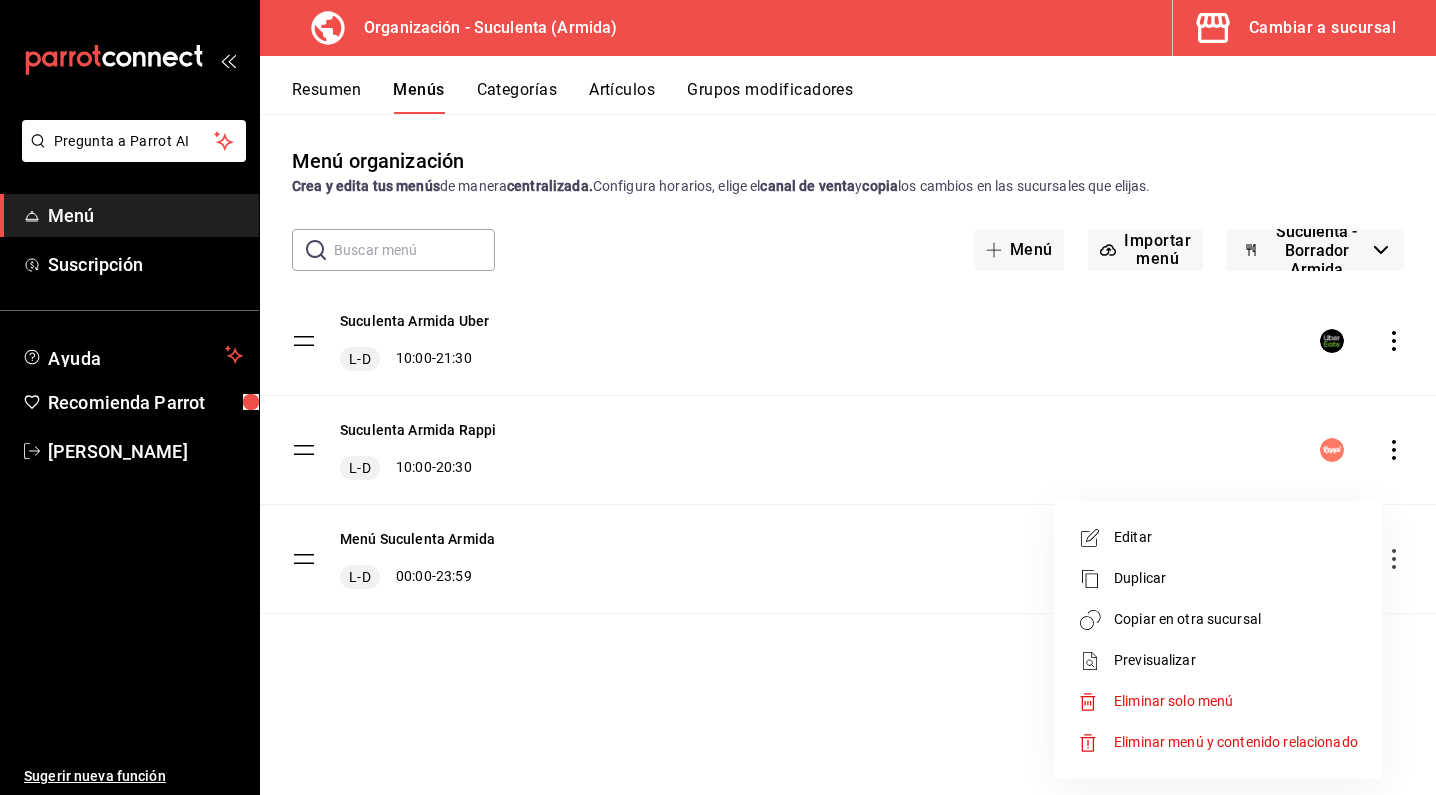 click on "Copiar en otra sucursal" at bounding box center [1236, 619] 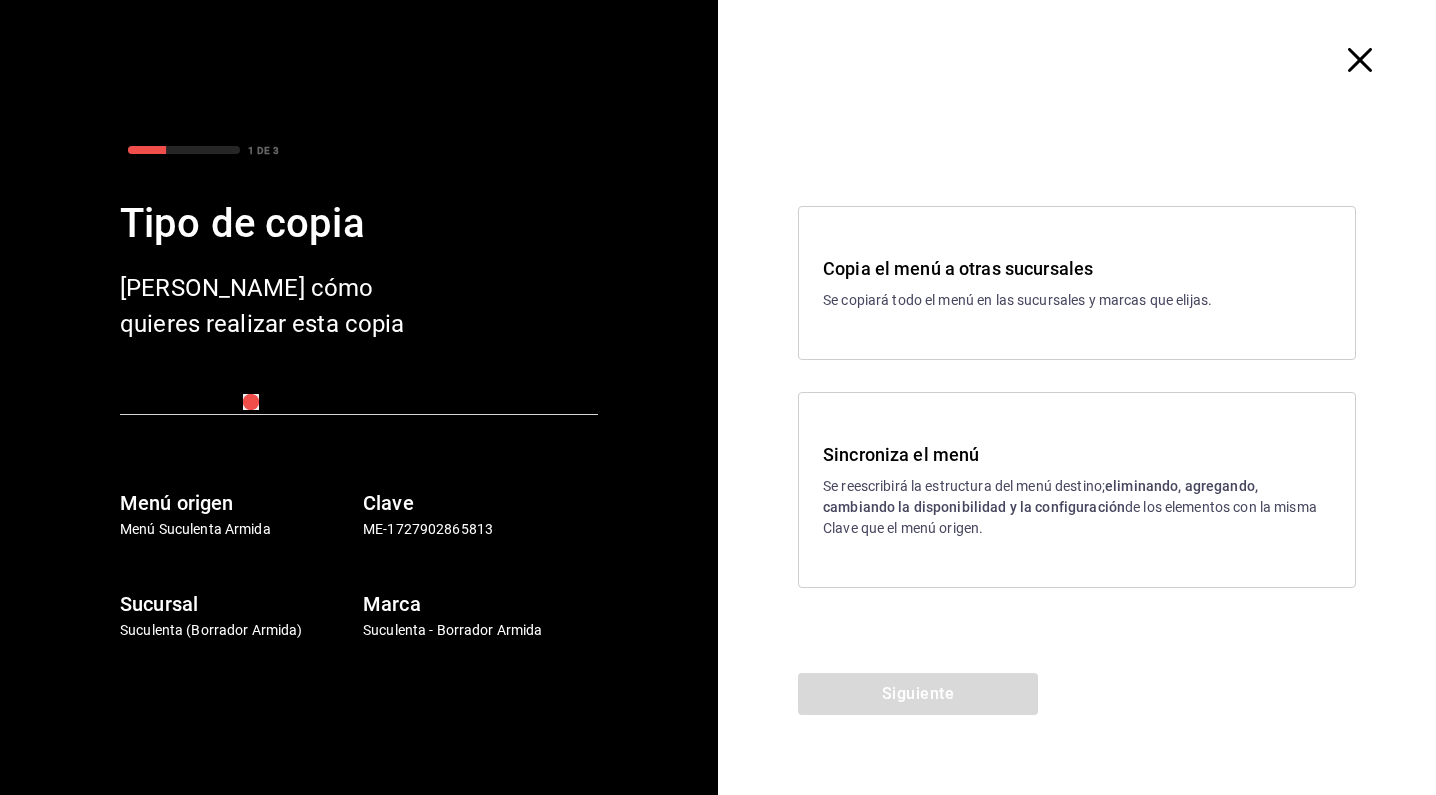 click on "Sincroniza el menú" at bounding box center [1077, 454] 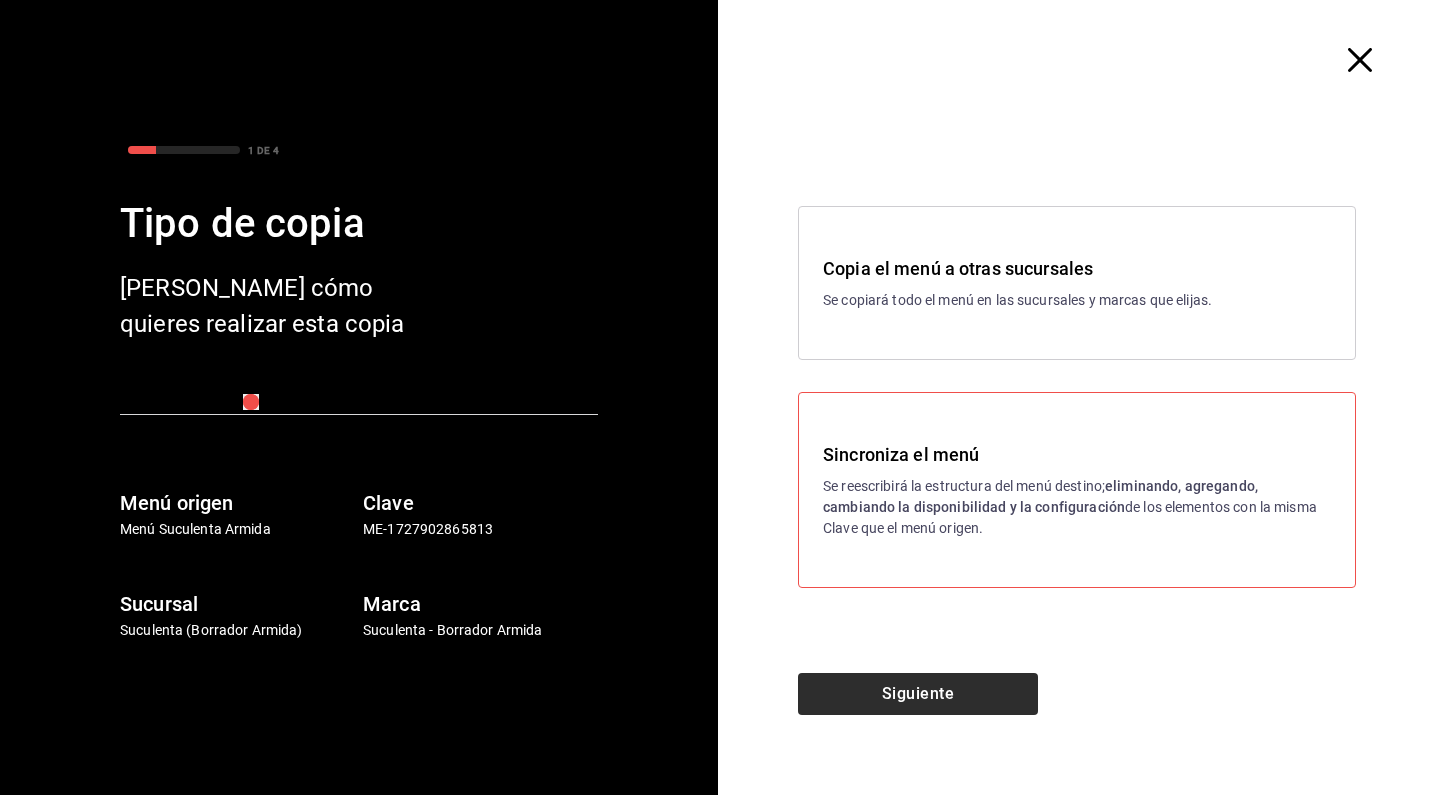 click on "Siguiente" at bounding box center [918, 694] 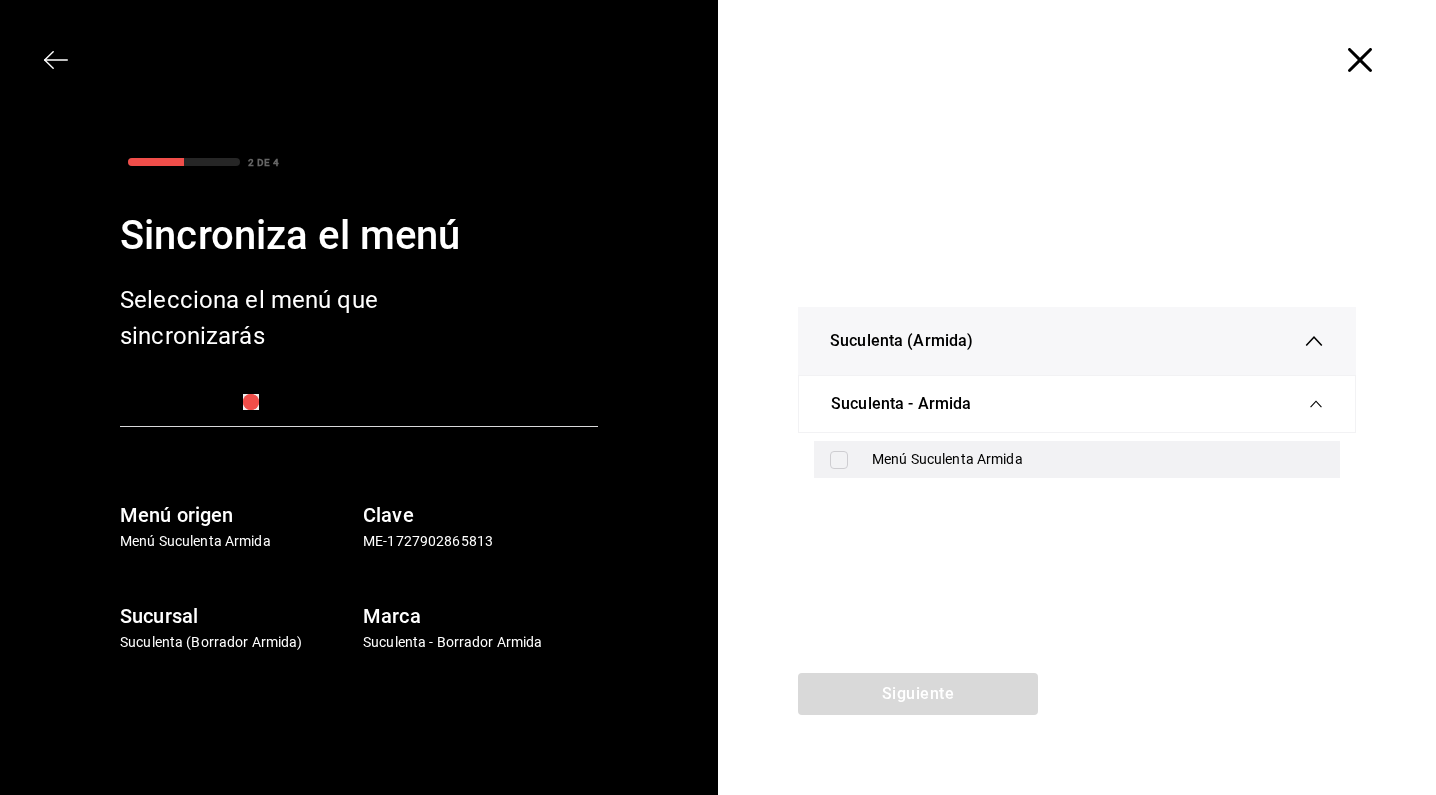 click on "Menú Suculenta Armida" at bounding box center [1077, 459] 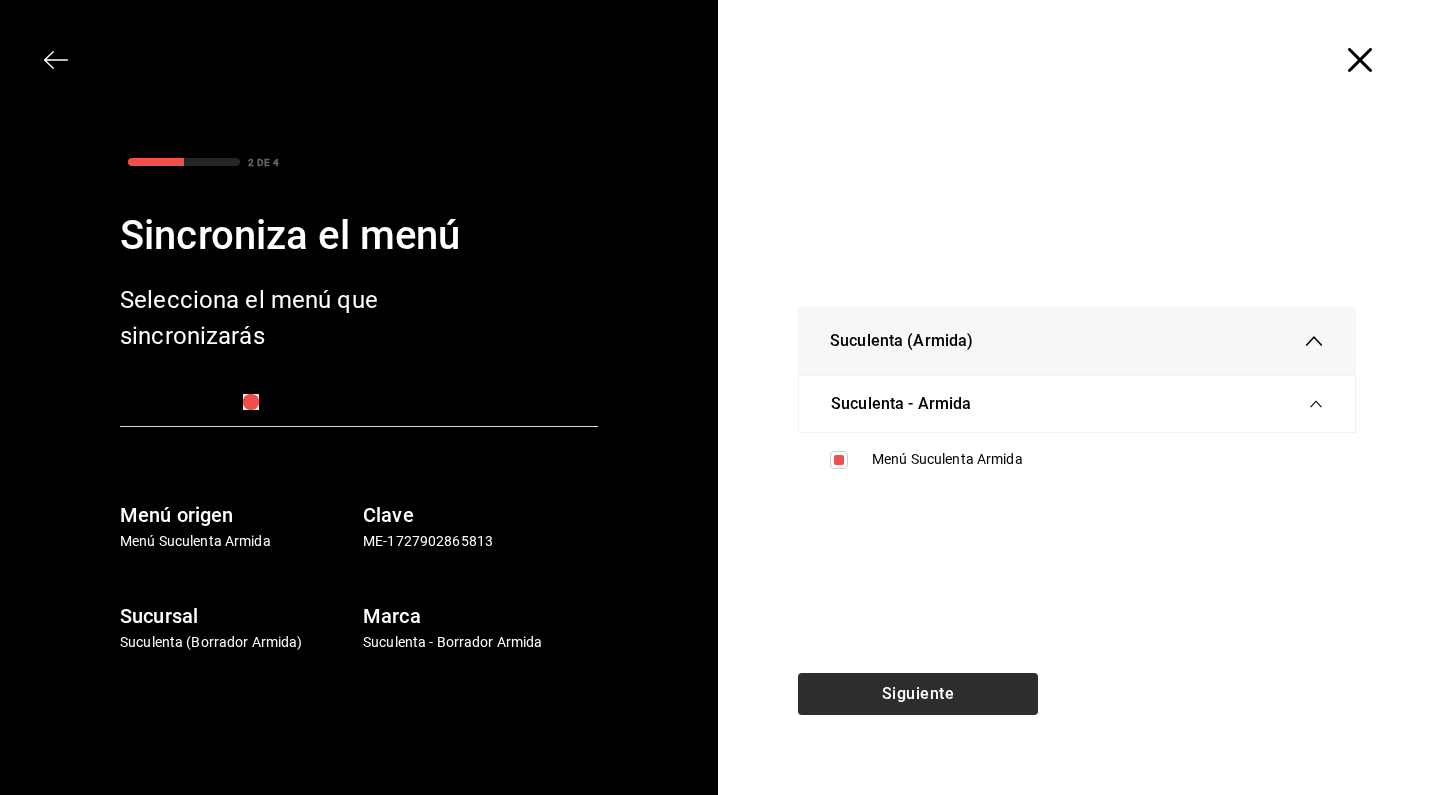 click on "Siguiente" at bounding box center [918, 694] 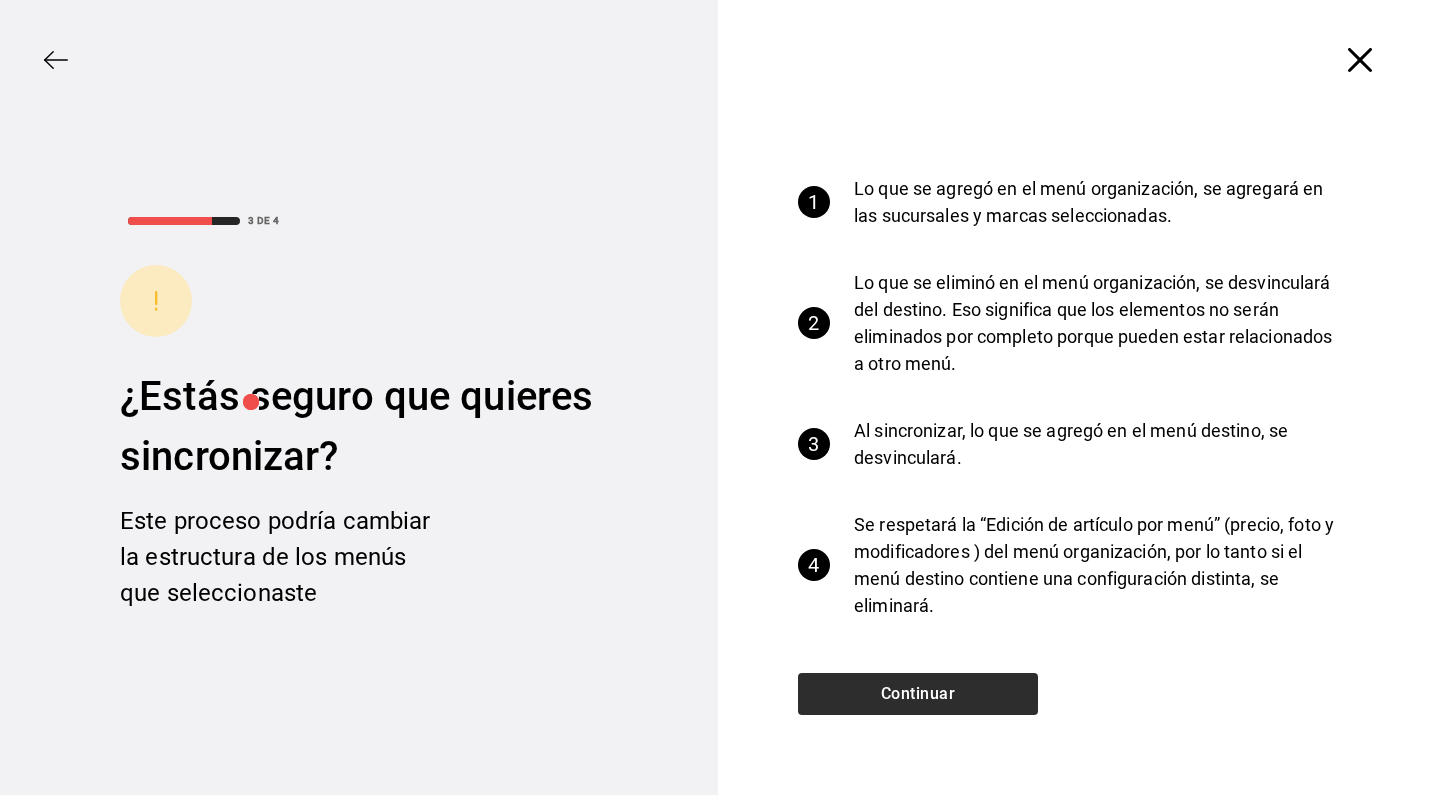 click on "Continuar" at bounding box center [918, 694] 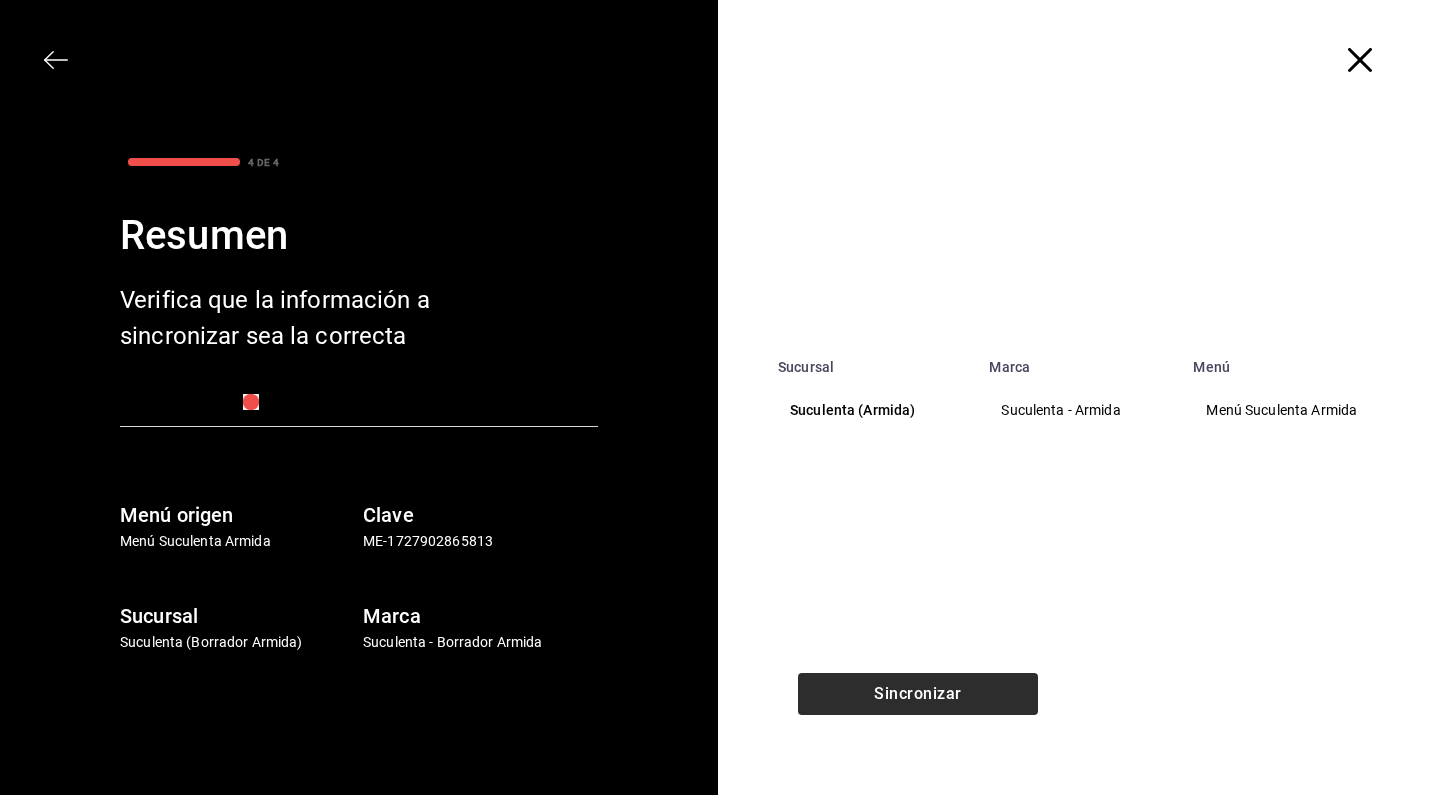 click on "Sincronizar" at bounding box center [918, 694] 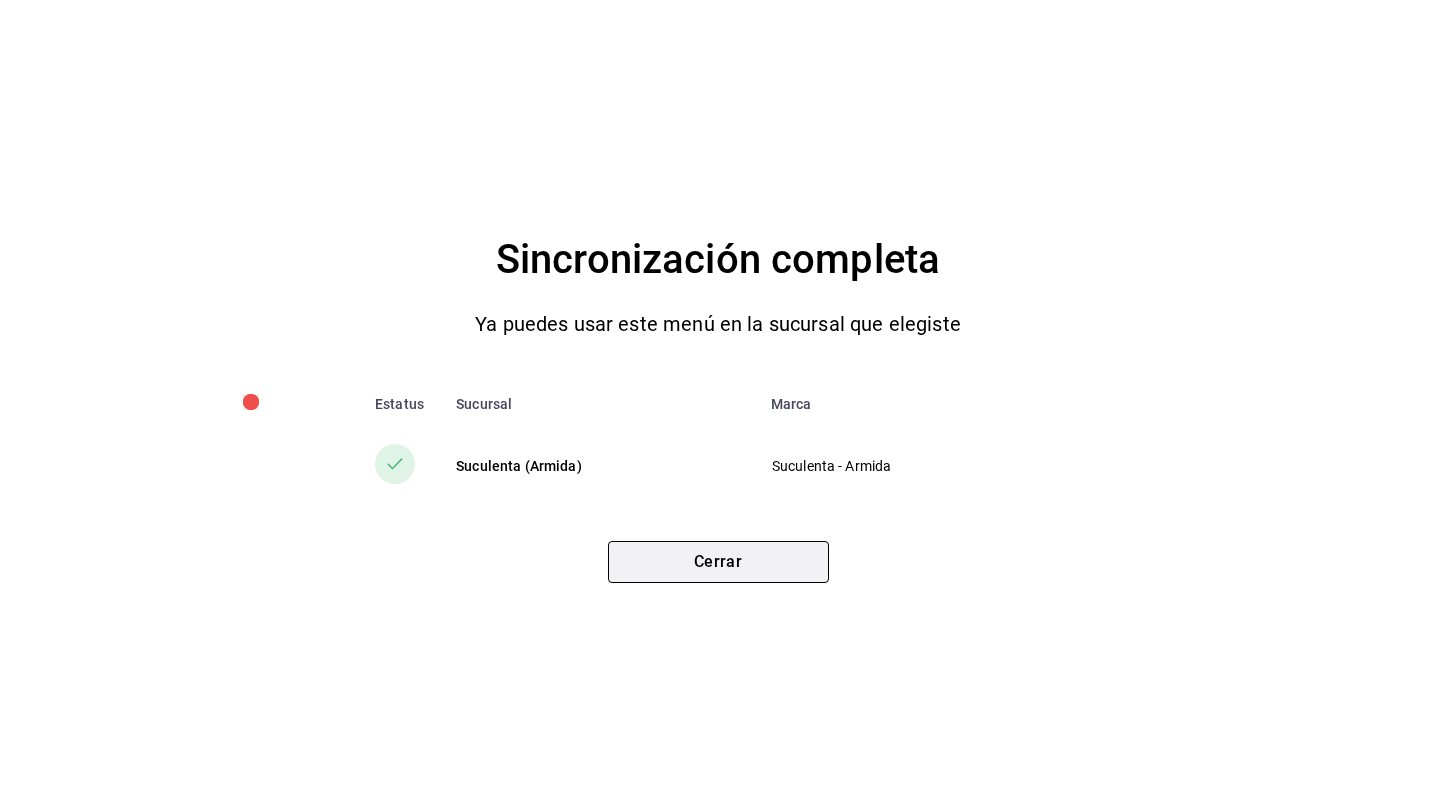 click on "Cerrar" at bounding box center [718, 562] 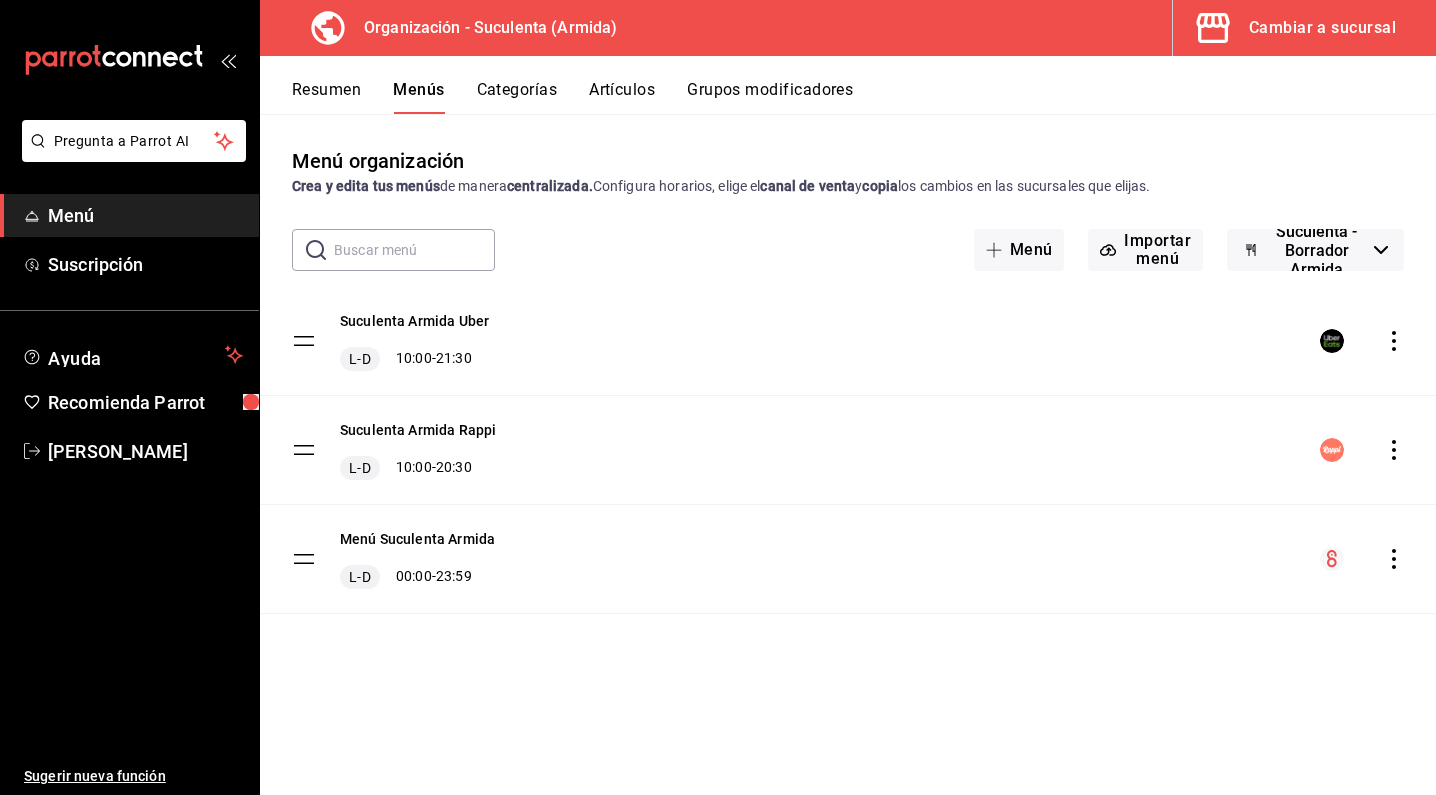 click 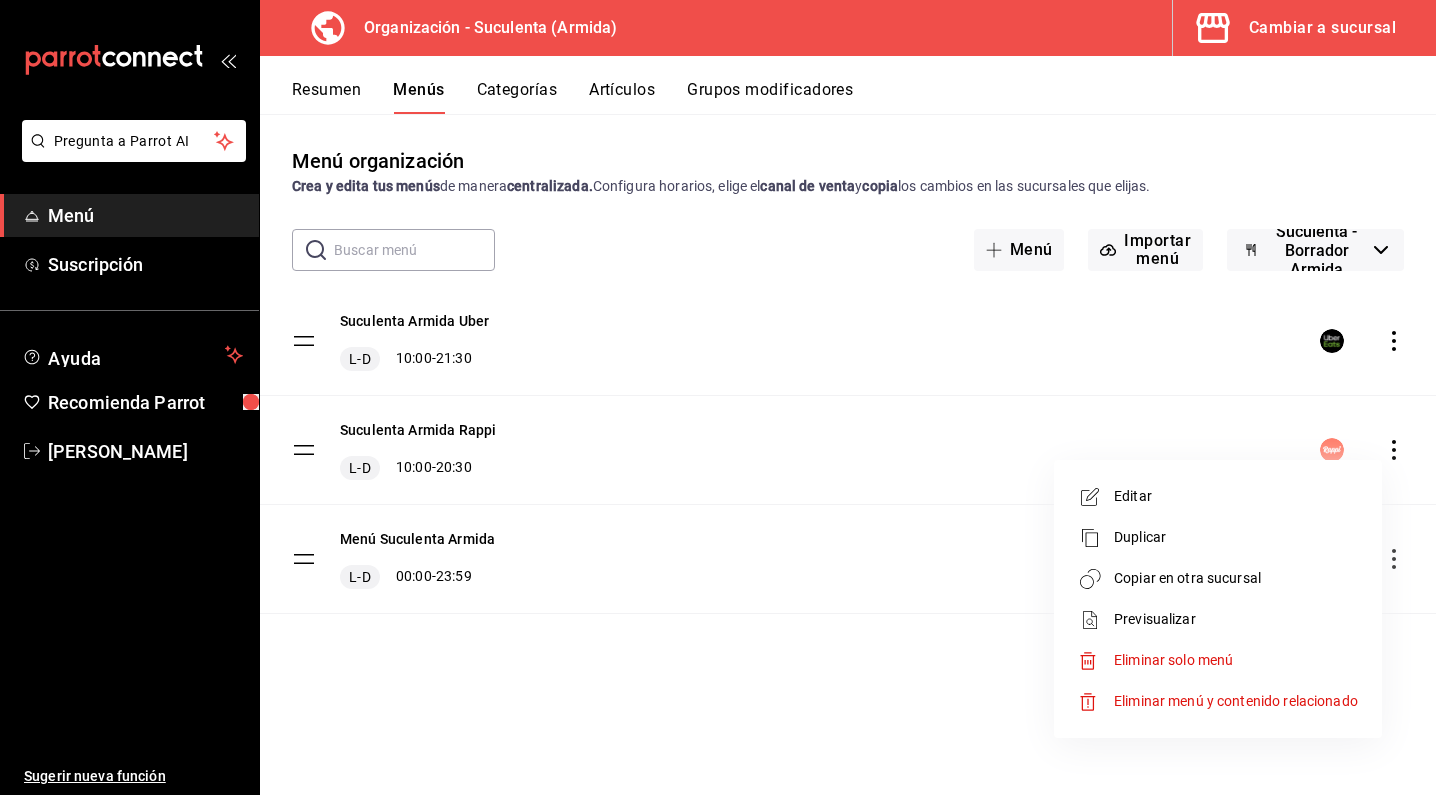 click at bounding box center (718, 397) 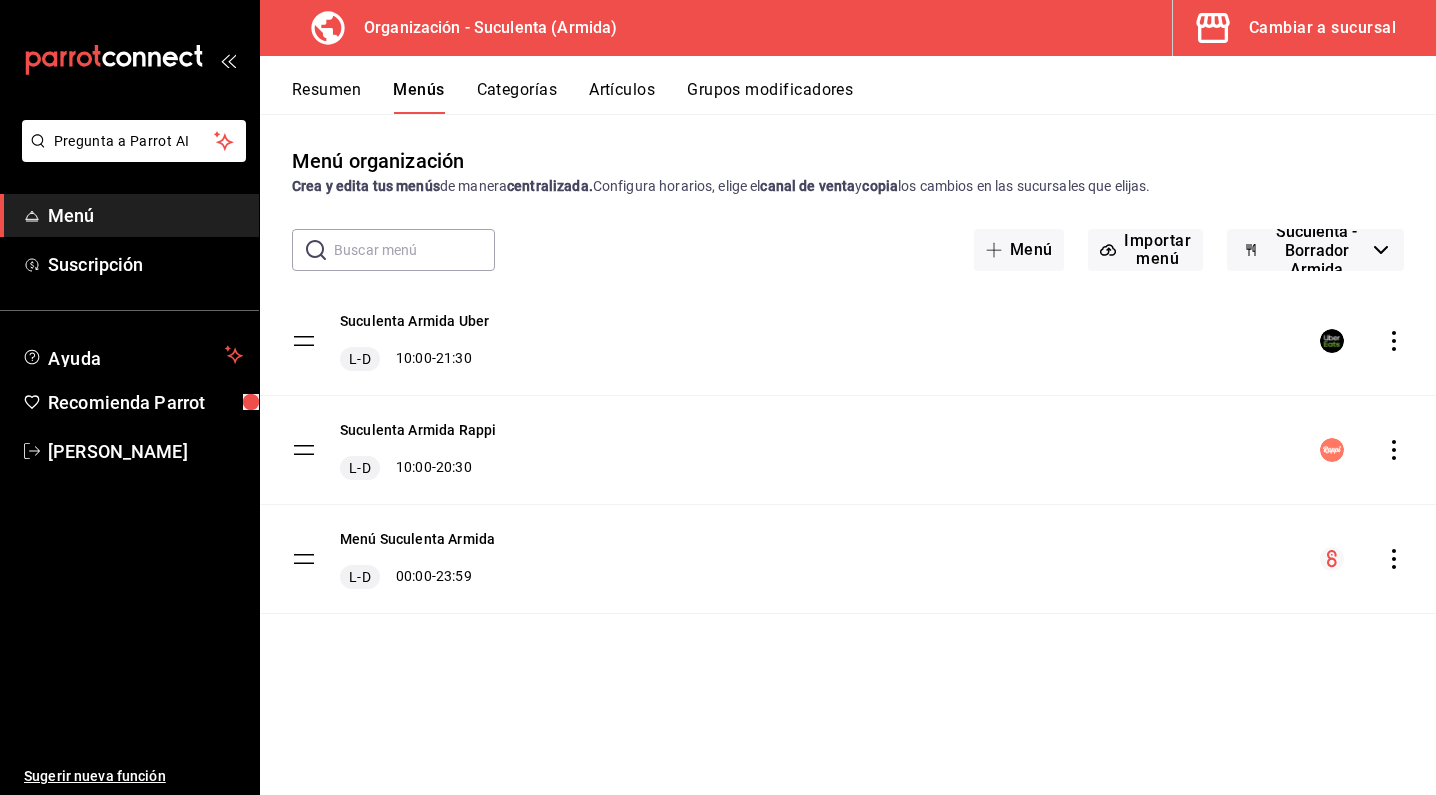 click on "Pregunta a Parrot AI Menú   Suscripción   Ayuda Recomienda Parrot   [PERSON_NAME]   Sugerir nueva función   Organización - Suculenta (Armida) Cambiar a sucursal Resumen Menús Categorías Artículos Grupos modificadores Menú organización Crea y edita tus menús  de manera  centralizada.  Configura horarios, elige el  canal de venta  y  copia  los cambios en las sucursales que elijas. ​ ​ Menú Importar menú Suculenta - Borrador Armida Suculenta Armida Uber L-D 10:00  -  21:30 Suculenta Armida Rappi L-D 10:00  -  20:30 Menú Suculenta Armida L-D 00:00  -  23:59 Guardar GANA 1 MES GRATIS EN TU SUSCRIPCIÓN AQUÍ ¿Recuerdas cómo empezó tu restaurante?
[PERSON_NAME] puedes ayudar a un colega a tener el mismo cambio que tú viviste.
Recomienda Parrot directamente desde tu Portal Administrador.
Es fácil y rápido.
🎁 Por cada restaurante que se una, ganas 1 mes gratis. Ver video tutorial Ir a video Pregunta a Parrot AI Menú   Suscripción   Ayuda Recomienda Parrot   [PERSON_NAME]   Sugerir nueva función" at bounding box center [718, 397] 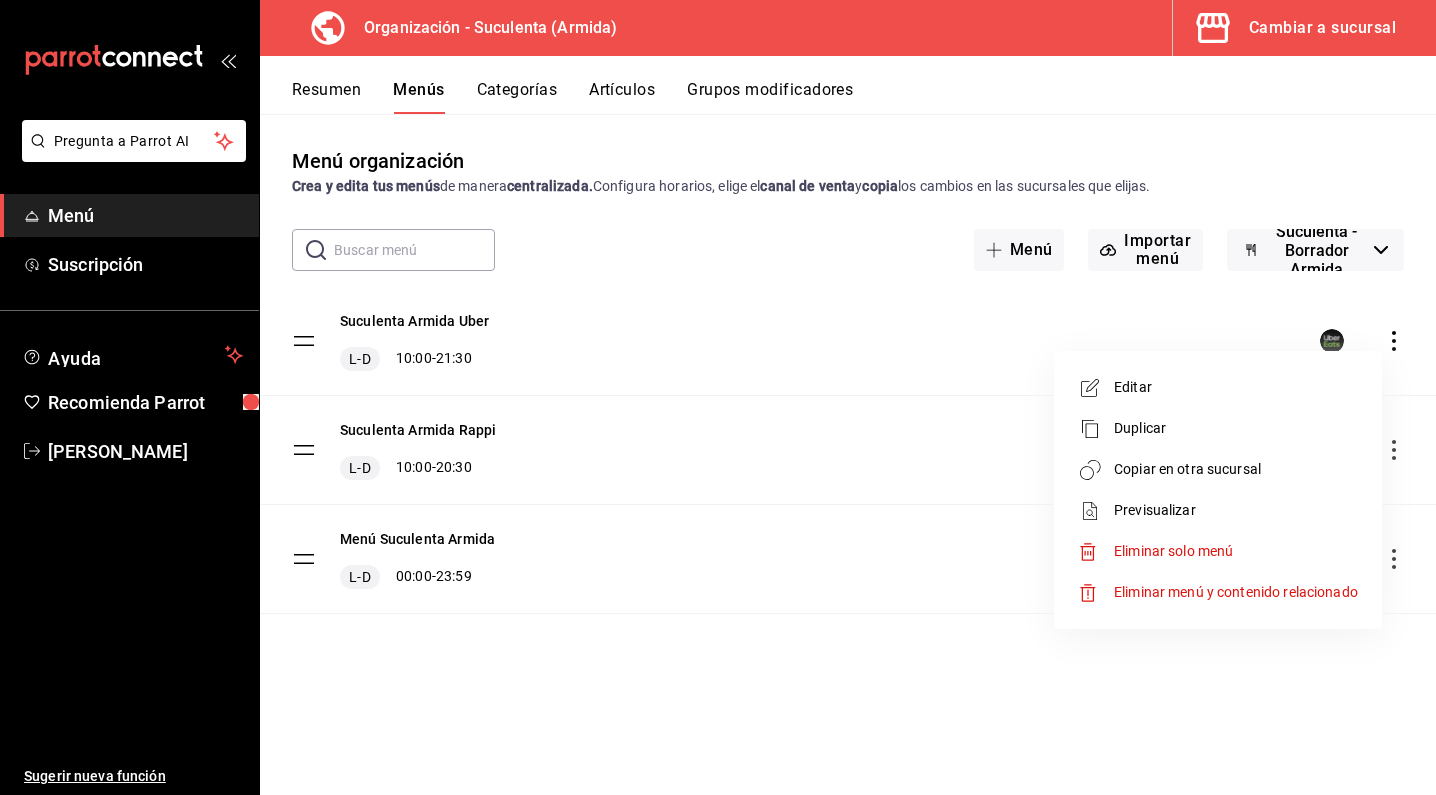 click on "Copiar en otra sucursal" at bounding box center [1236, 469] 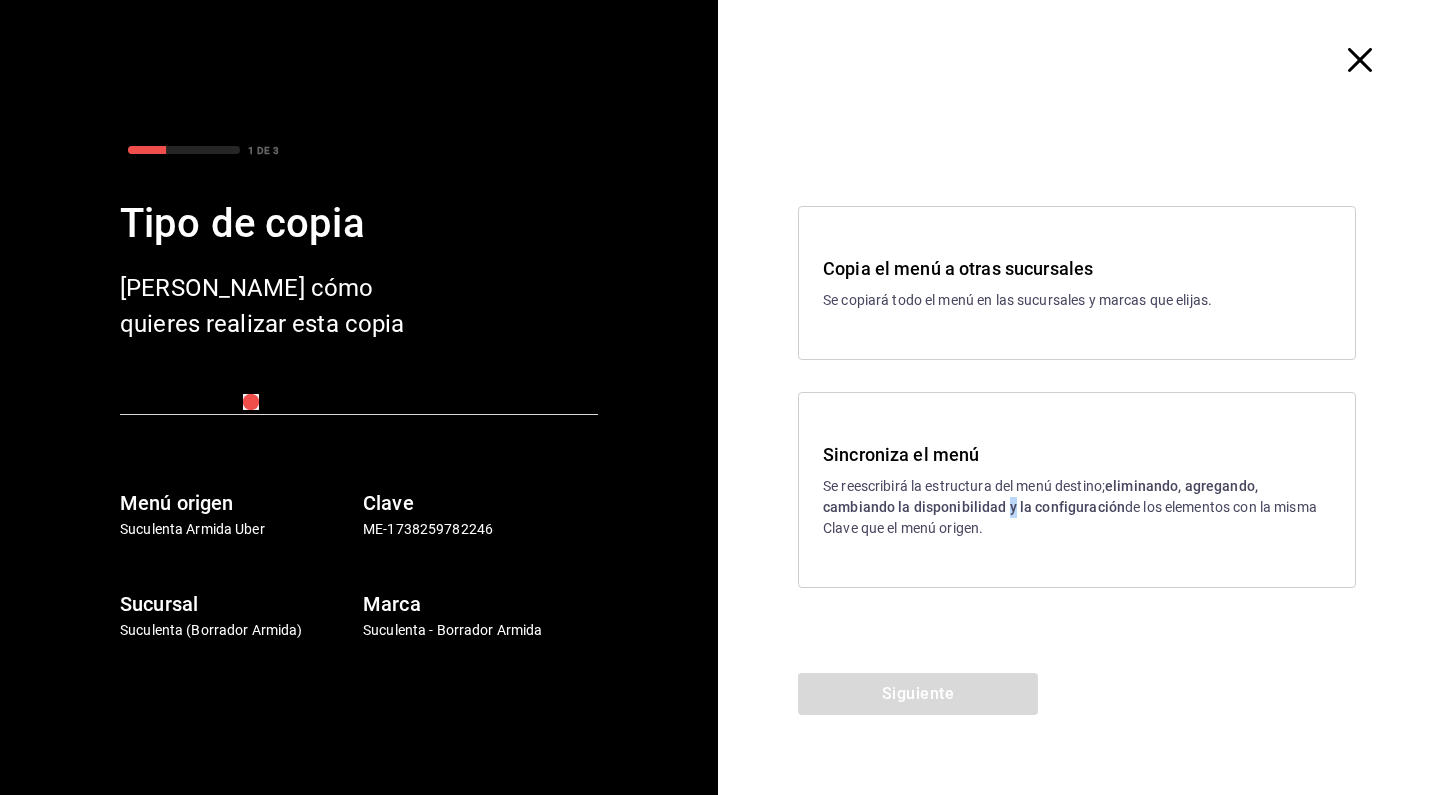click on "eliminando, agregando, cambiando la disponibilidad y la configuración" at bounding box center (1040, 496) 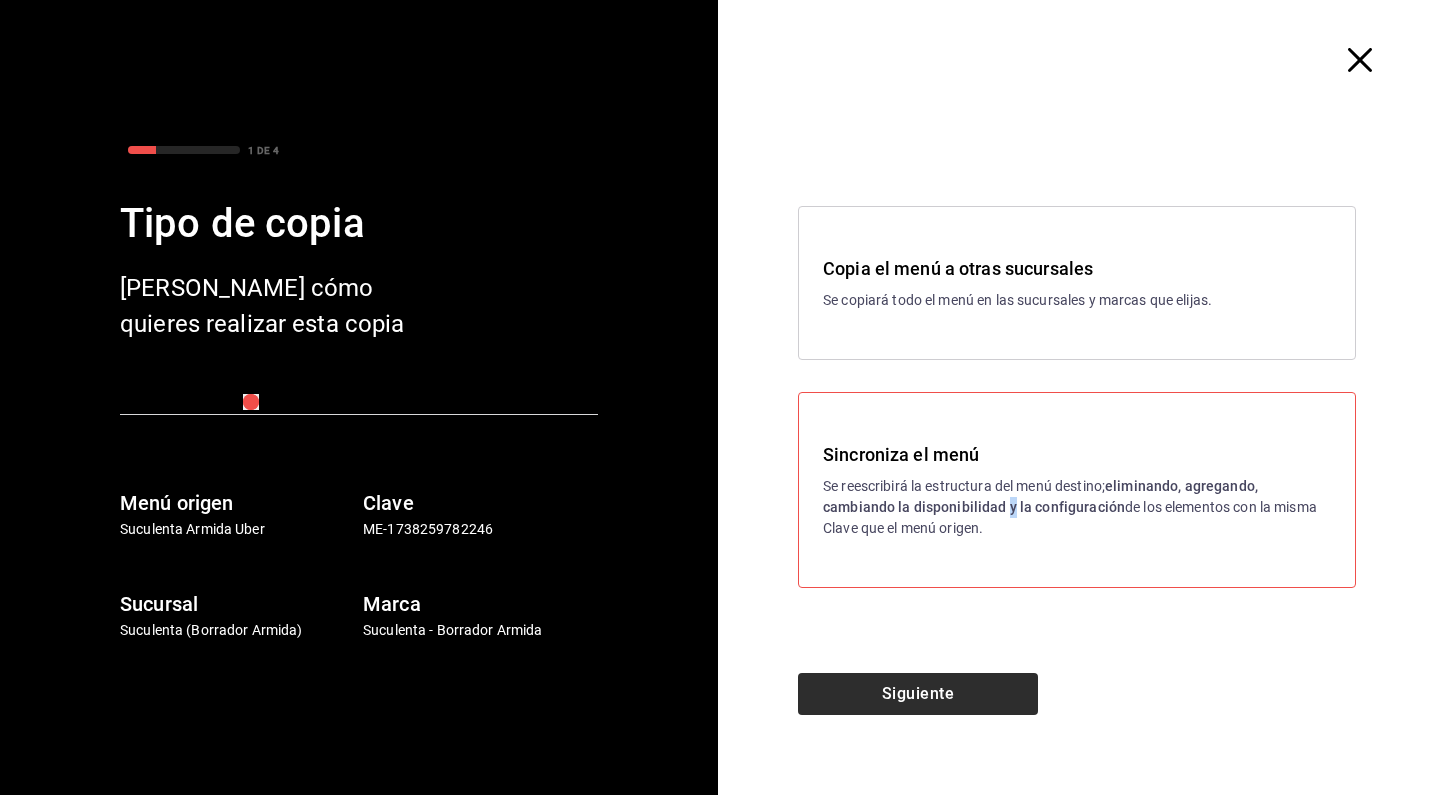 click on "Siguiente" at bounding box center (918, 694) 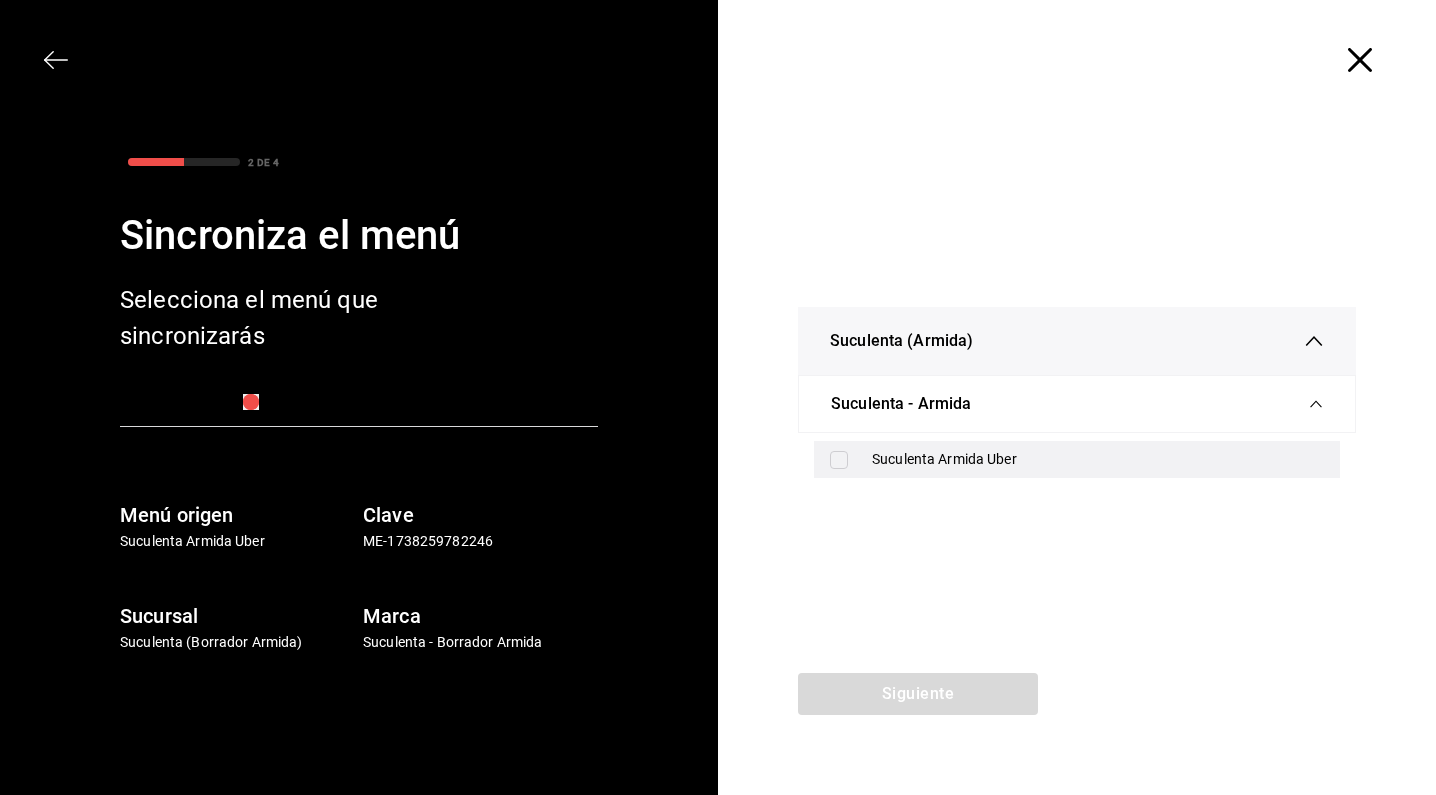 click on "Suculenta Armida Uber" at bounding box center [1077, 459] 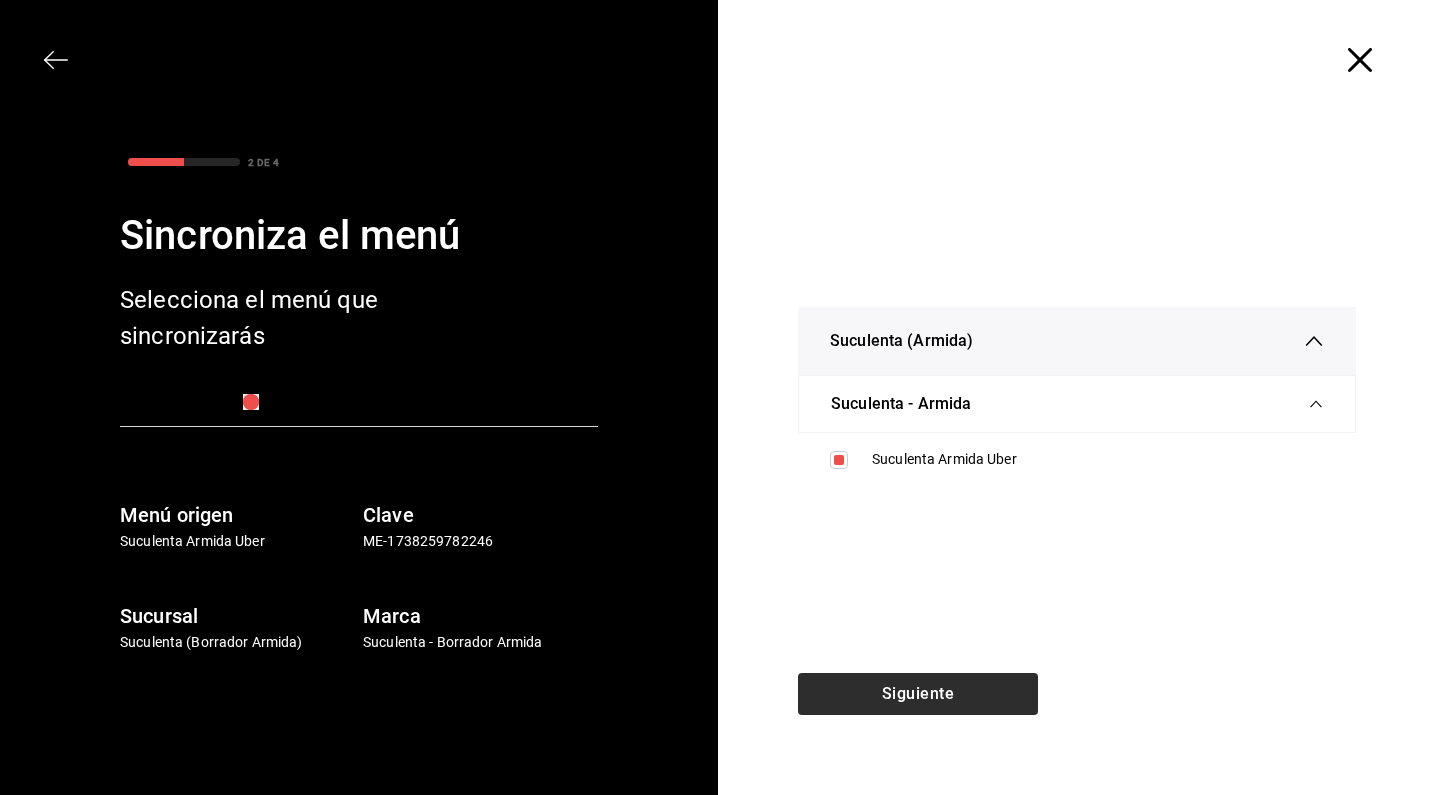 click on "Siguiente" at bounding box center [918, 694] 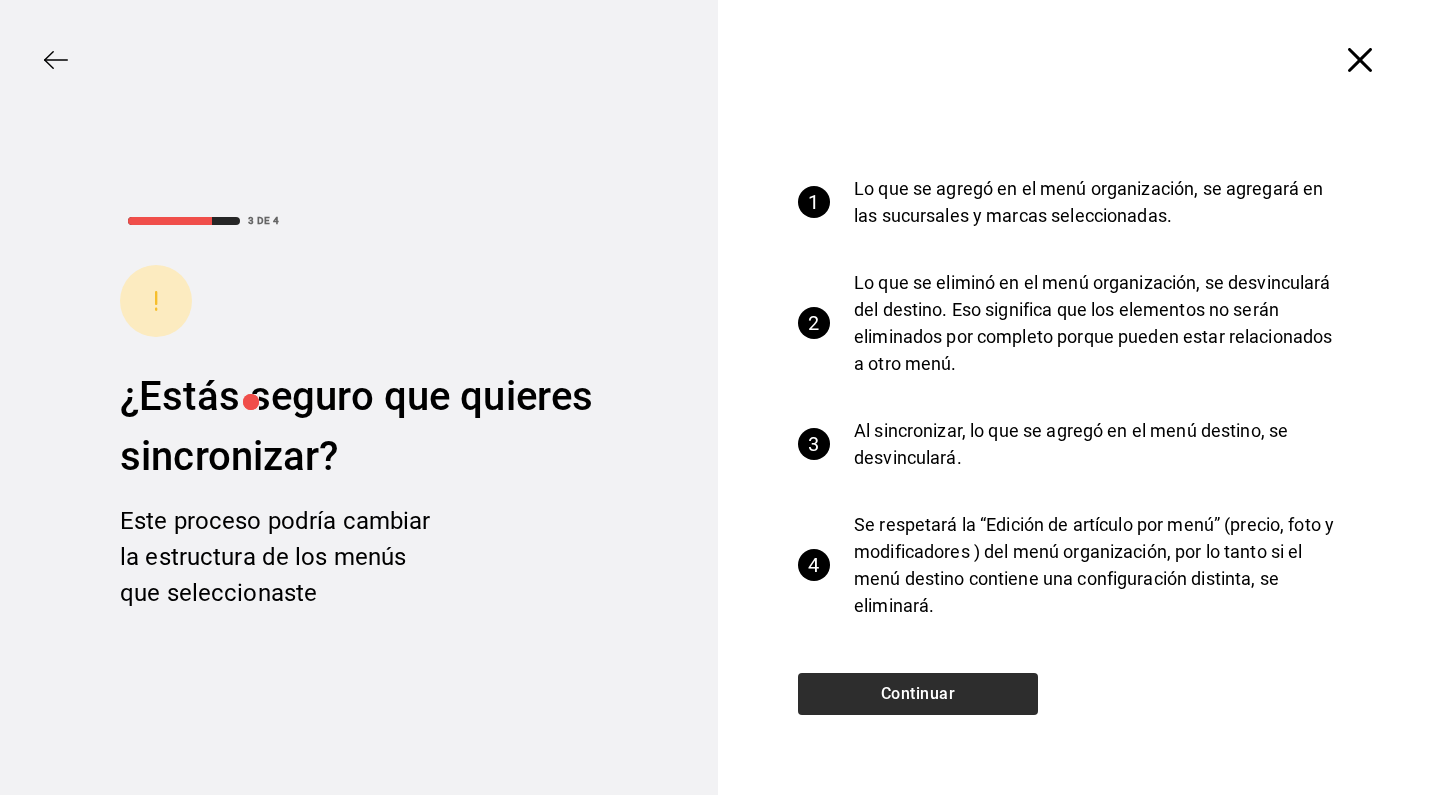 click on "Continuar" at bounding box center (918, 694) 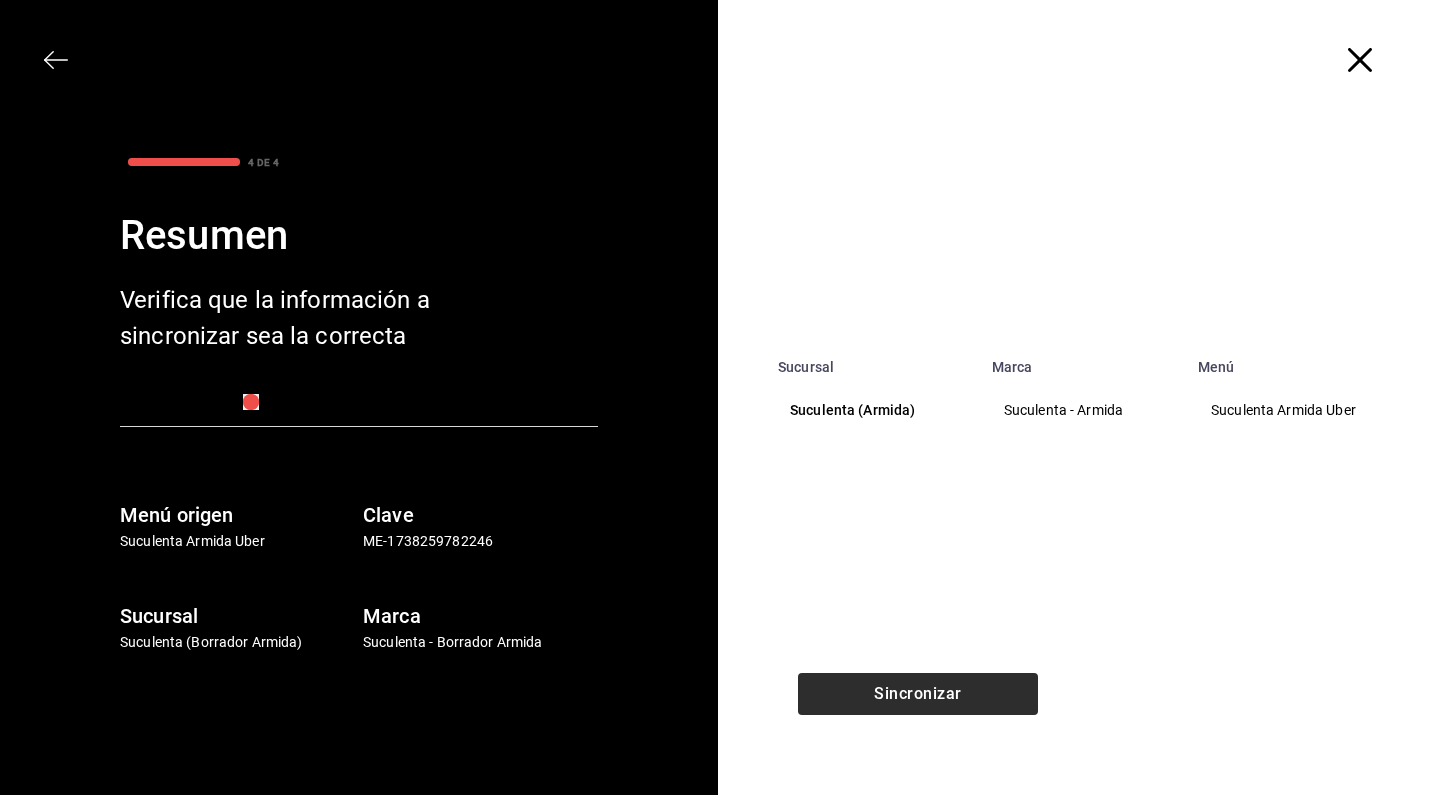 click on "Sincronizar" at bounding box center [918, 694] 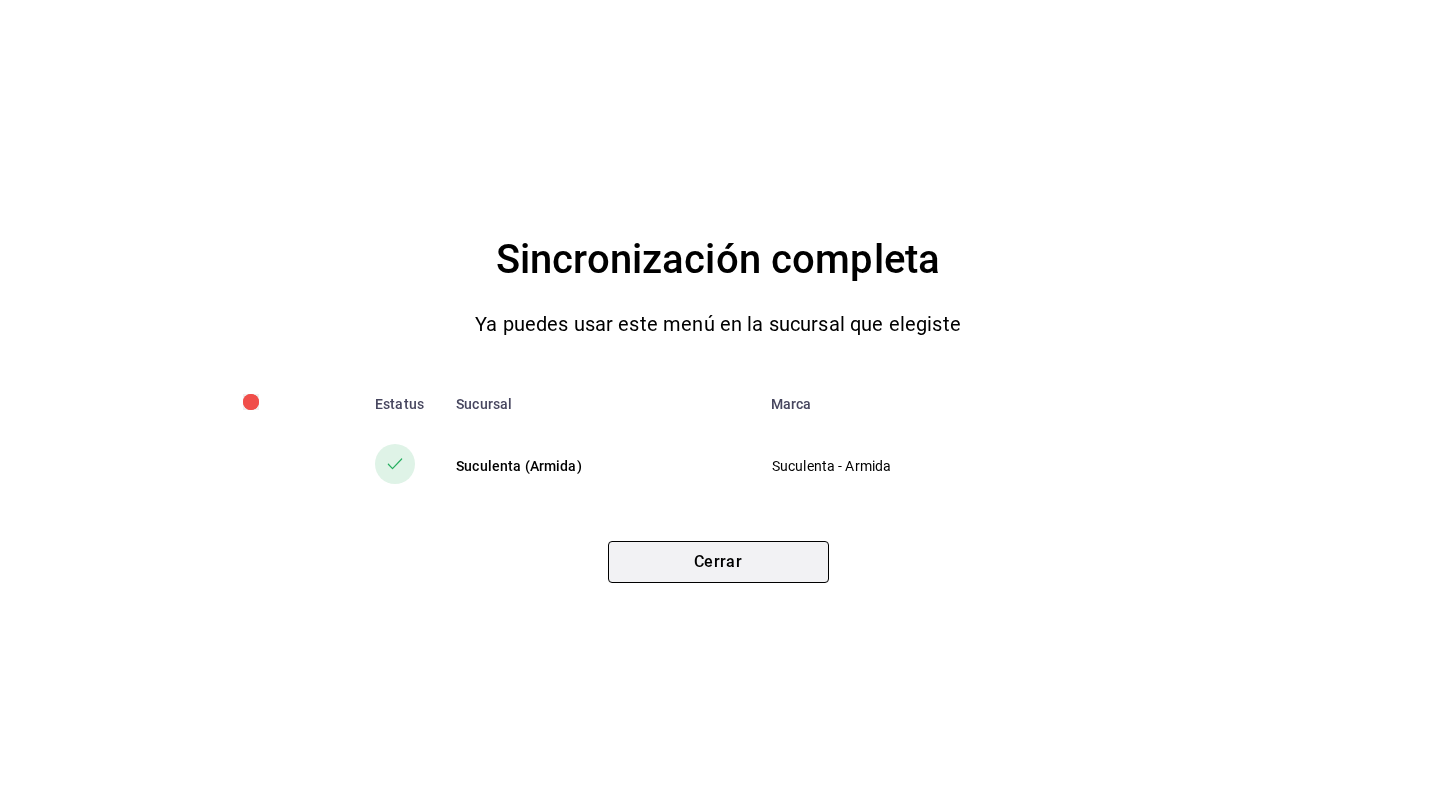 click on "Cerrar" at bounding box center (718, 562) 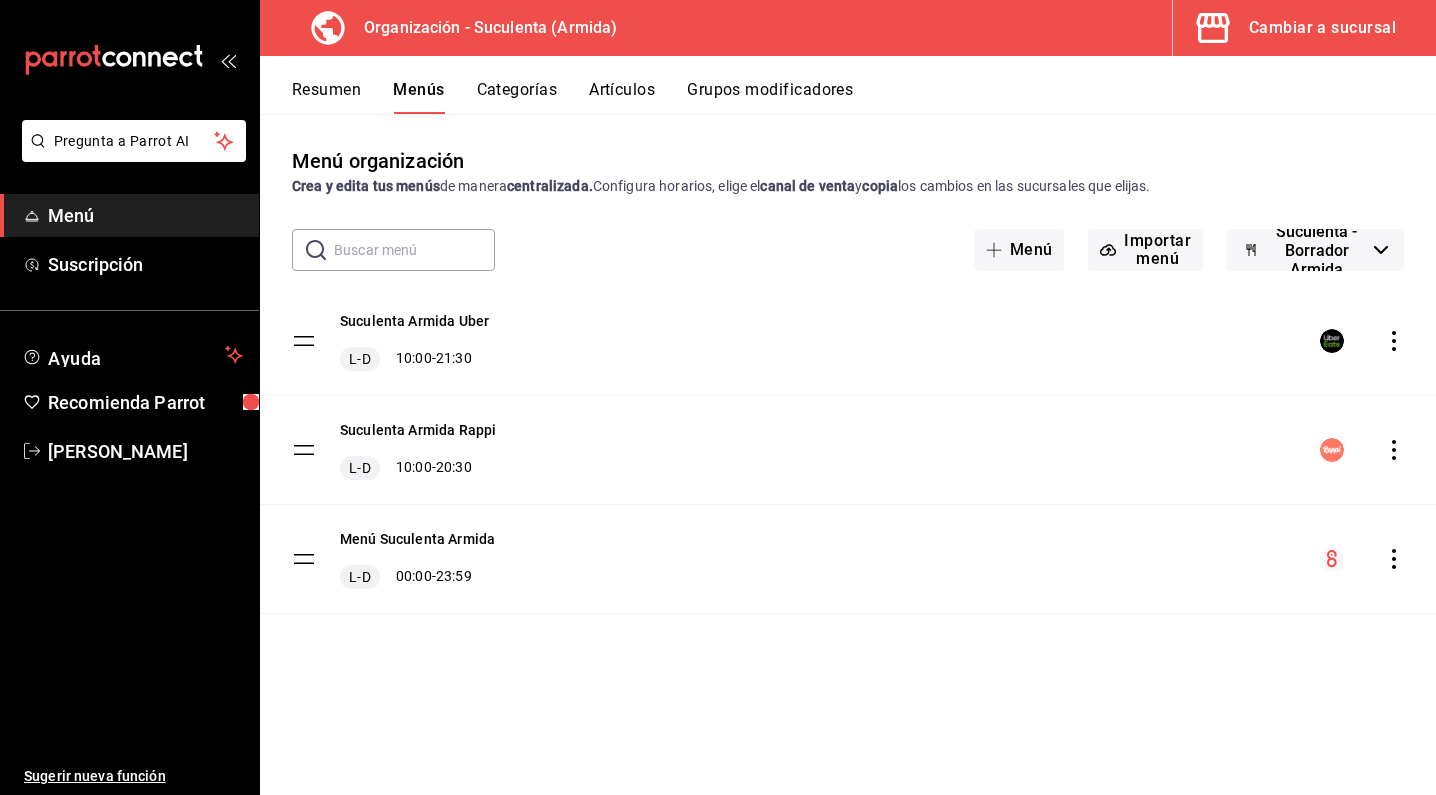 click 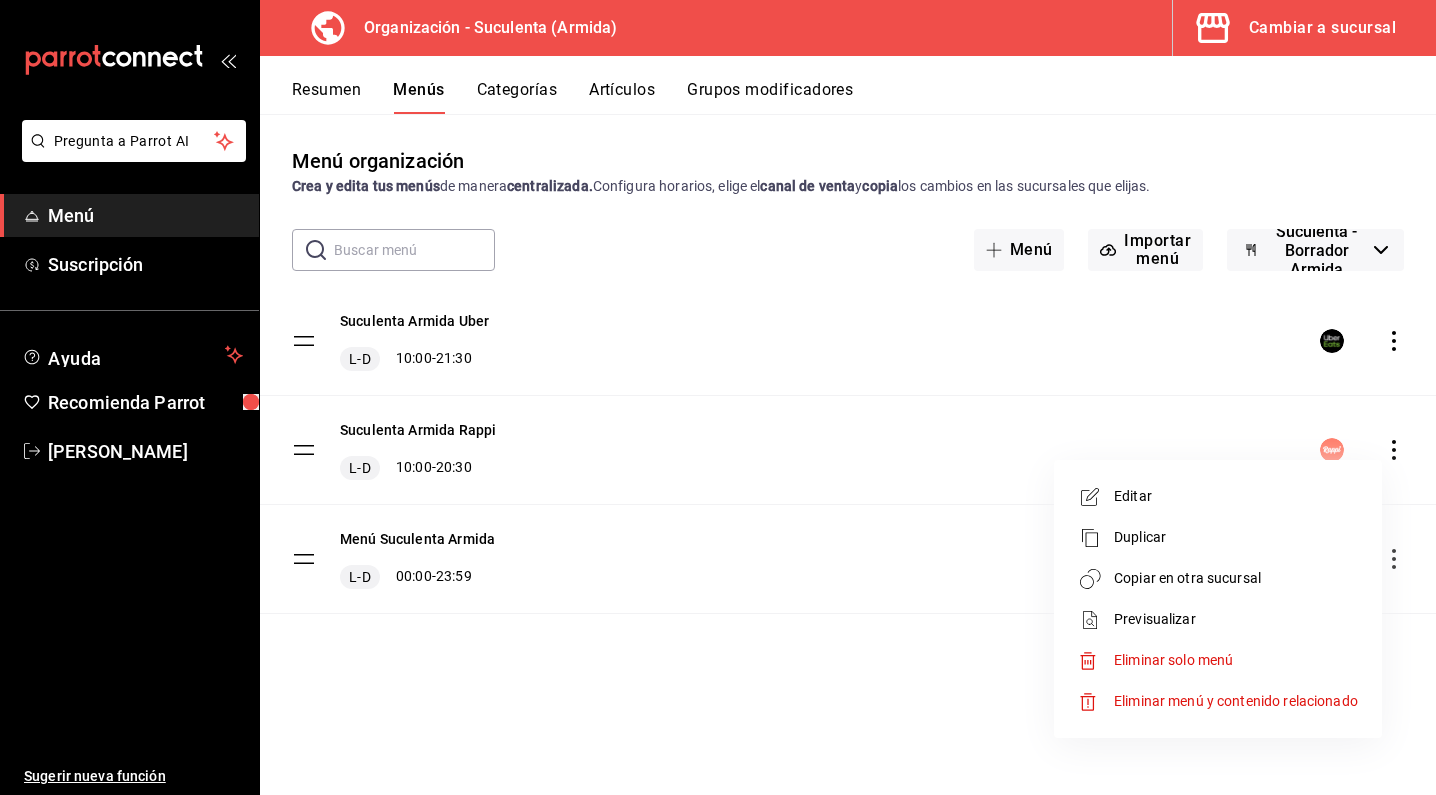 click on "Copiar en otra sucursal" at bounding box center (1236, 578) 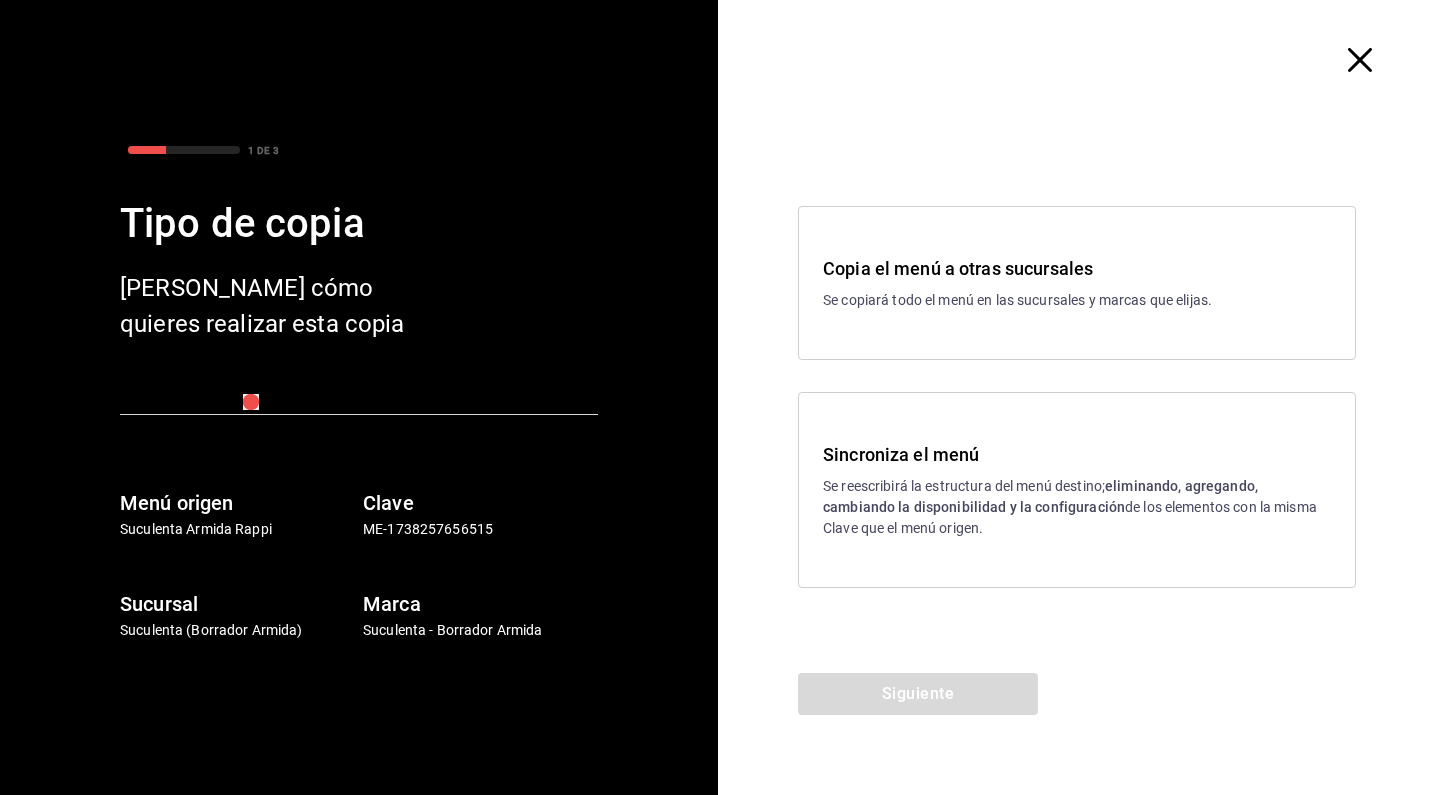 click on "Se reescribirá la estructura del menú destino;  eliminando, agregando, cambiando la disponibilidad y la configuración  de los elementos con la misma Clave que el menú origen." at bounding box center (1077, 507) 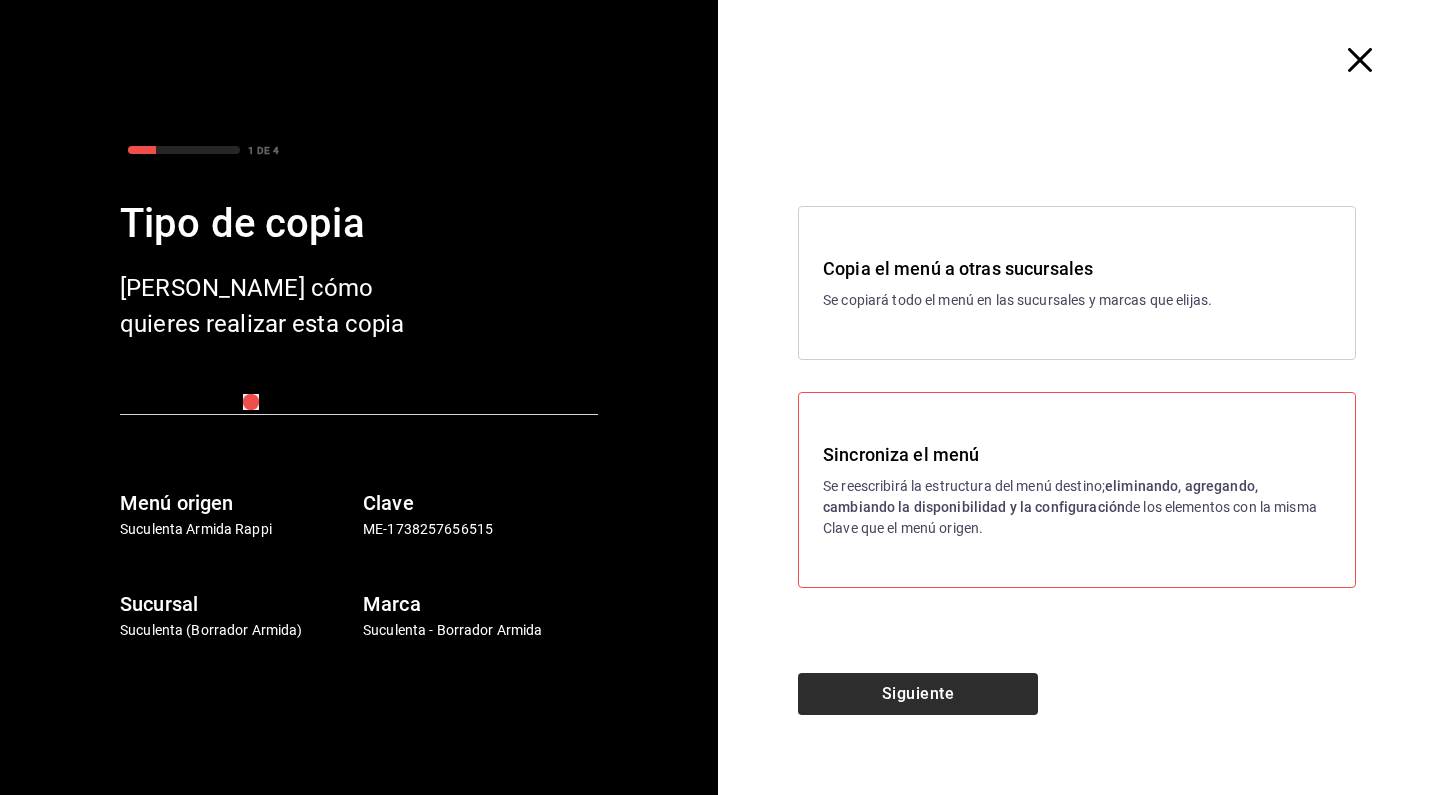 click on "Siguiente" at bounding box center (918, 694) 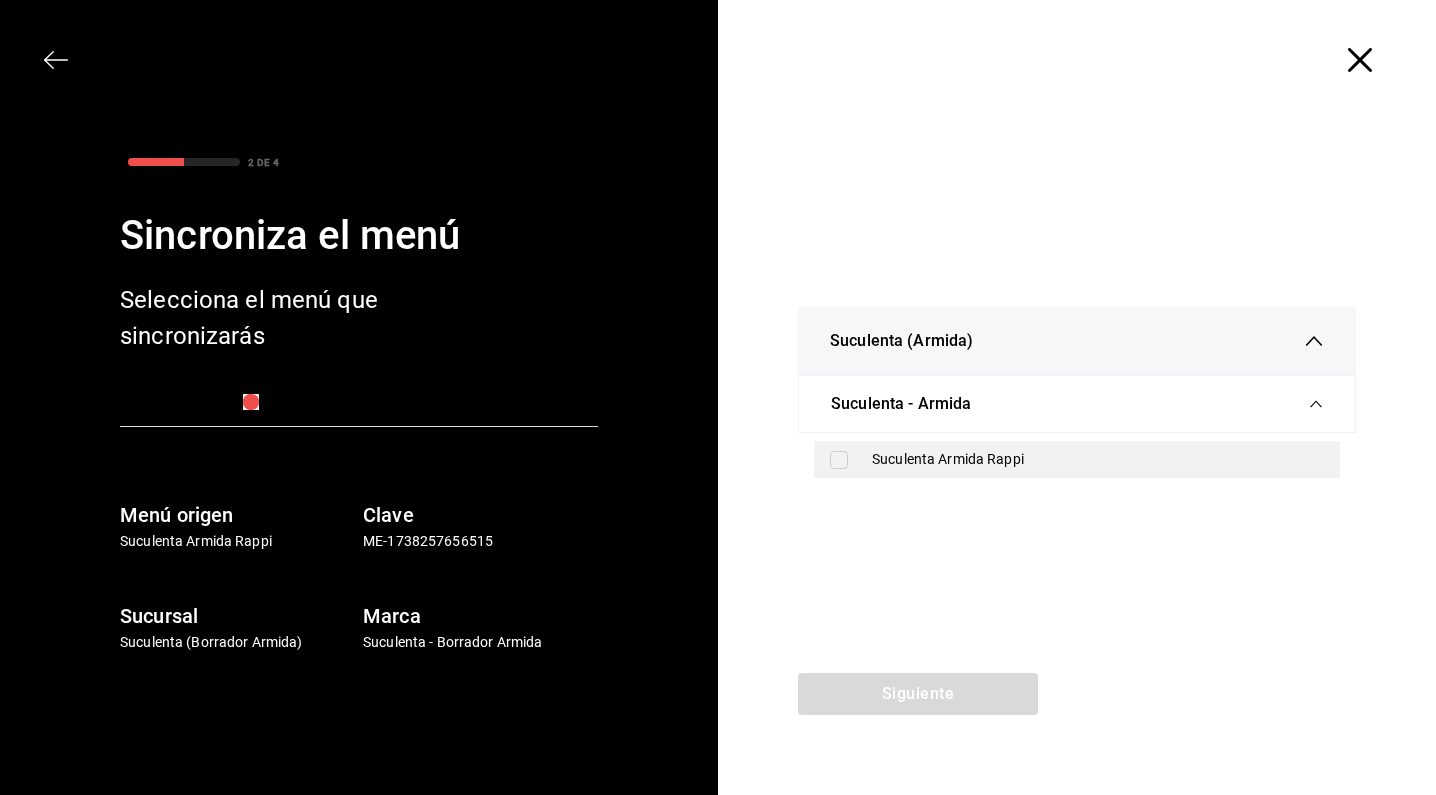 click on "Suculenta Armida Rappi" at bounding box center (1098, 459) 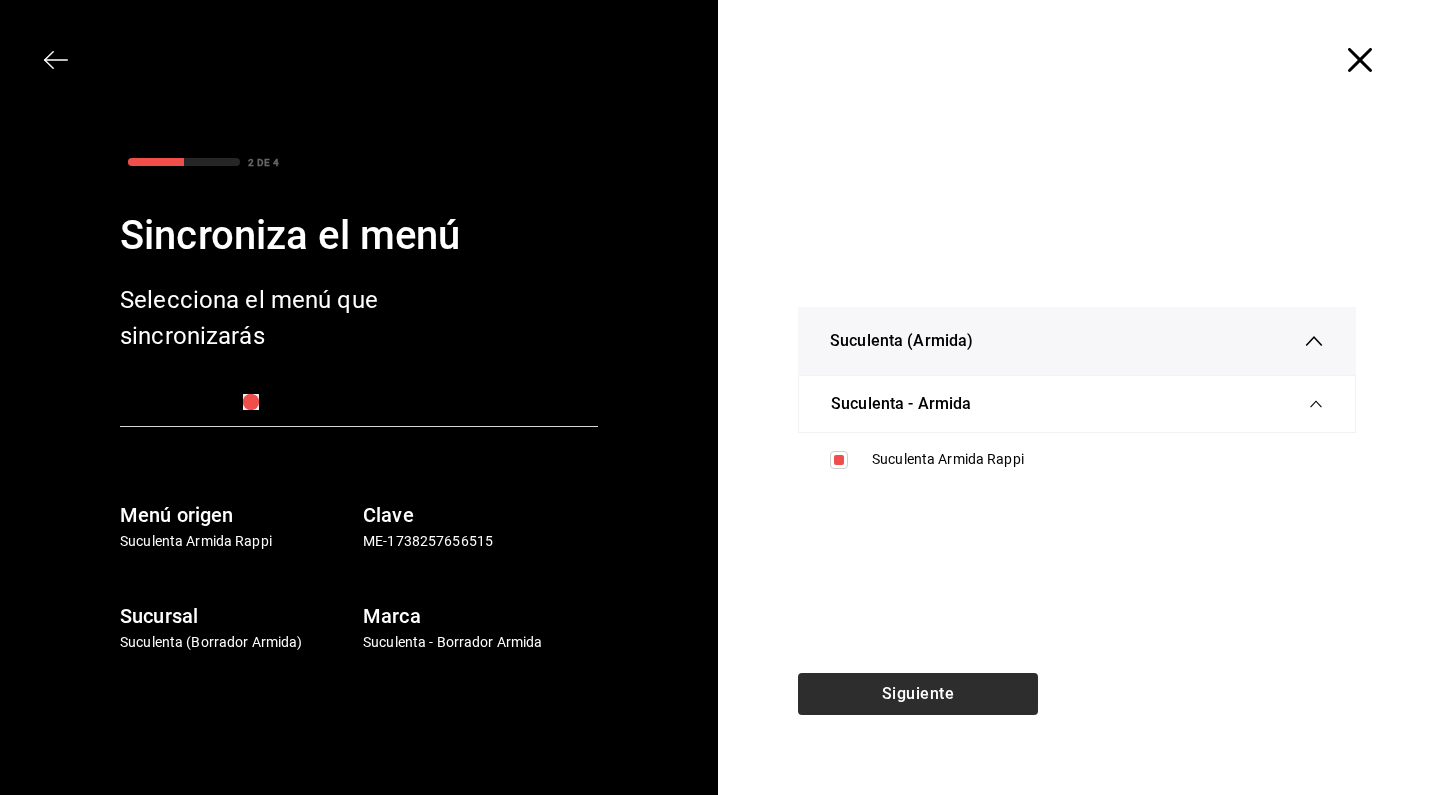 click on "Siguiente" at bounding box center (918, 694) 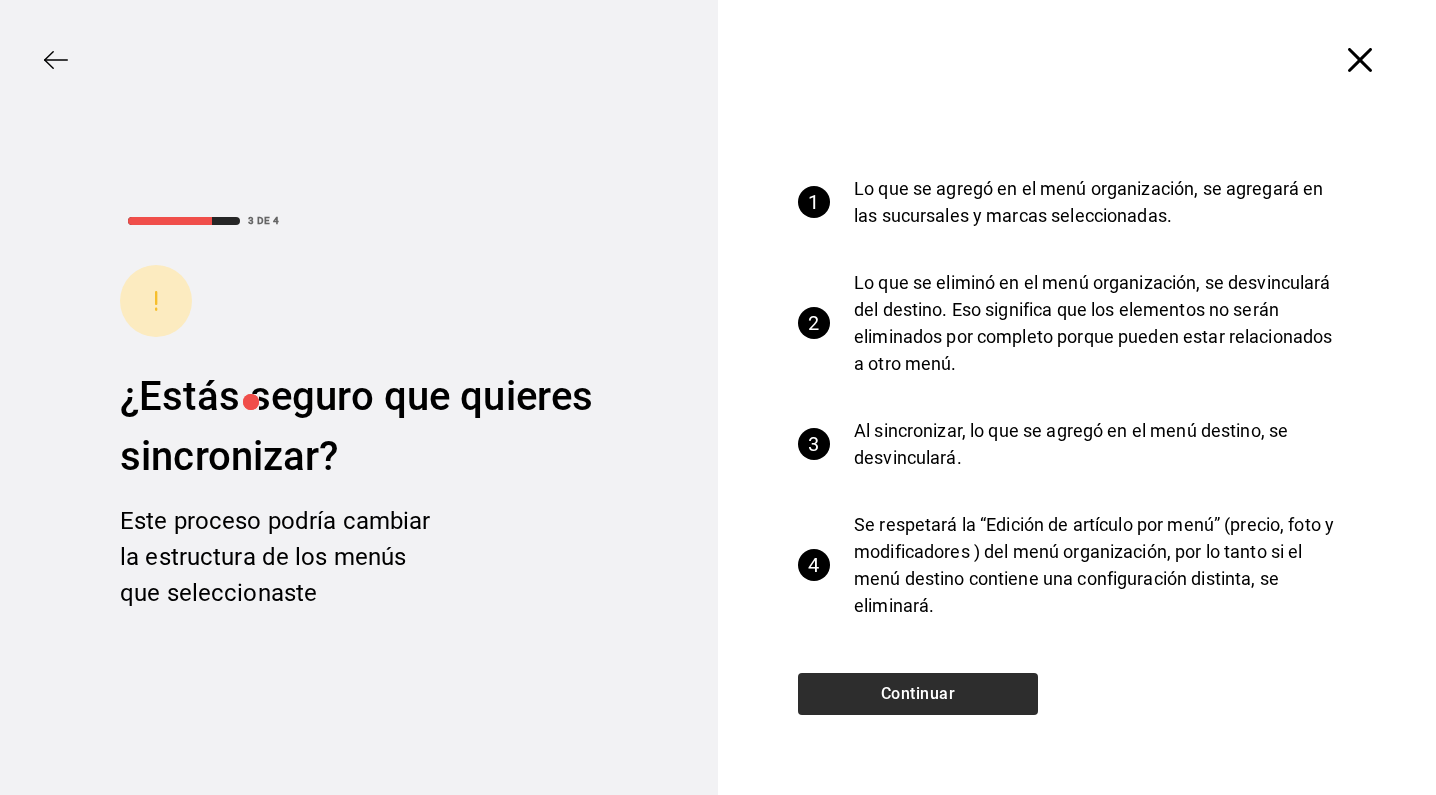 click on "Continuar" at bounding box center [918, 694] 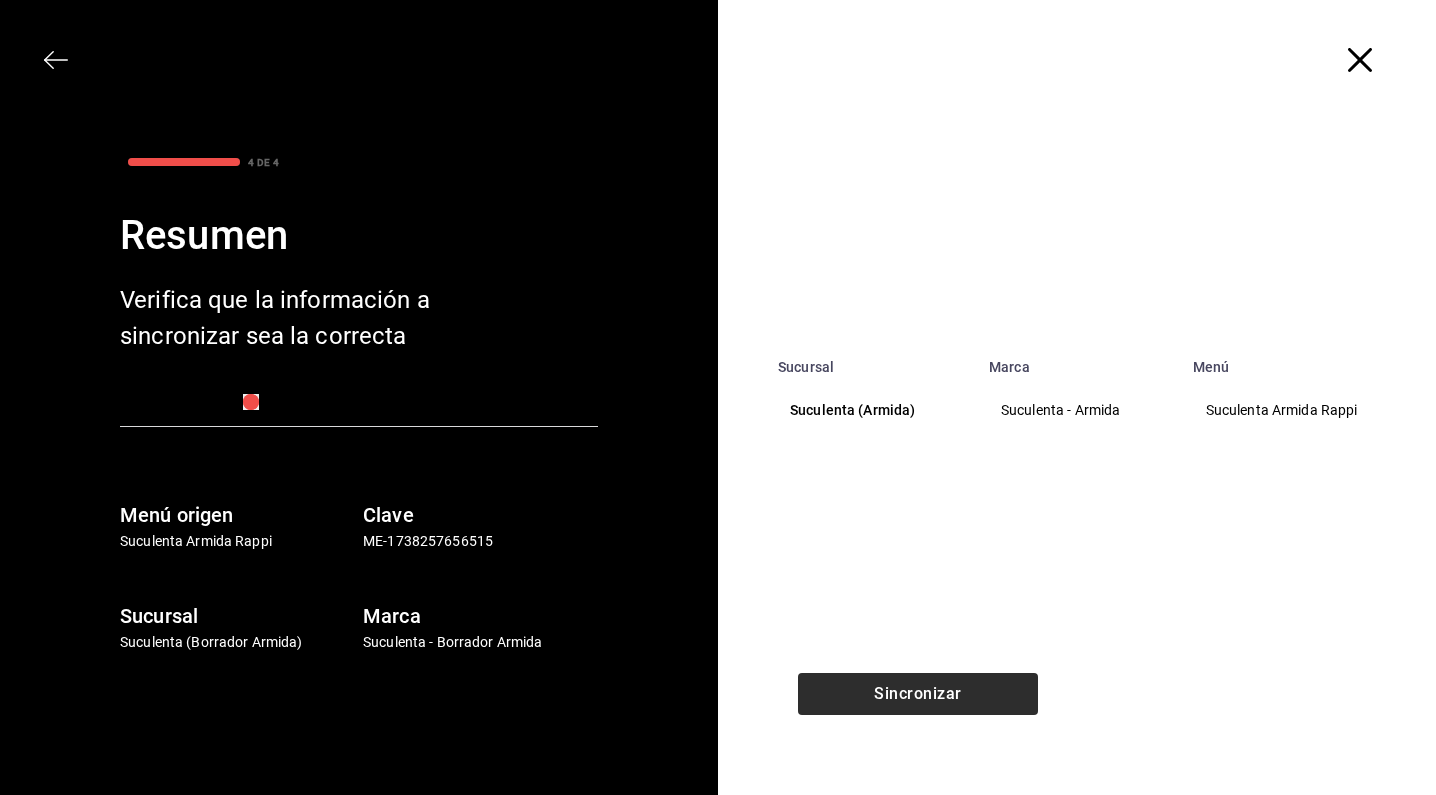 click on "Sincronizar" at bounding box center (918, 694) 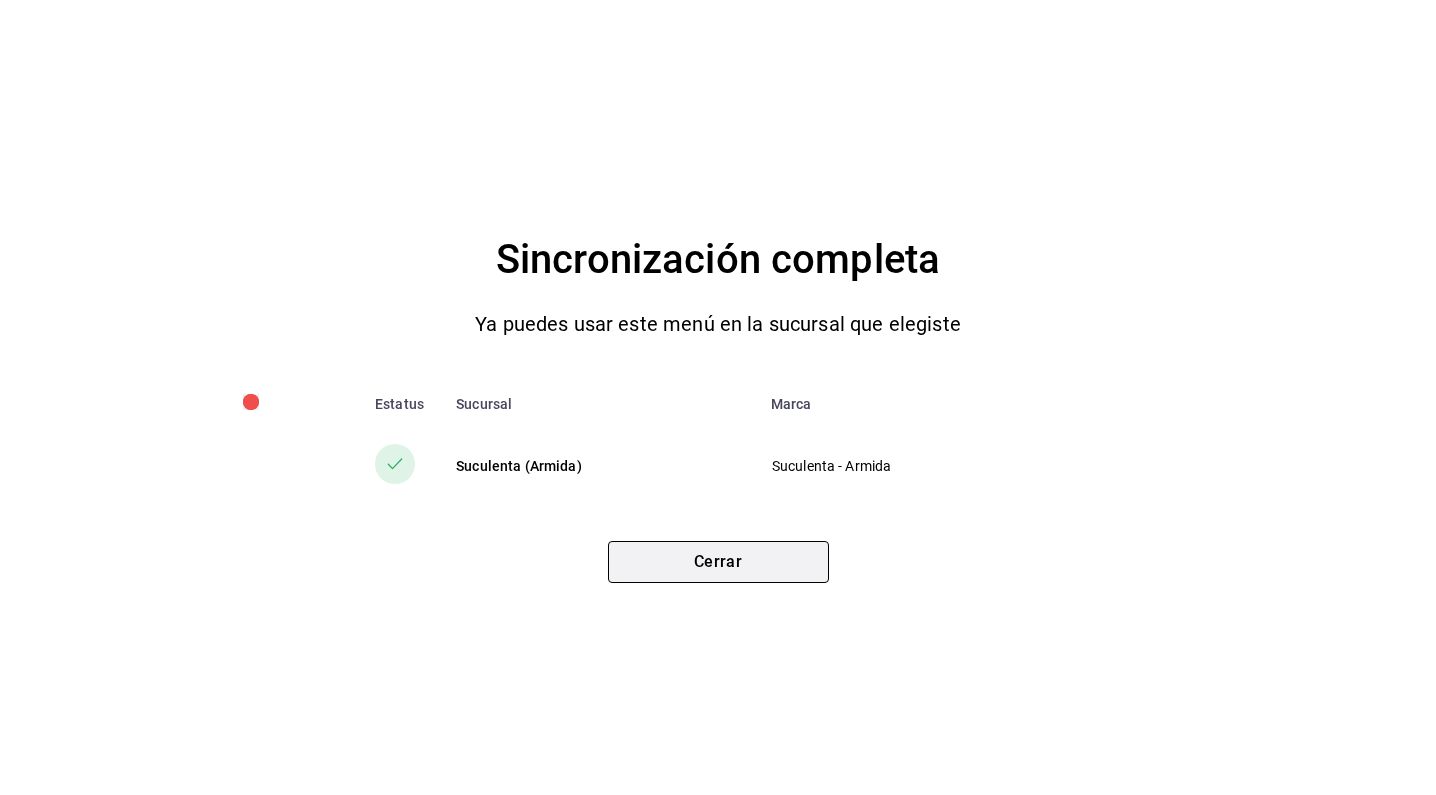 click on "Cerrar" at bounding box center (718, 562) 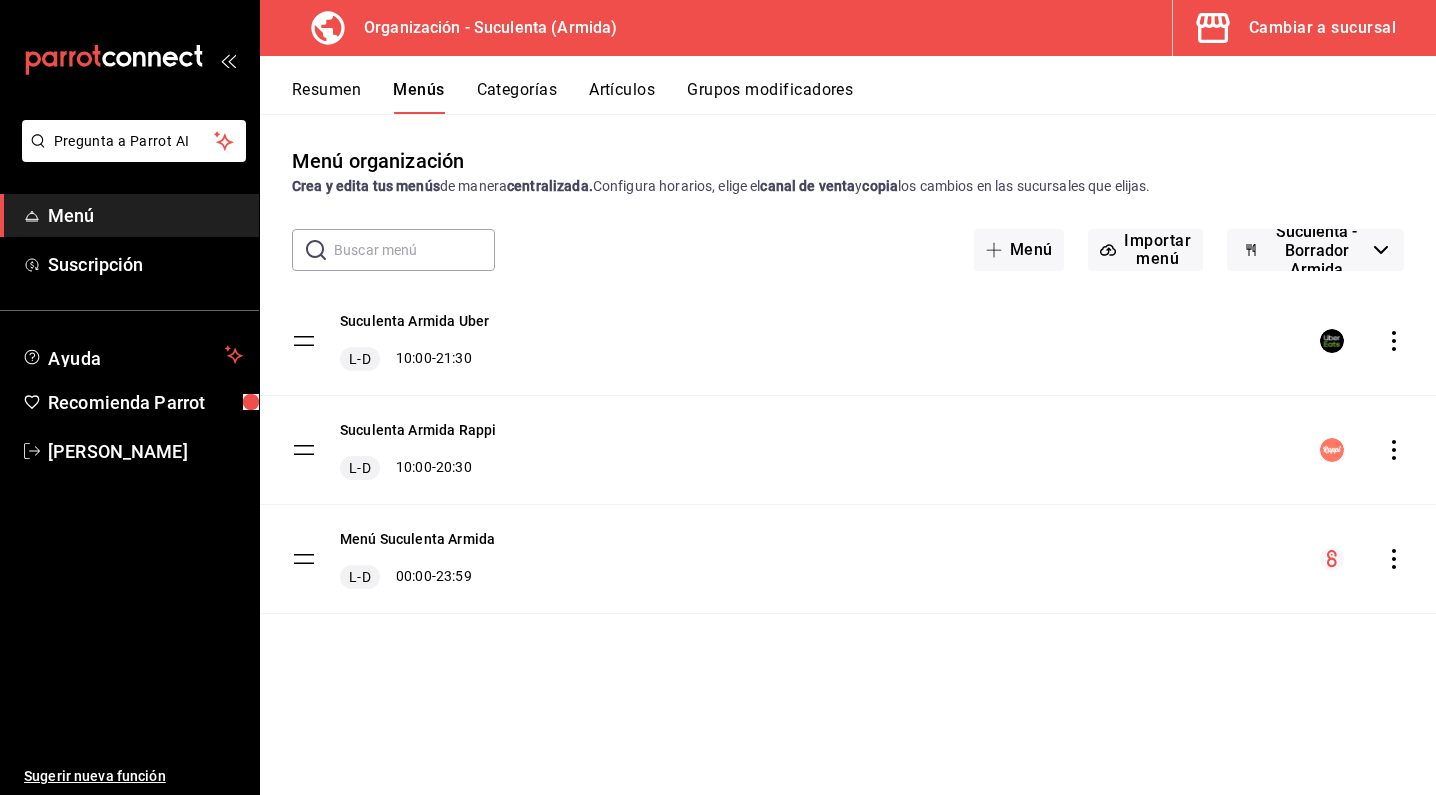 click on "Resumen" at bounding box center [326, 97] 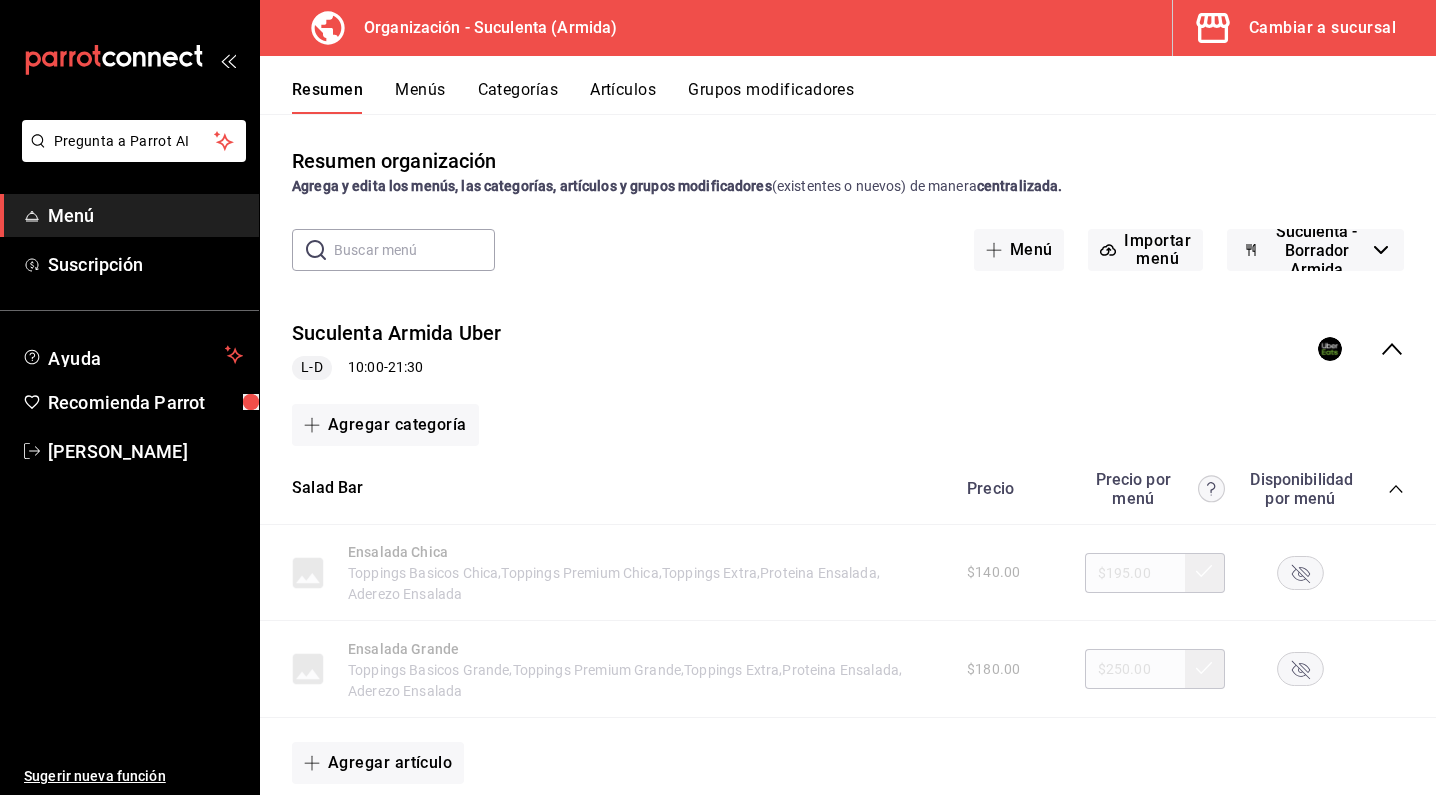 click on "$140.00 $195.00" at bounding box center (1175, 573) 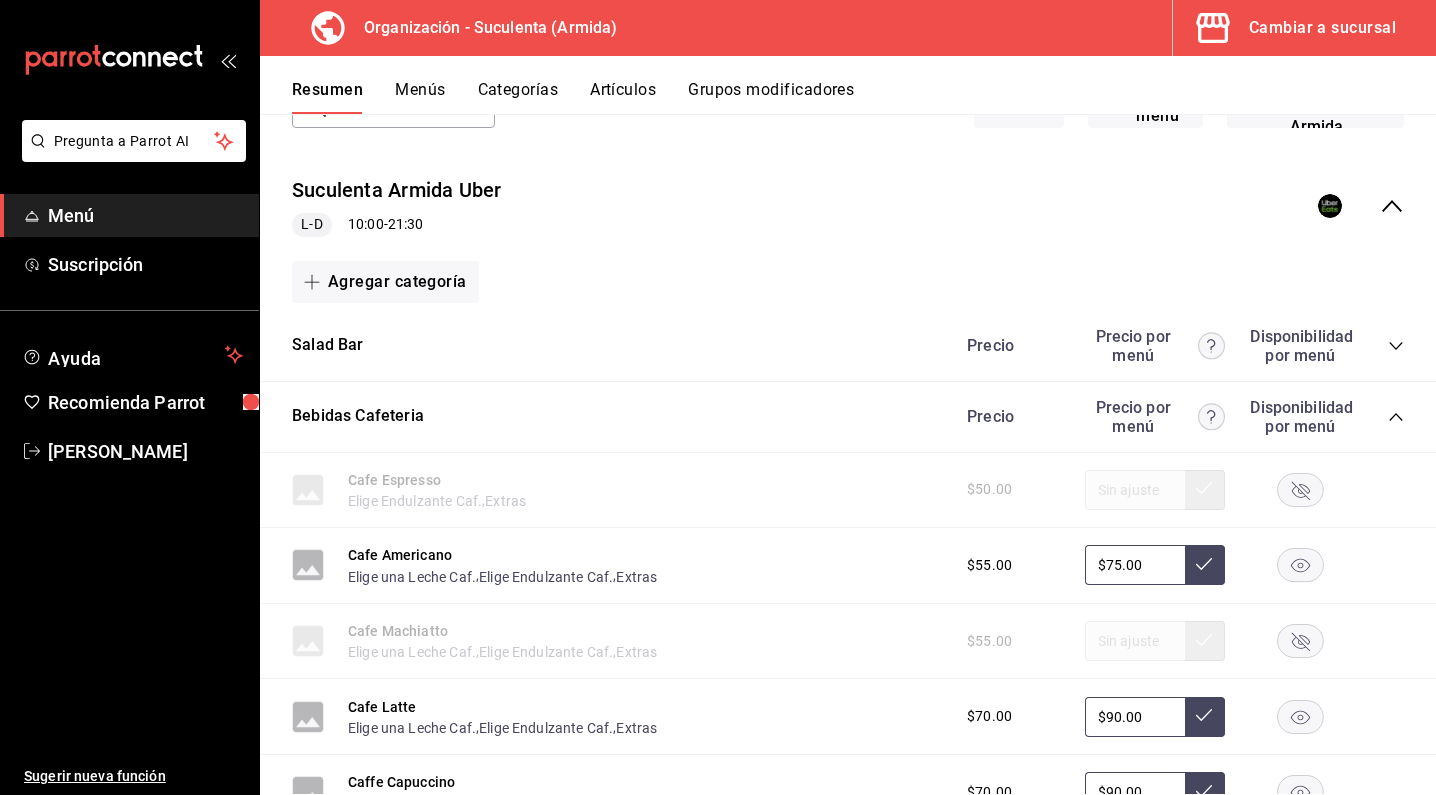 scroll, scrollTop: 151, scrollLeft: 0, axis: vertical 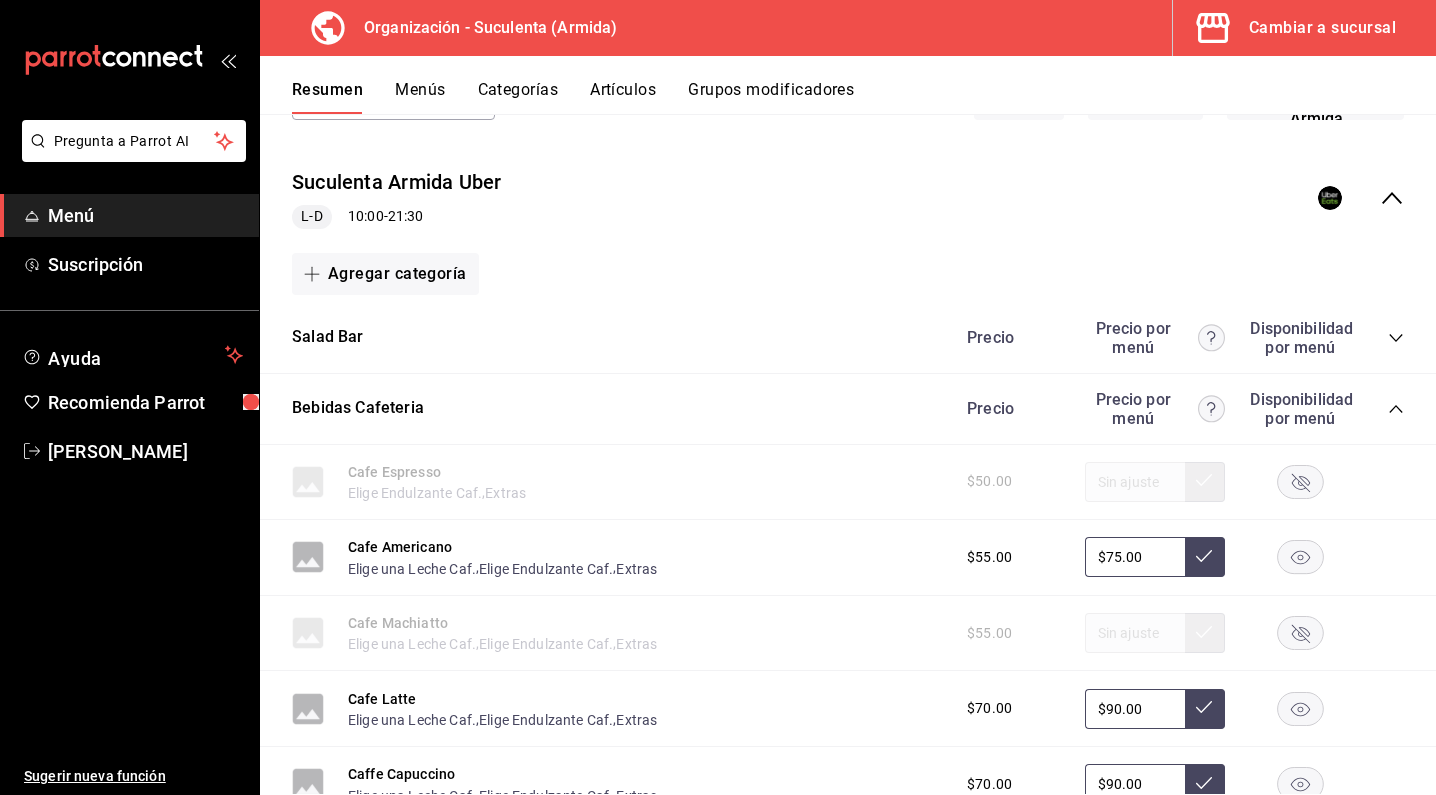 click 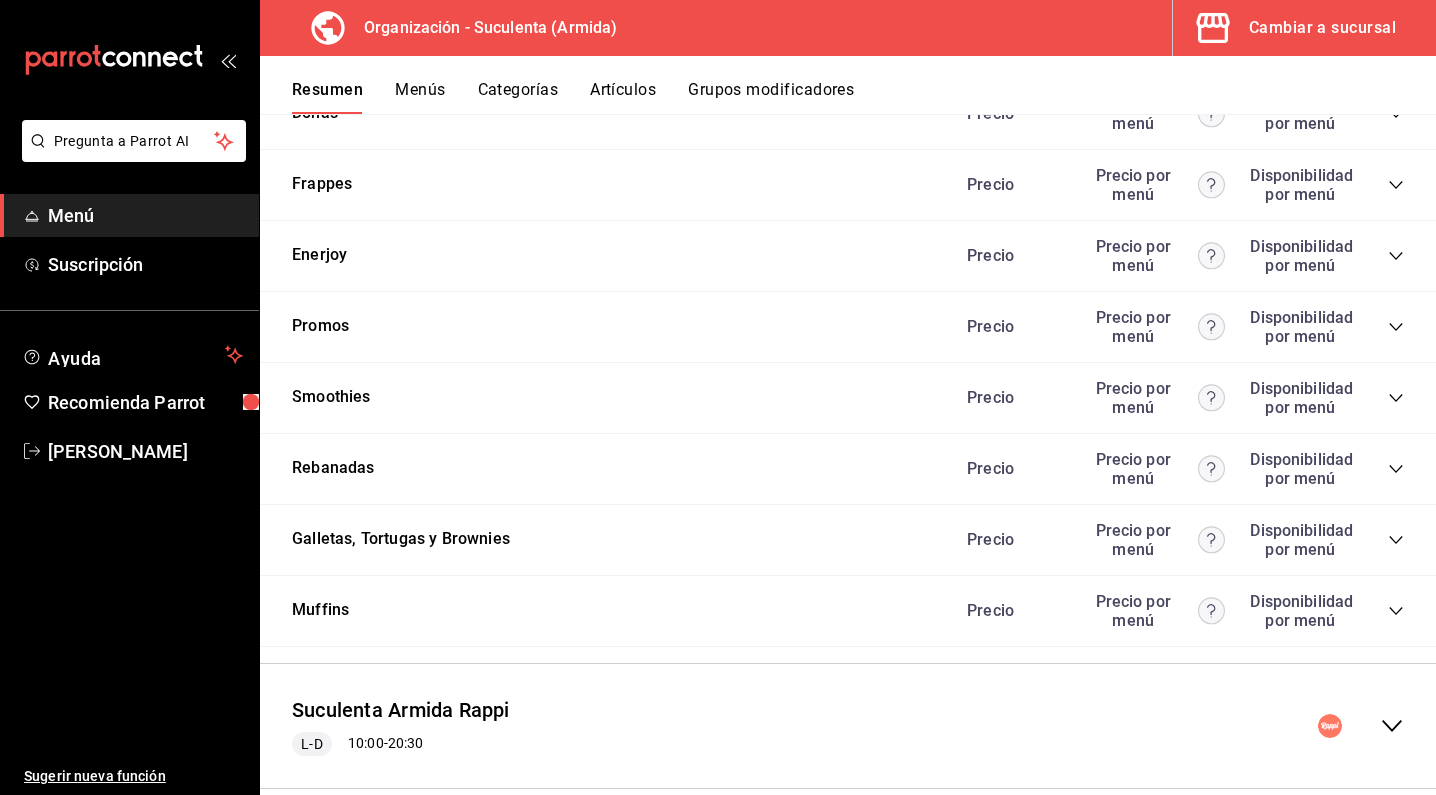 scroll, scrollTop: 539, scrollLeft: 0, axis: vertical 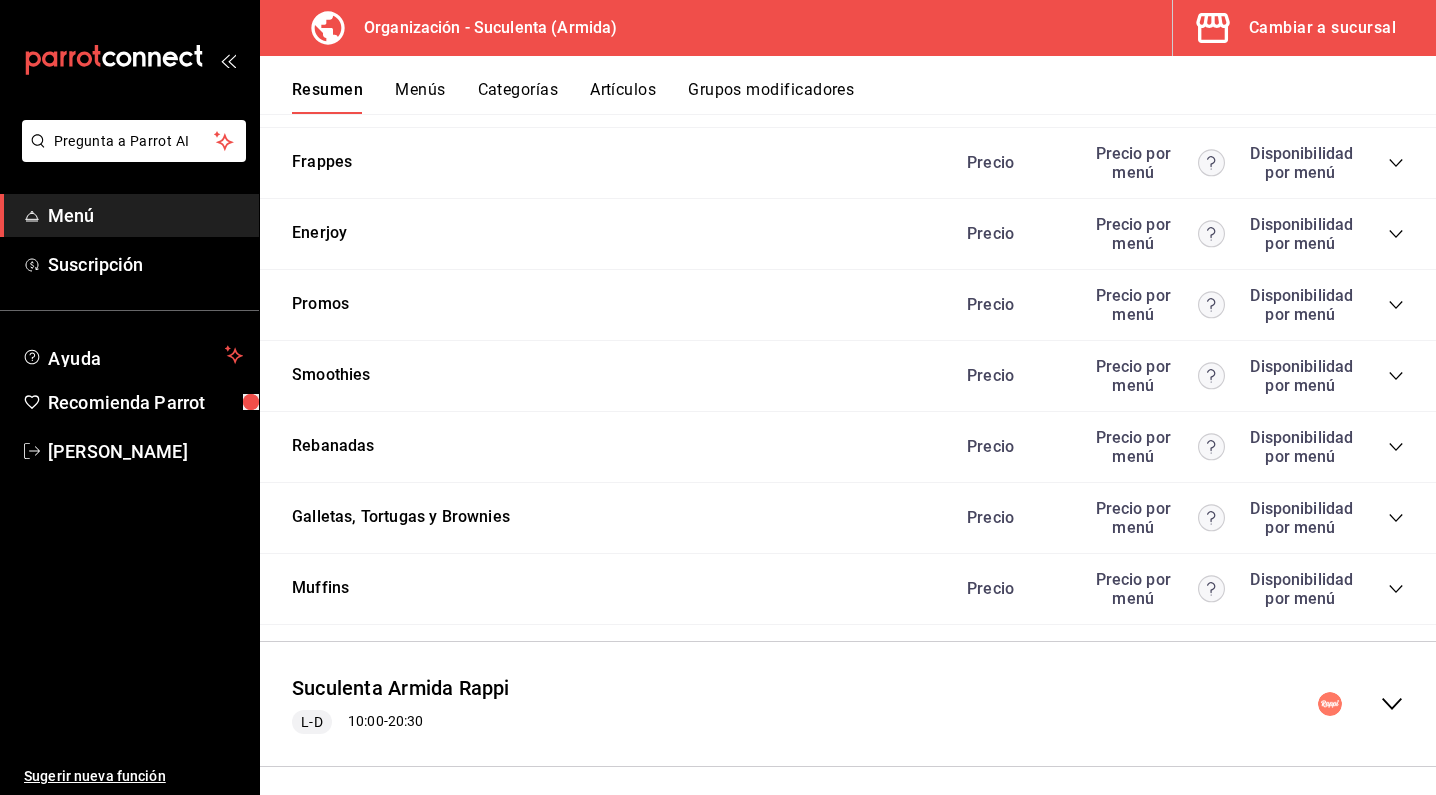 click 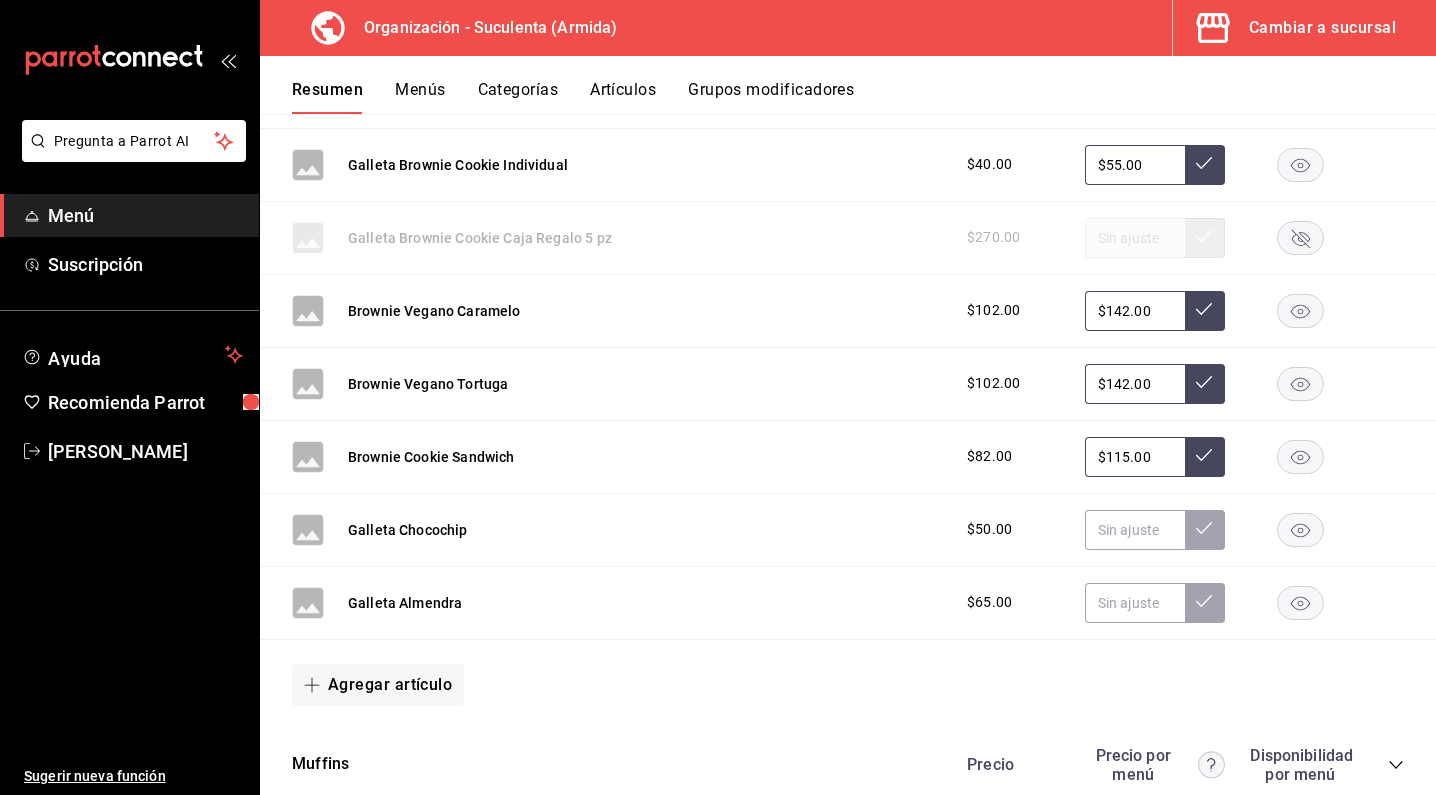 scroll, scrollTop: 1123, scrollLeft: 0, axis: vertical 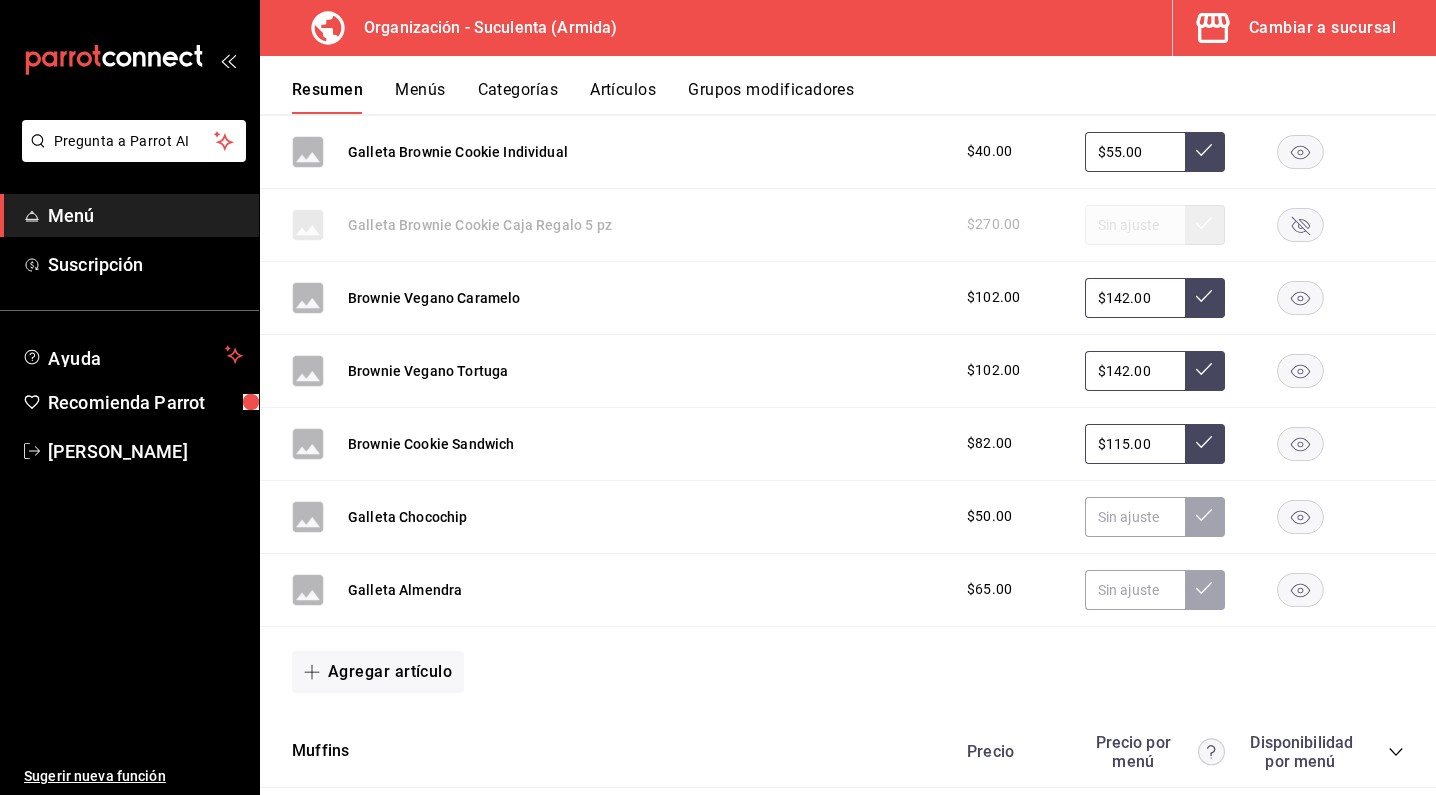 click 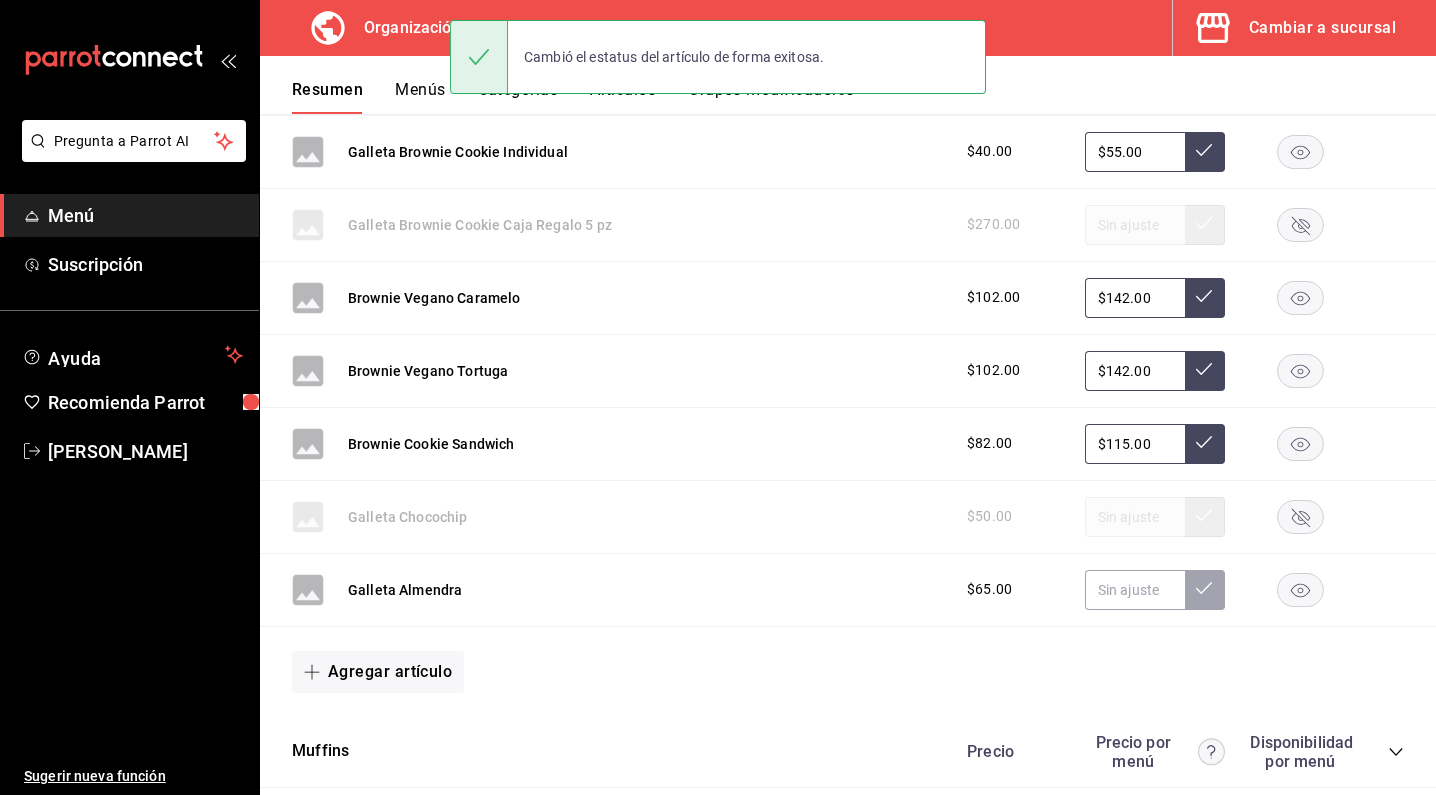 click 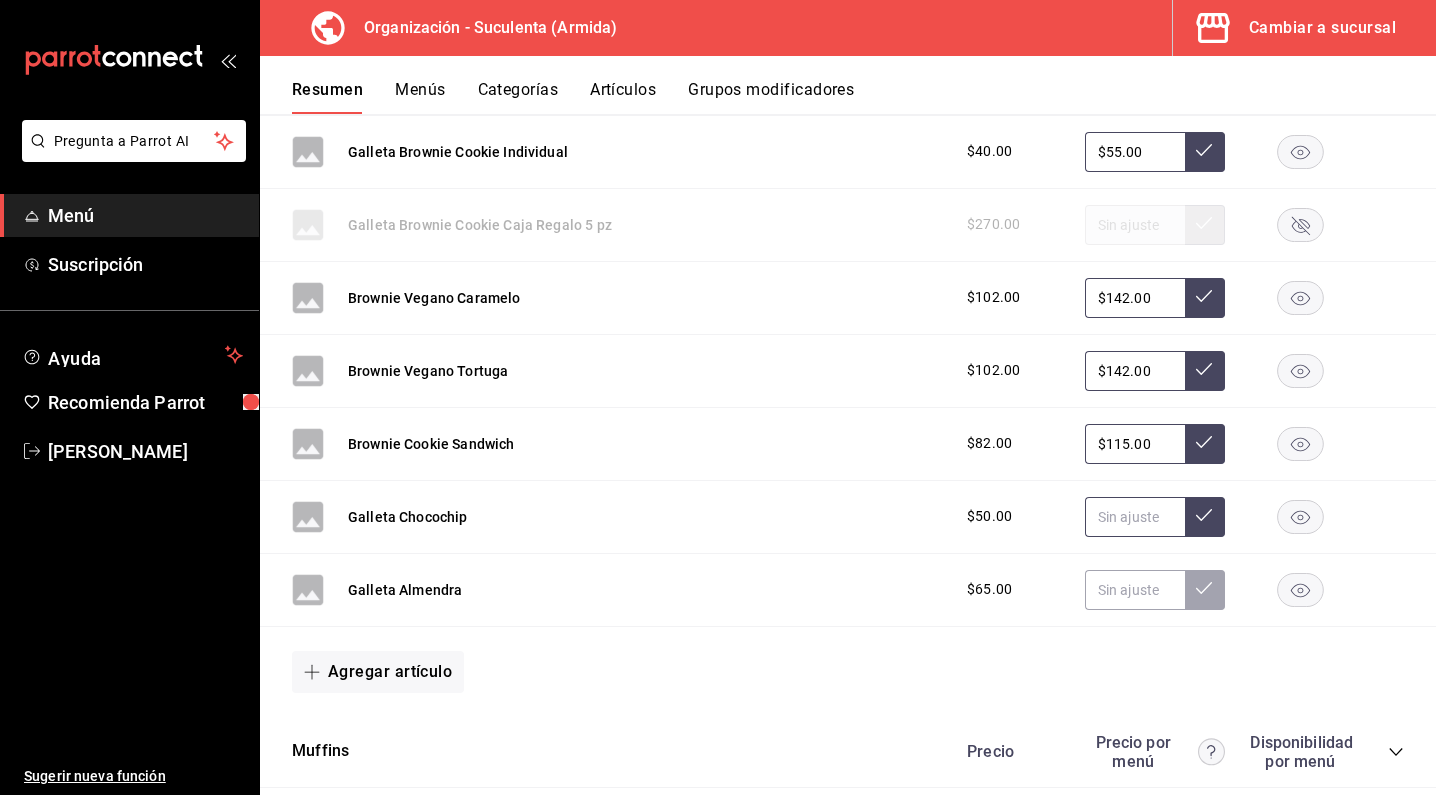click at bounding box center [1135, 517] 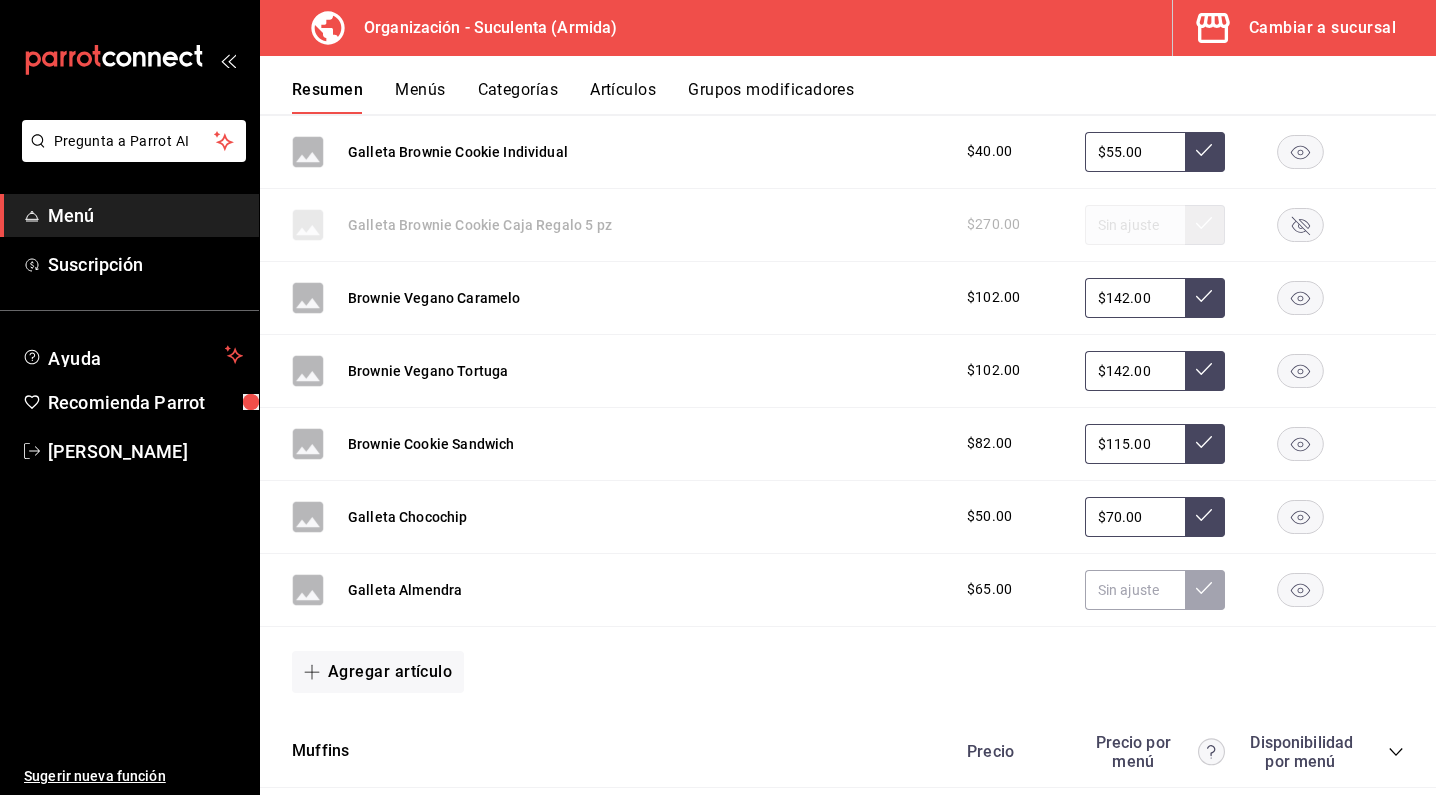type on "$70.00" 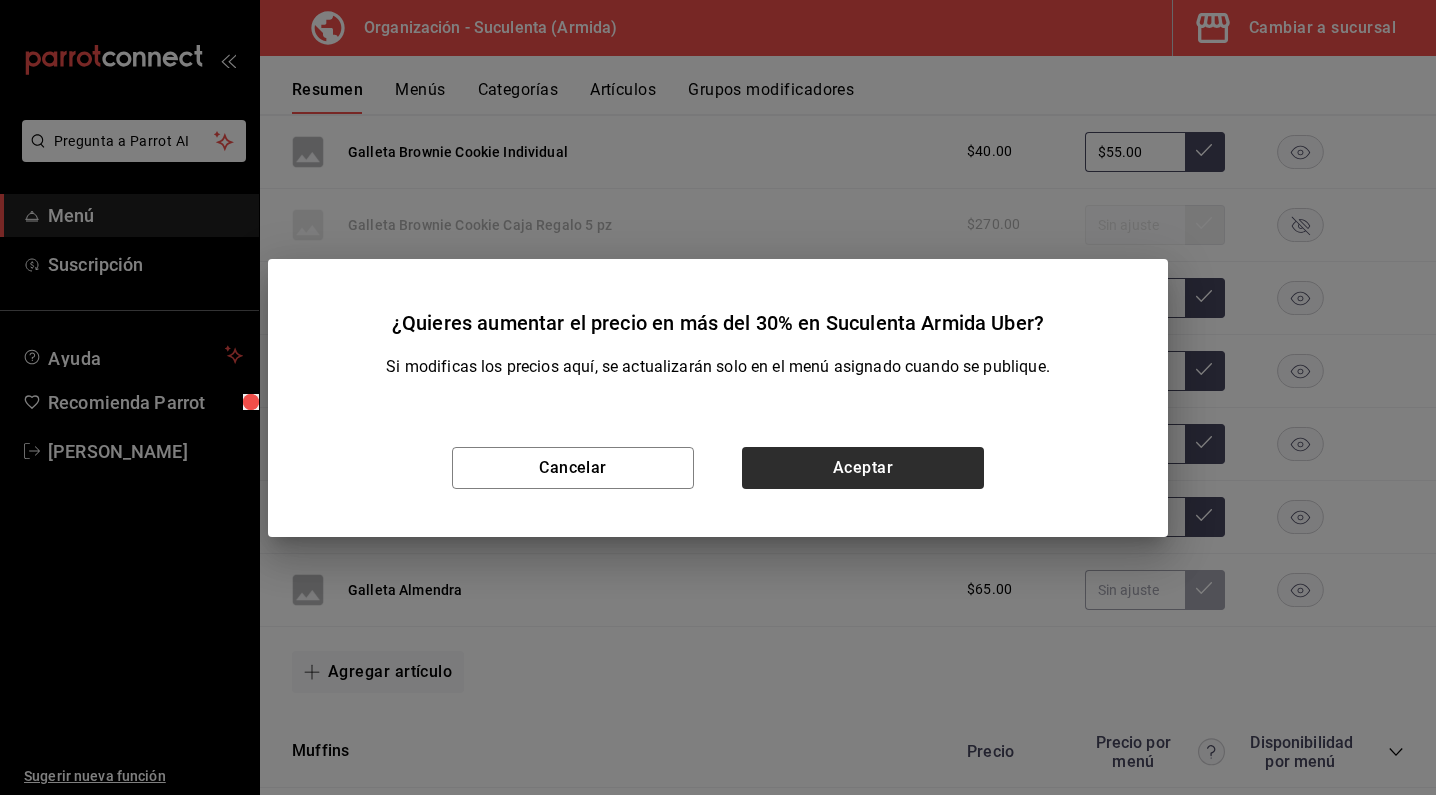 click on "Aceptar" at bounding box center (863, 468) 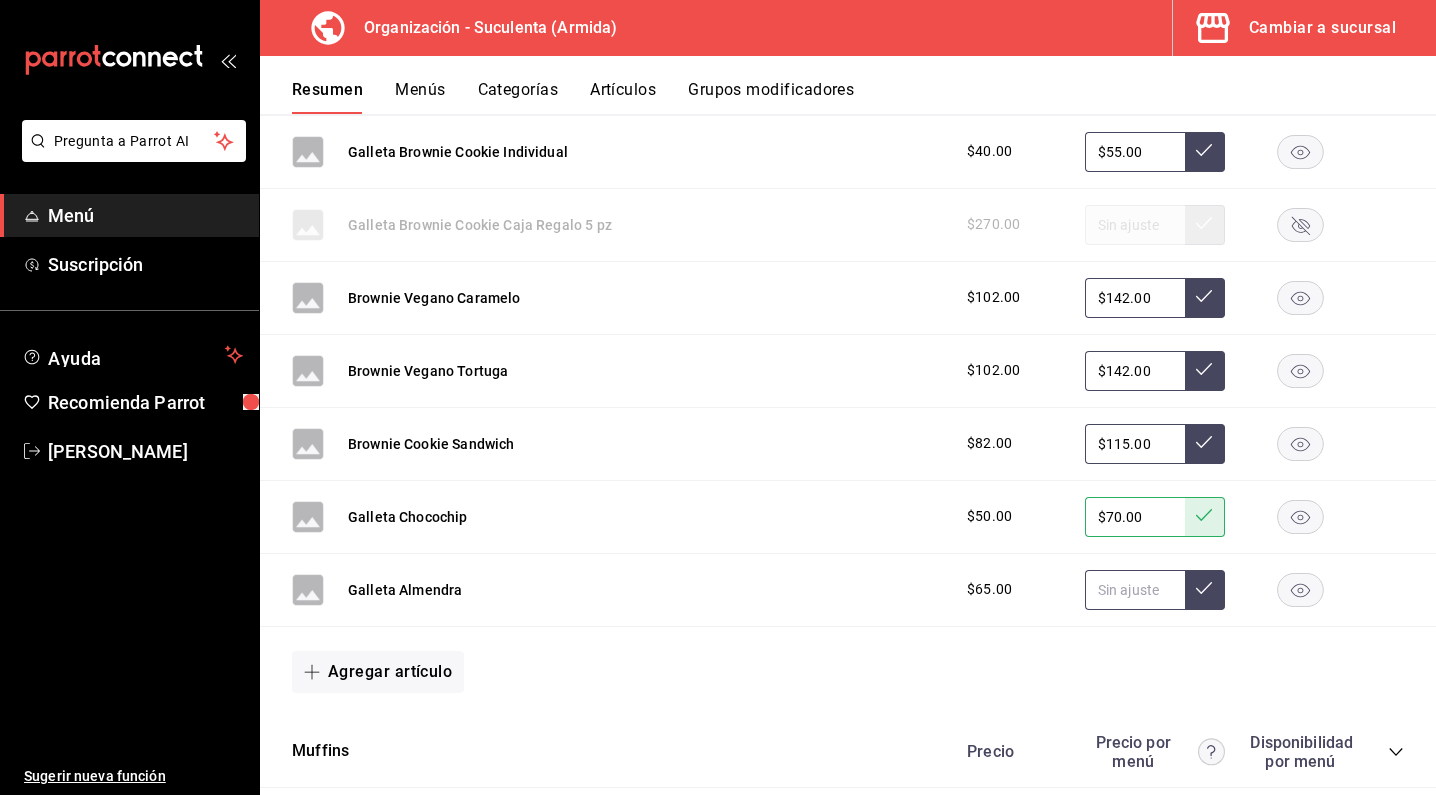 click at bounding box center (1135, 590) 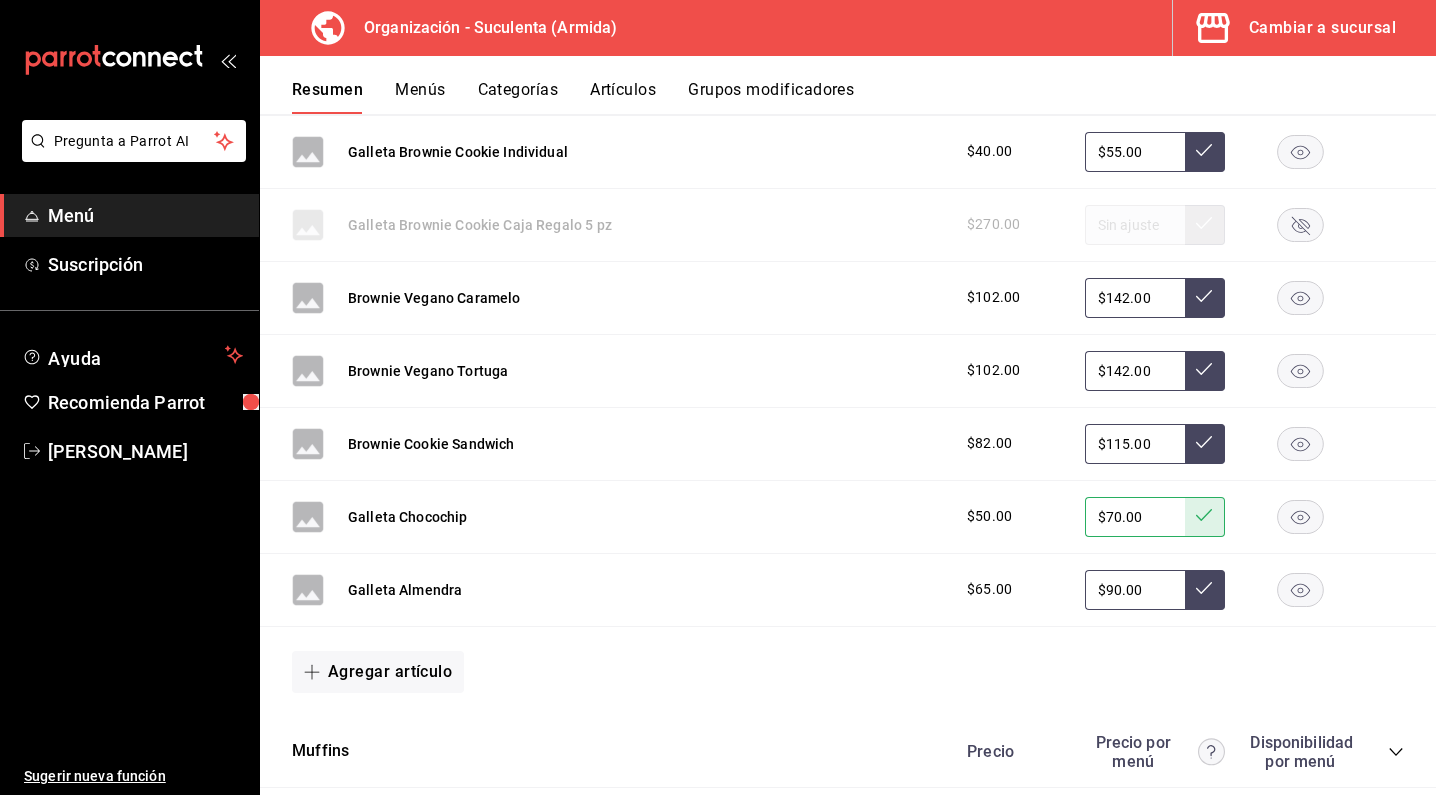 type on "$90.00" 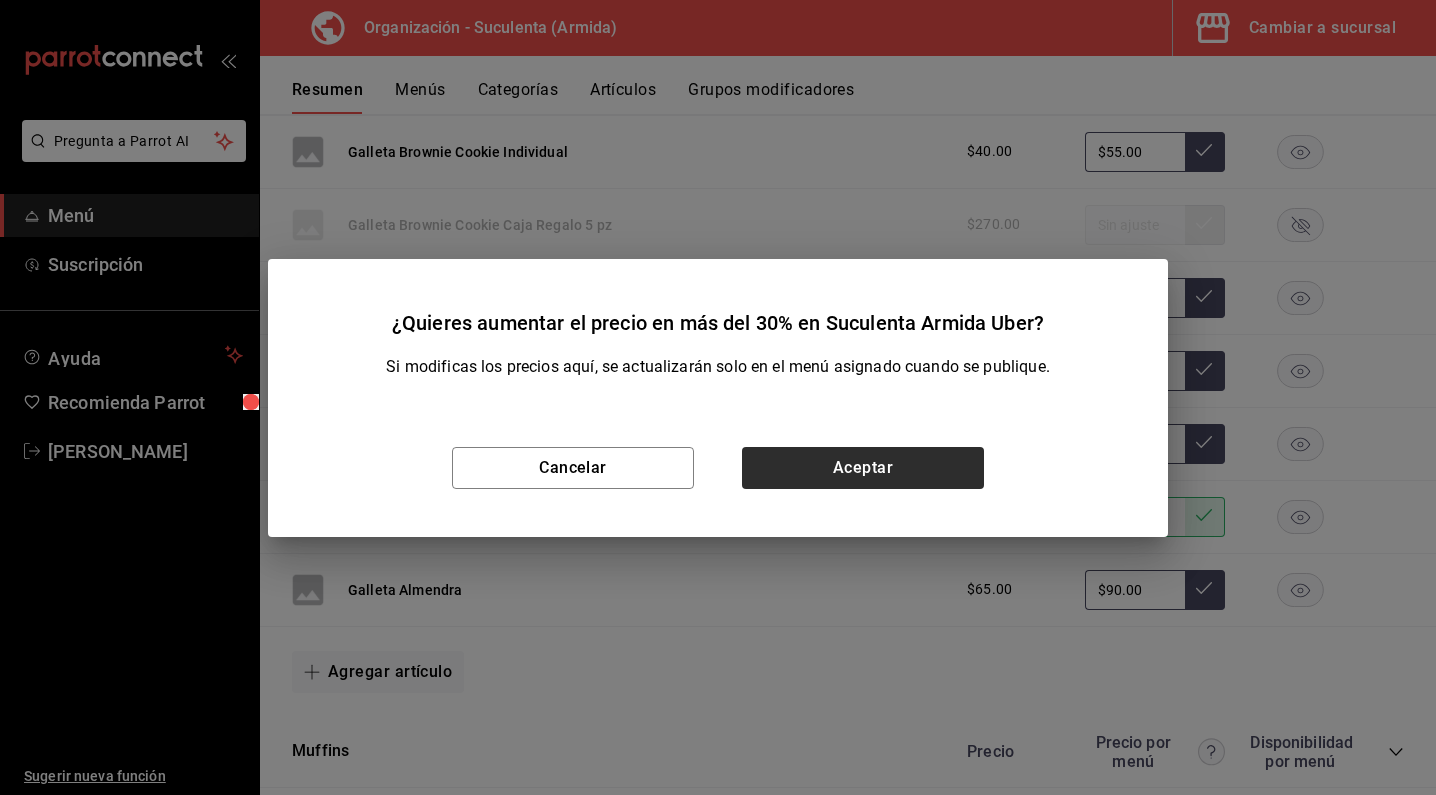 click on "Aceptar" at bounding box center [863, 468] 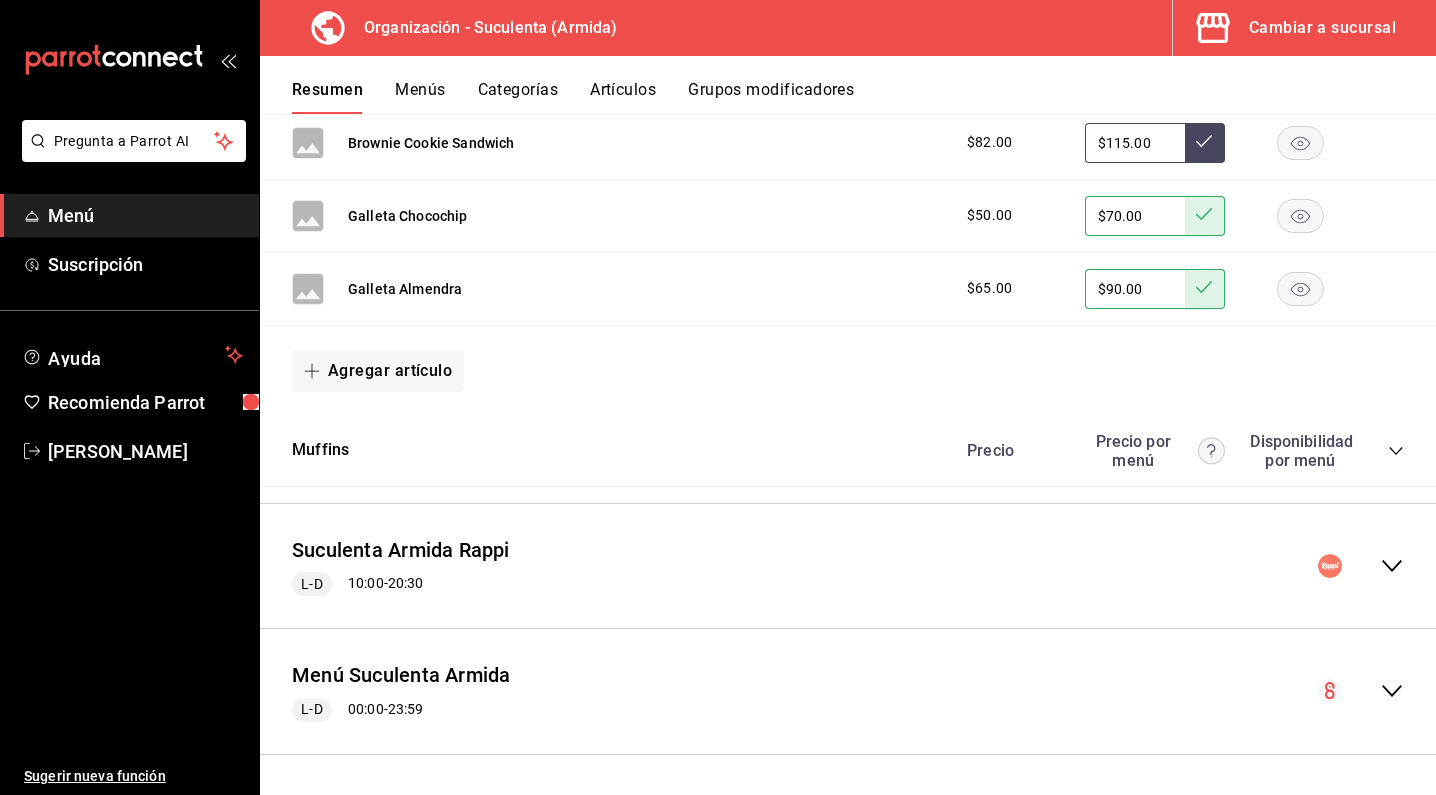 scroll, scrollTop: 1423, scrollLeft: 0, axis: vertical 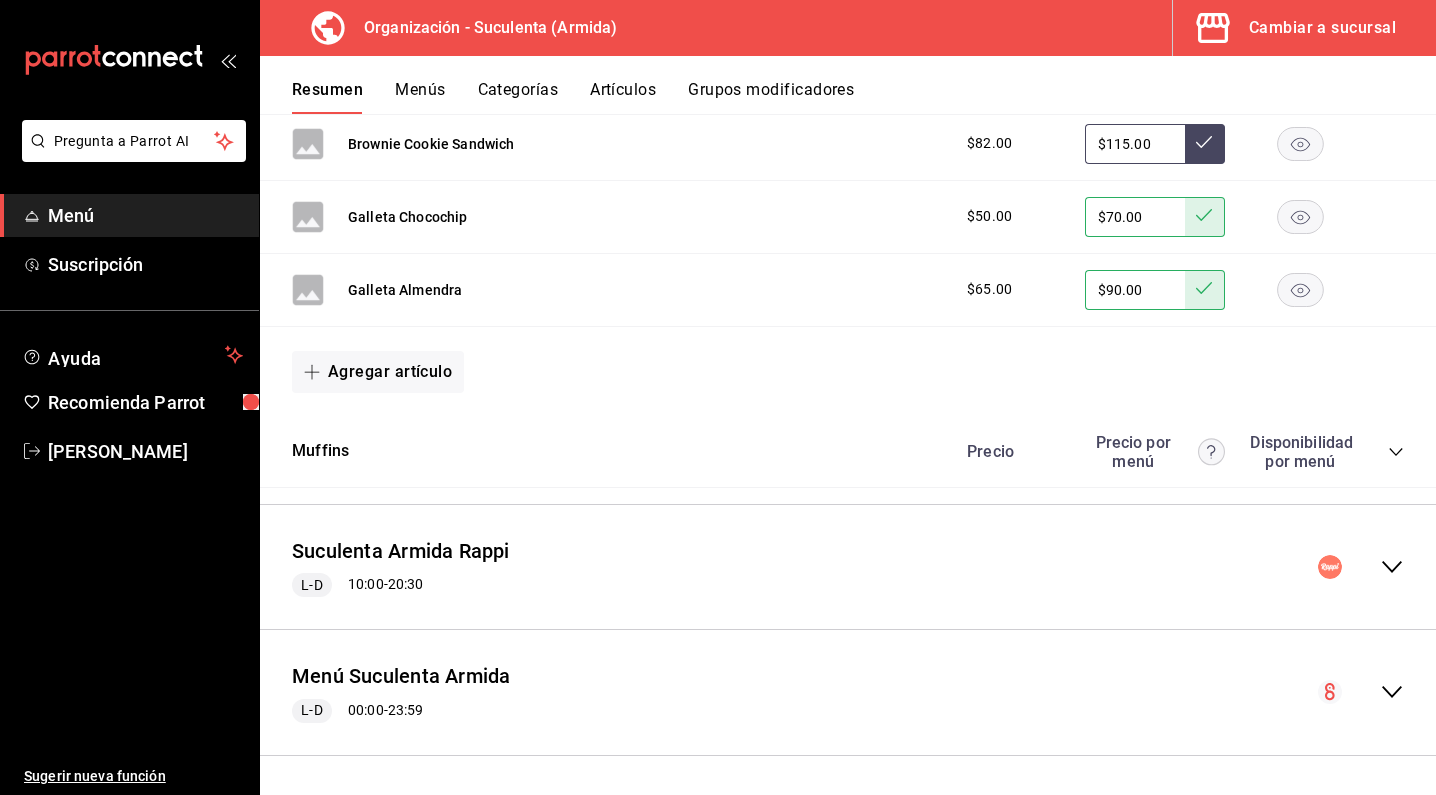 click 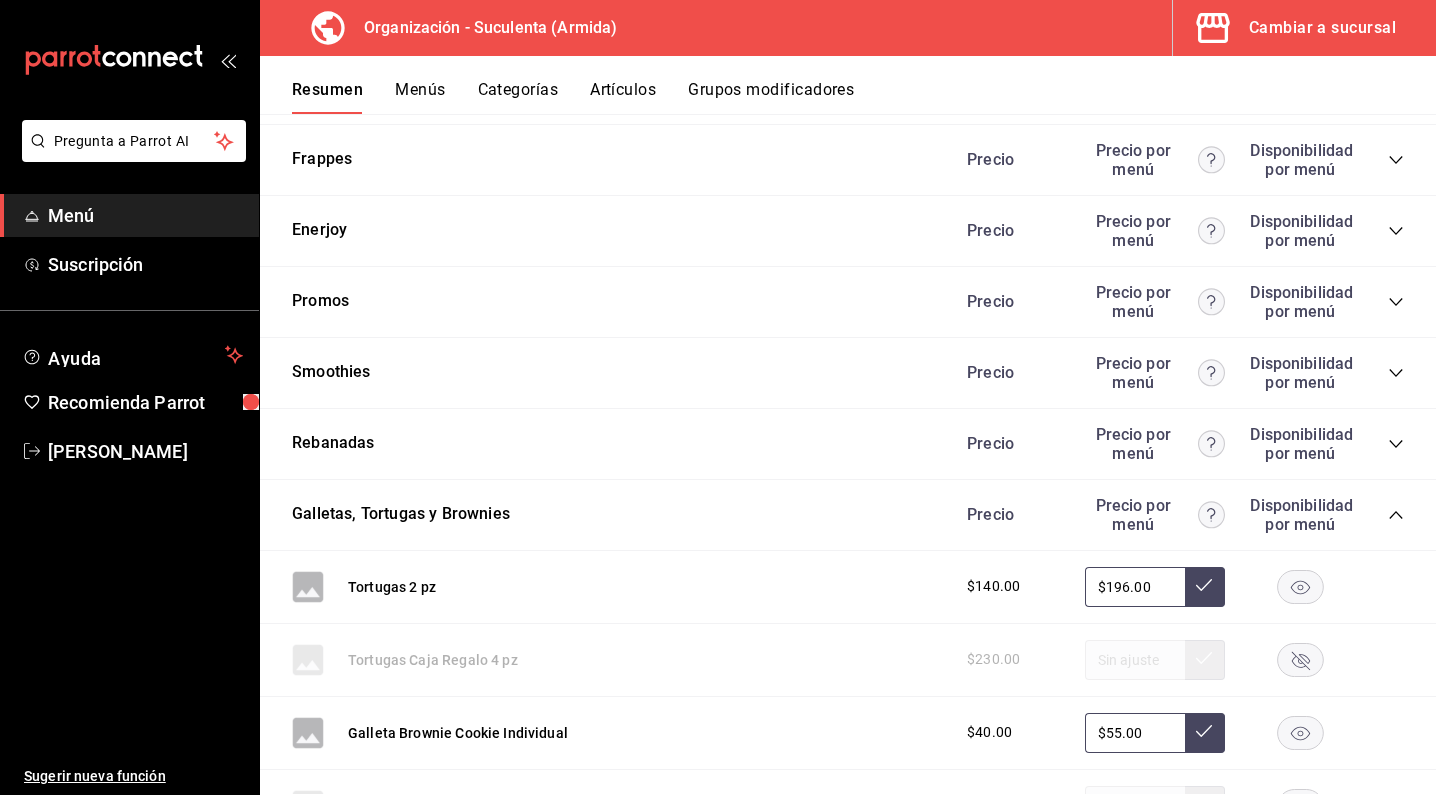 scroll, scrollTop: 531, scrollLeft: 0, axis: vertical 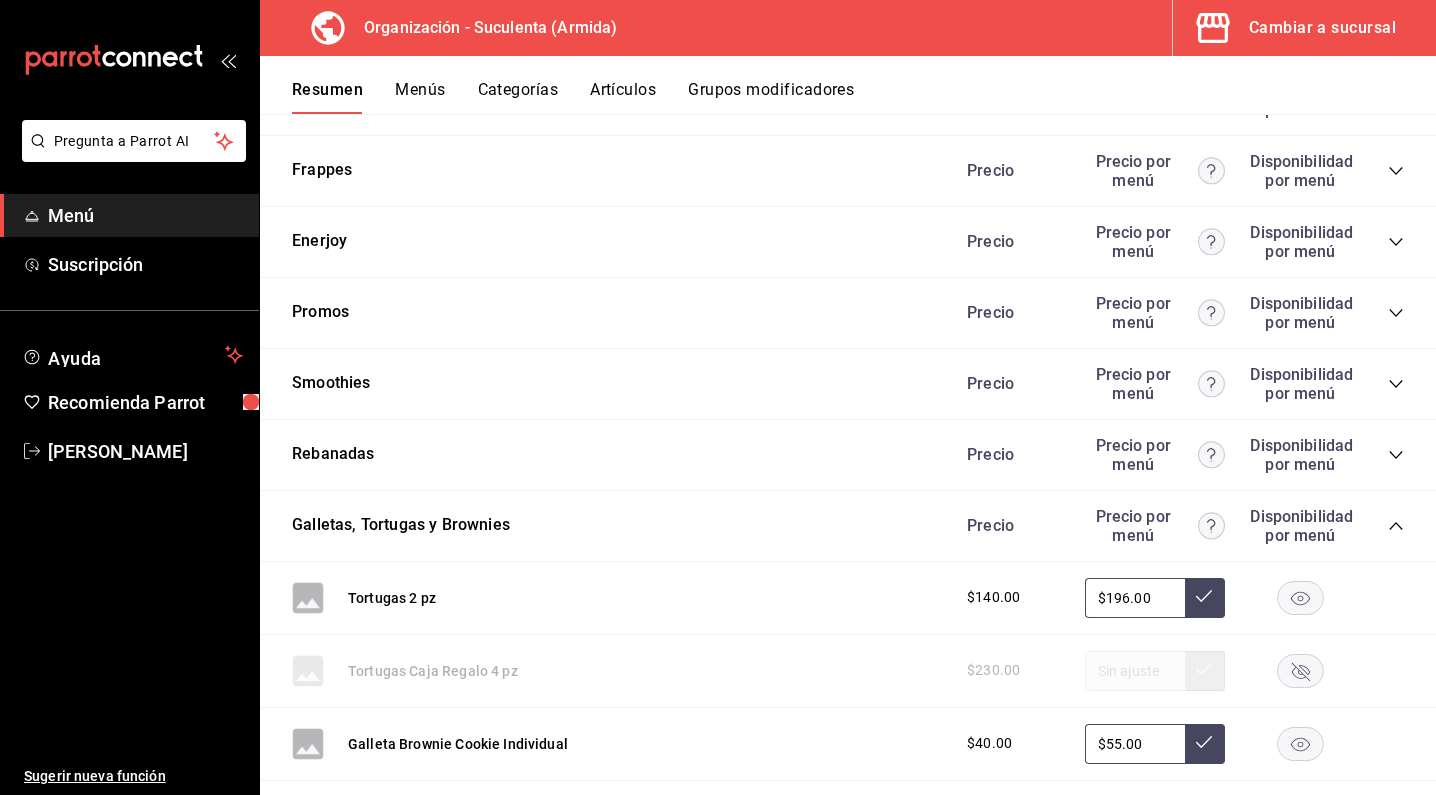 click 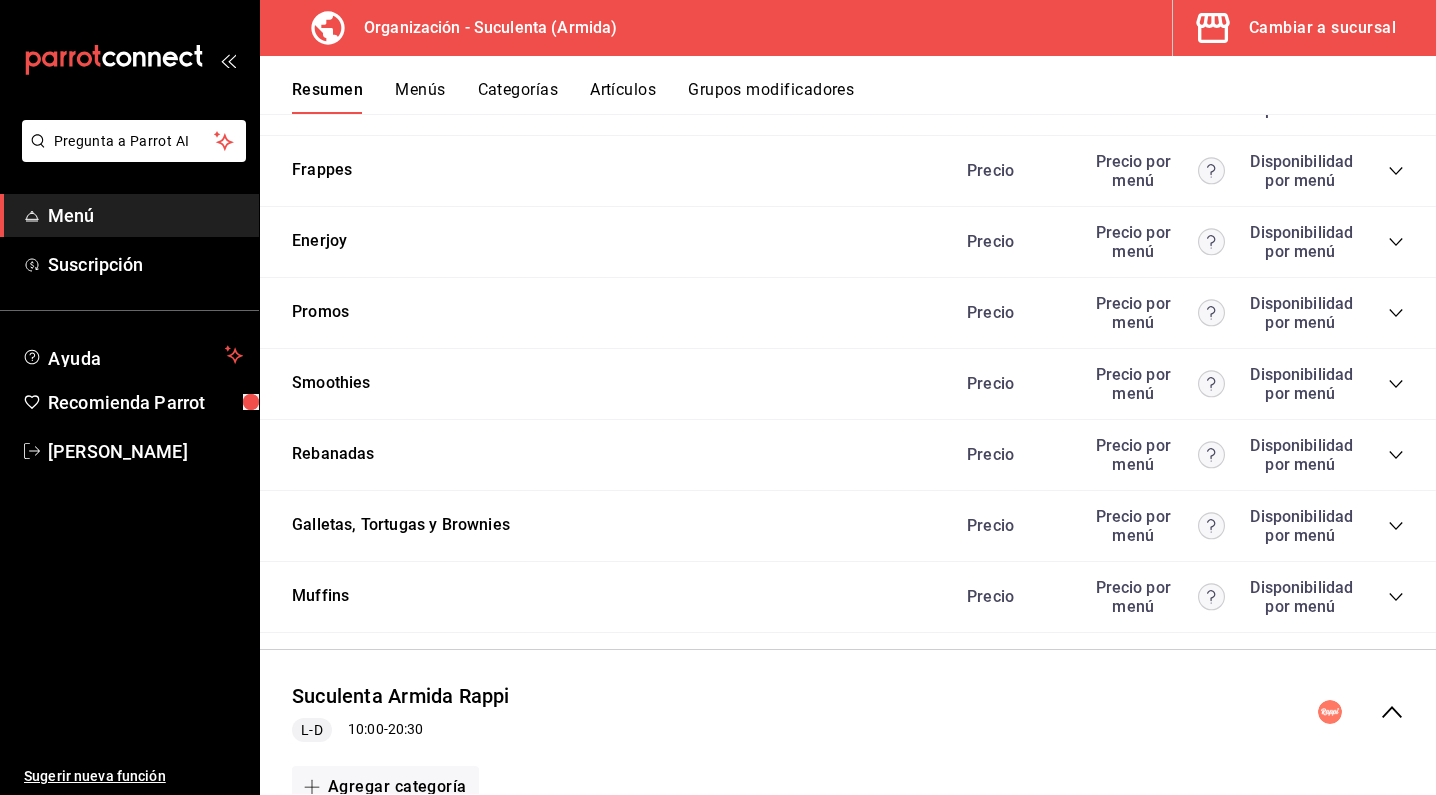 click 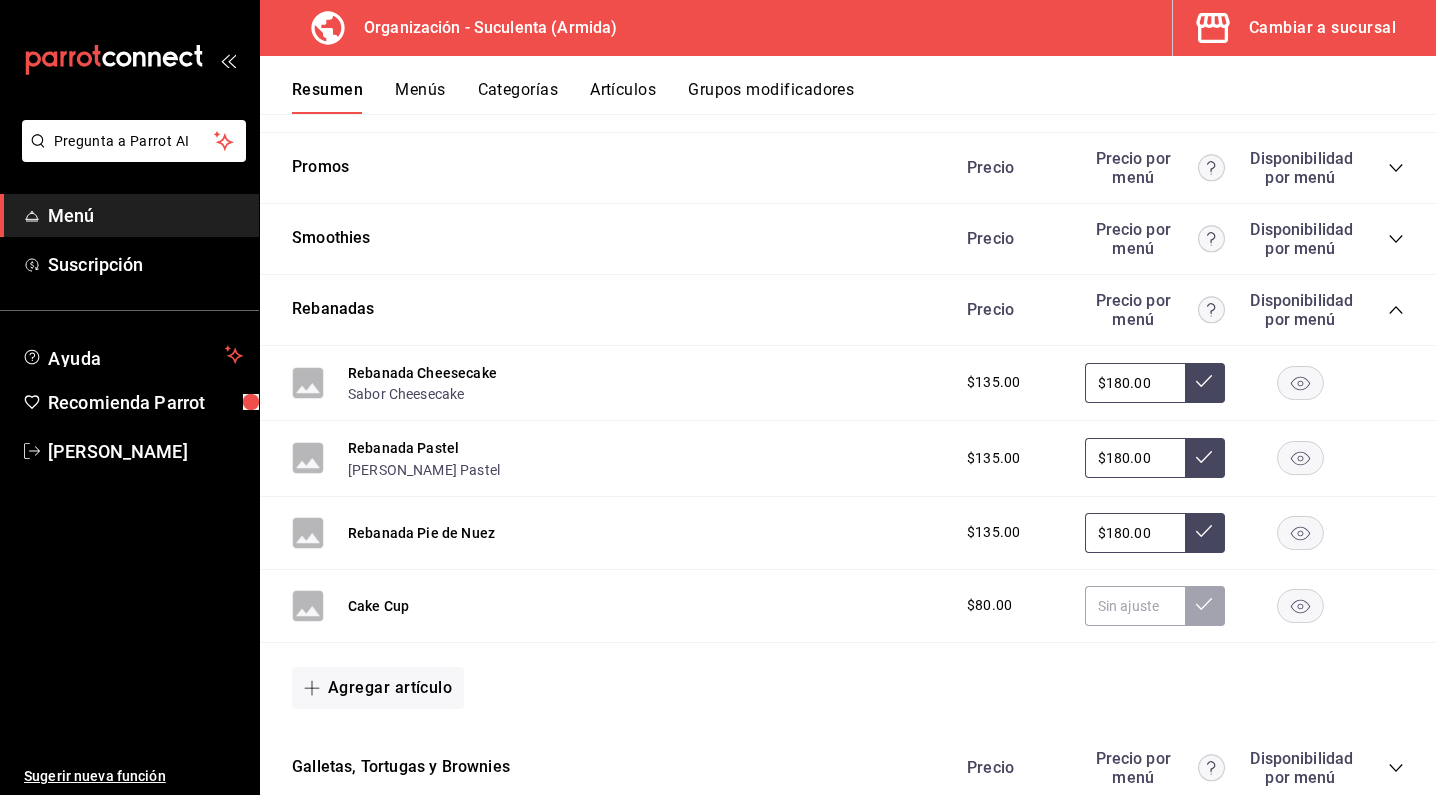 scroll, scrollTop: 688, scrollLeft: 0, axis: vertical 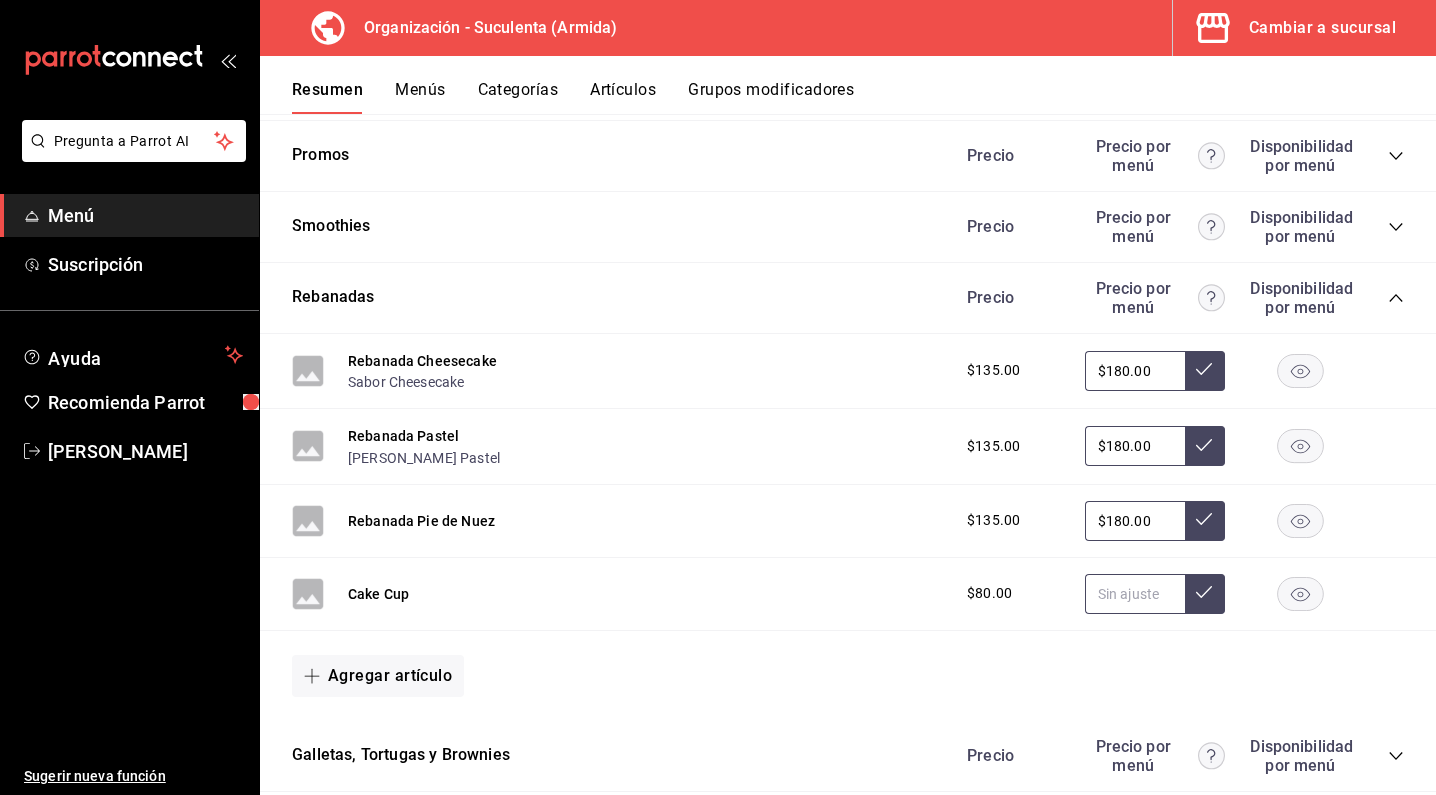 click at bounding box center (1135, 594) 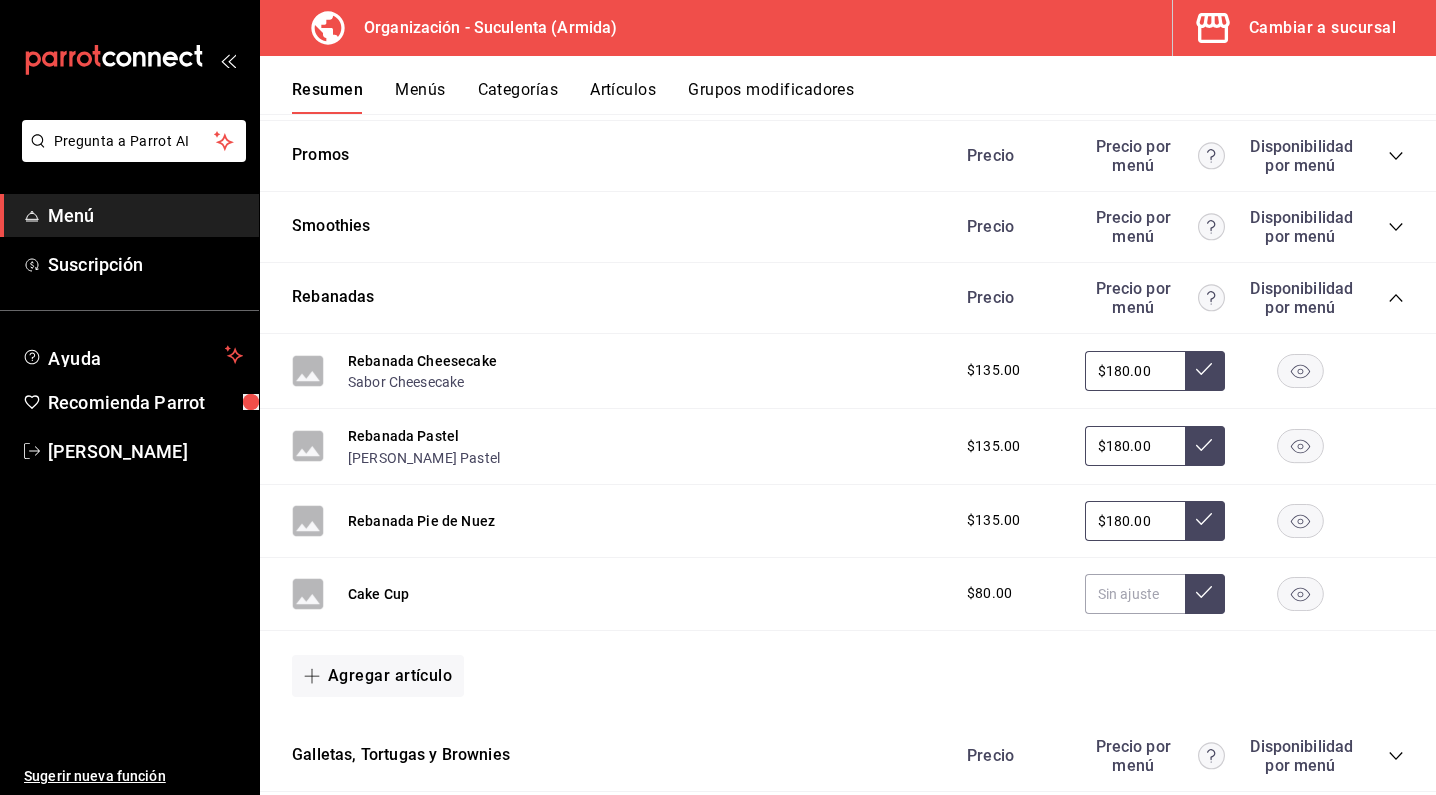 click 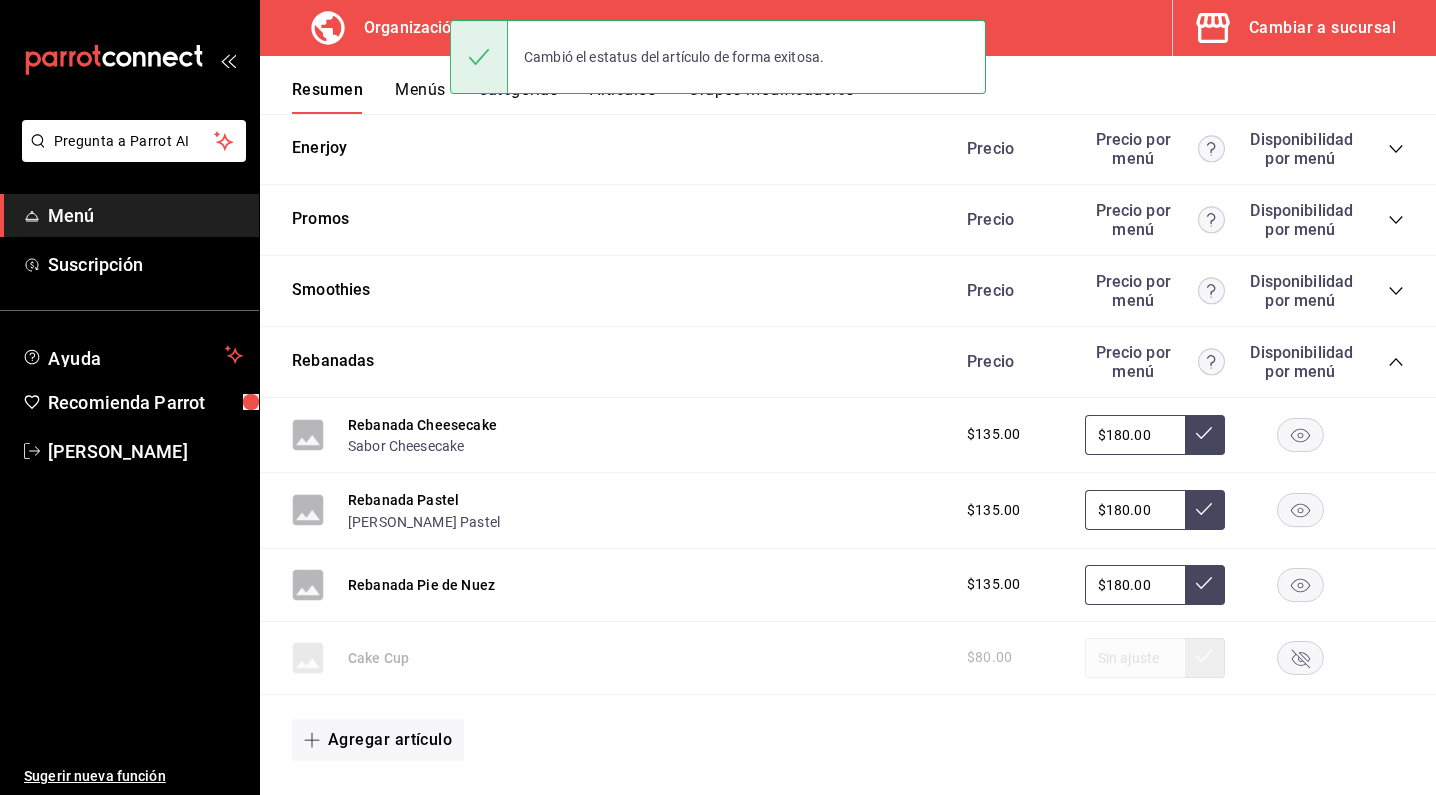 scroll, scrollTop: 614, scrollLeft: 0, axis: vertical 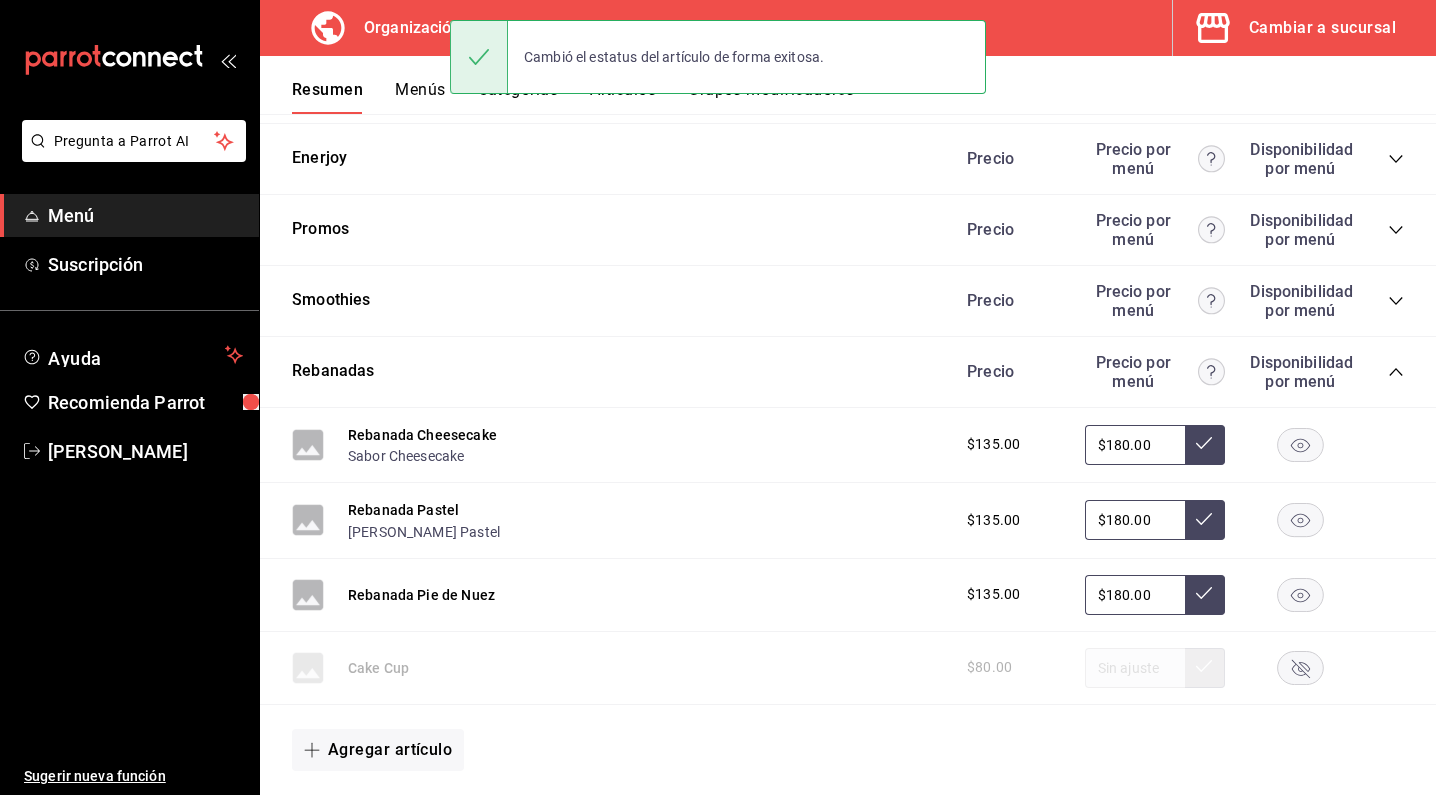 click 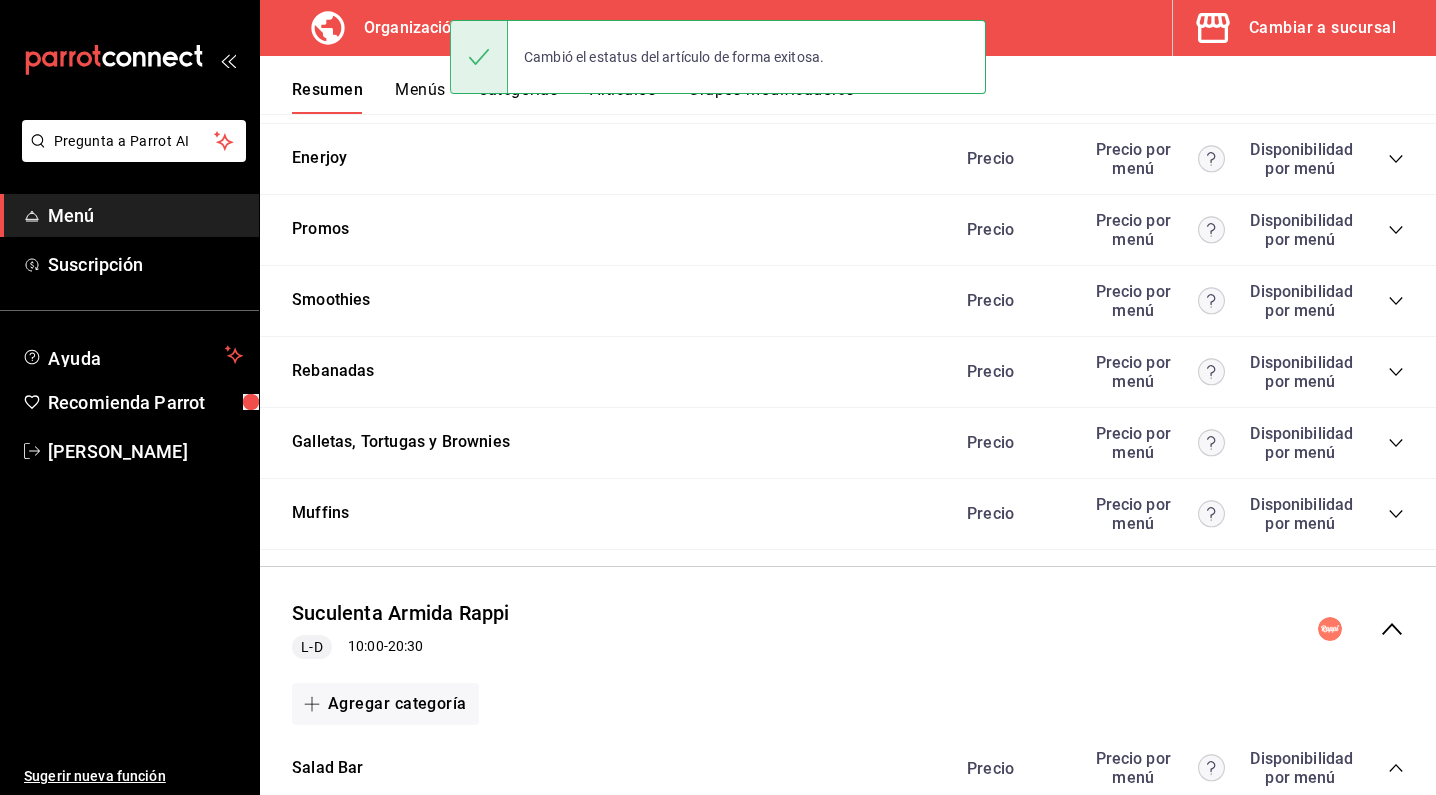 click 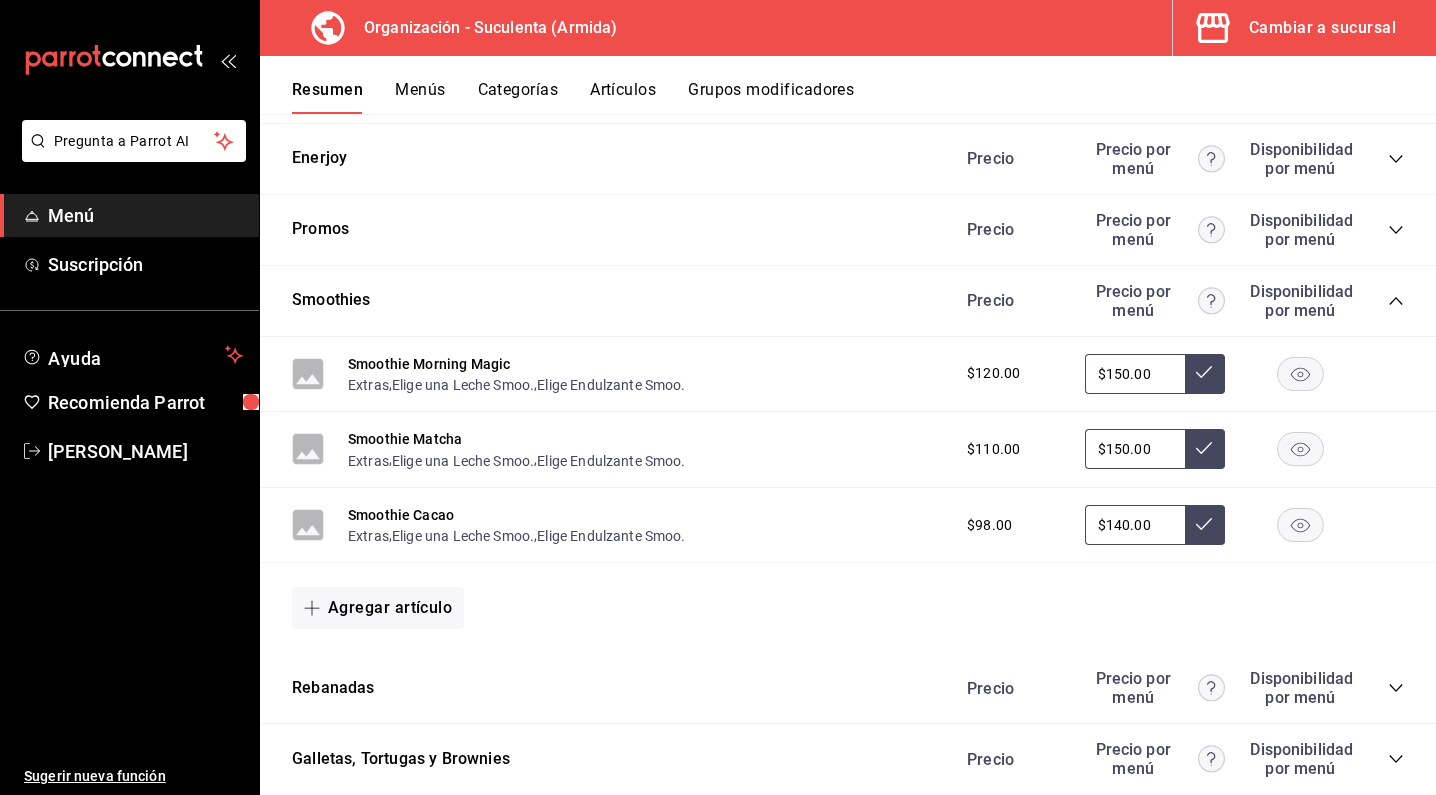 click 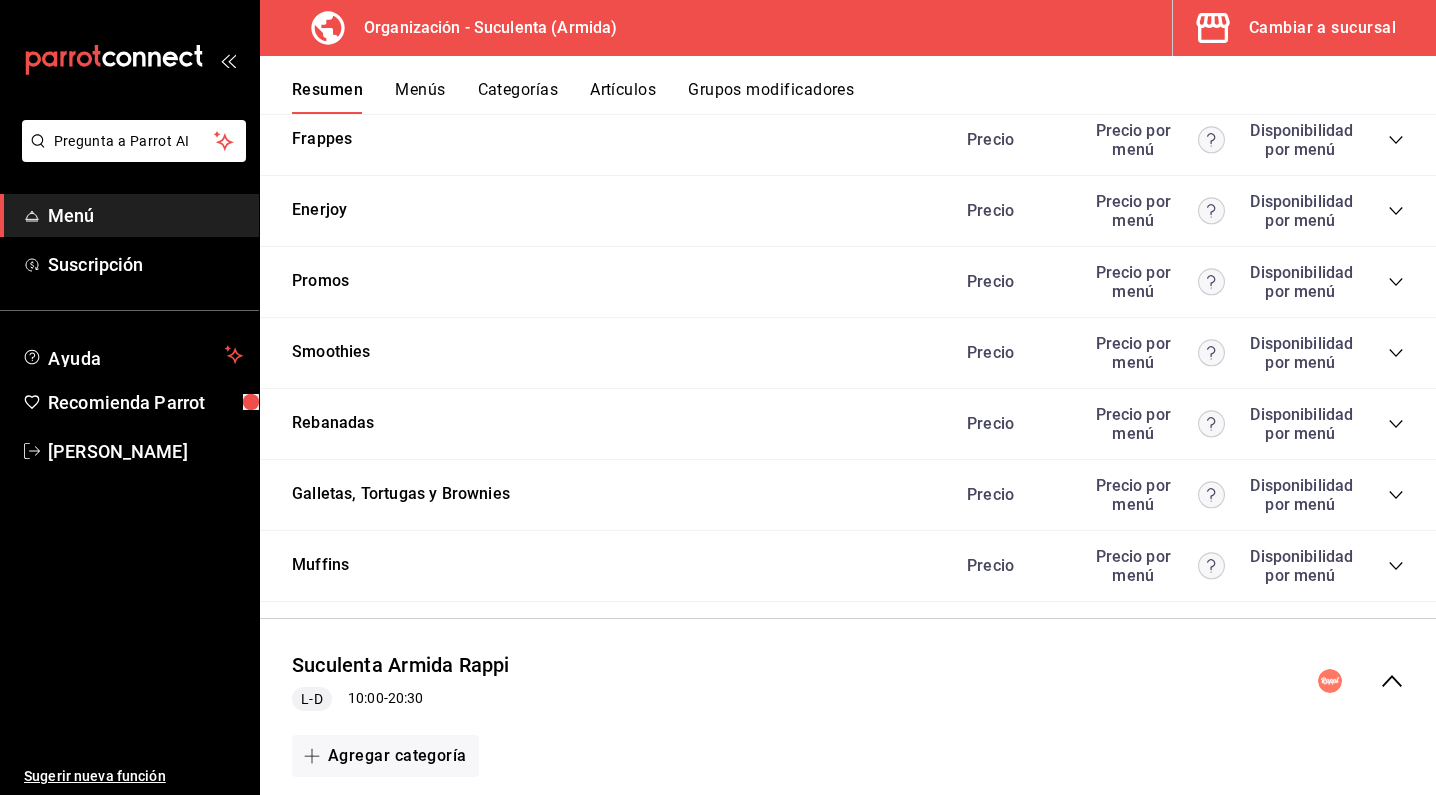 scroll, scrollTop: 540, scrollLeft: 0, axis: vertical 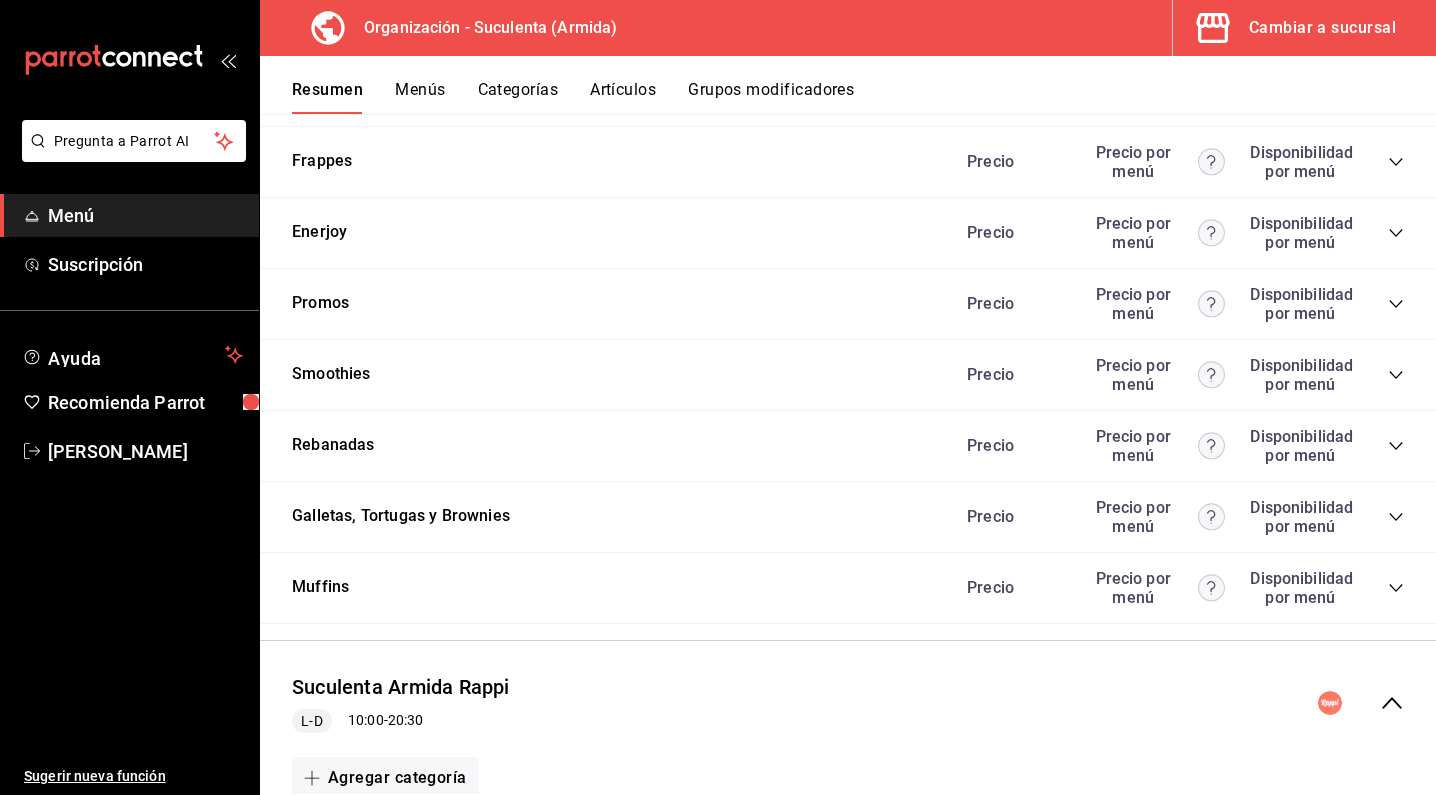 click 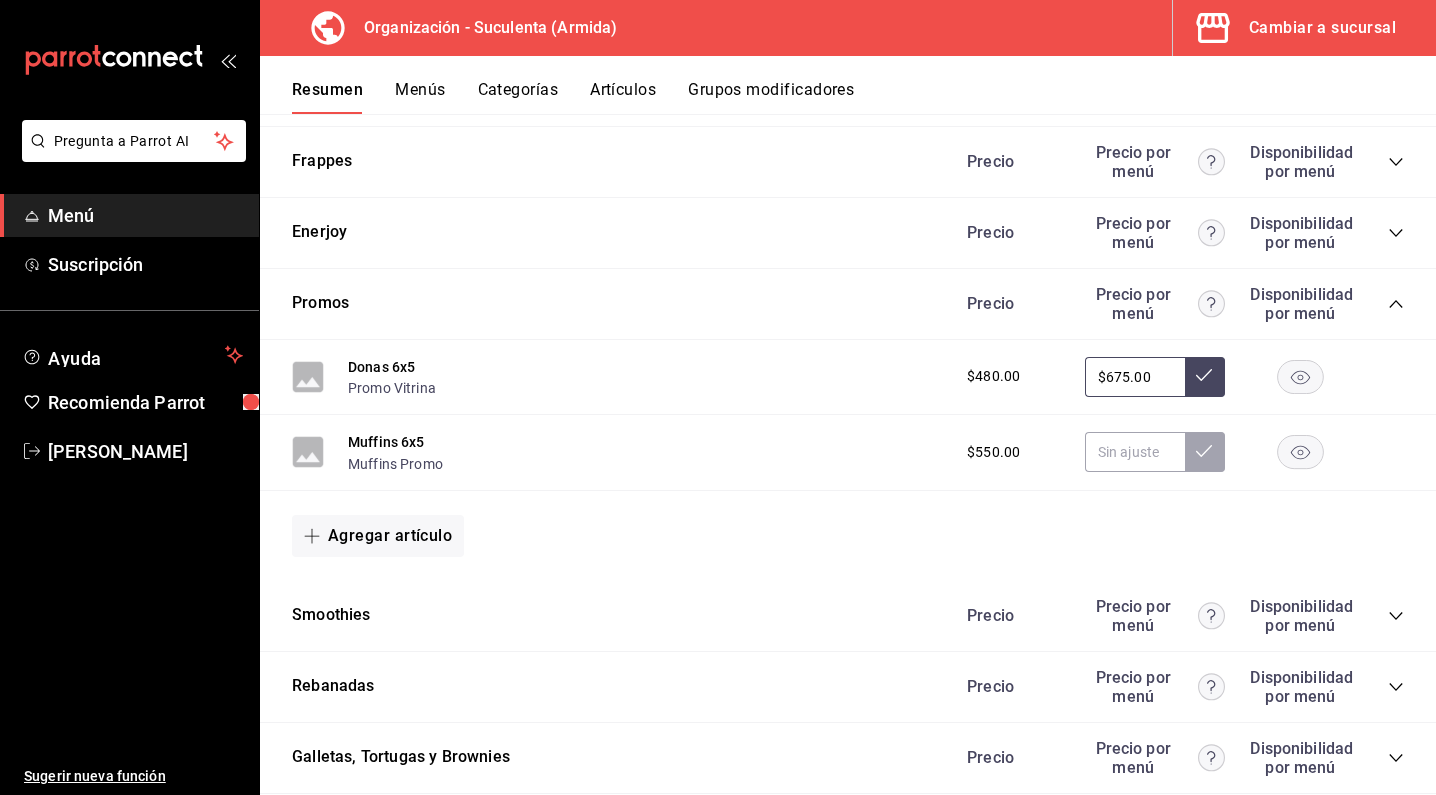 click 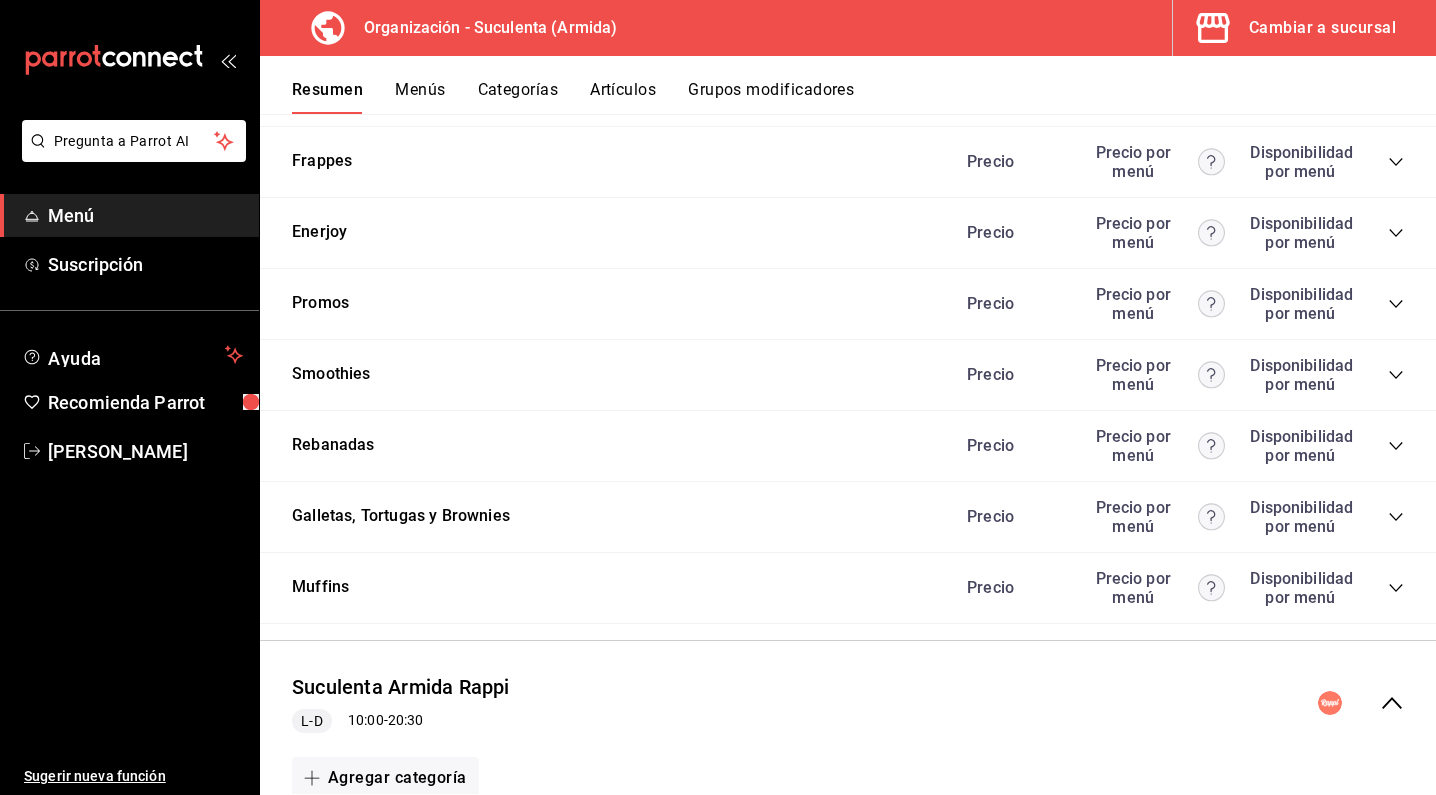 click on "Precio Precio por menú   Disponibilidad por menú" at bounding box center (1175, 233) 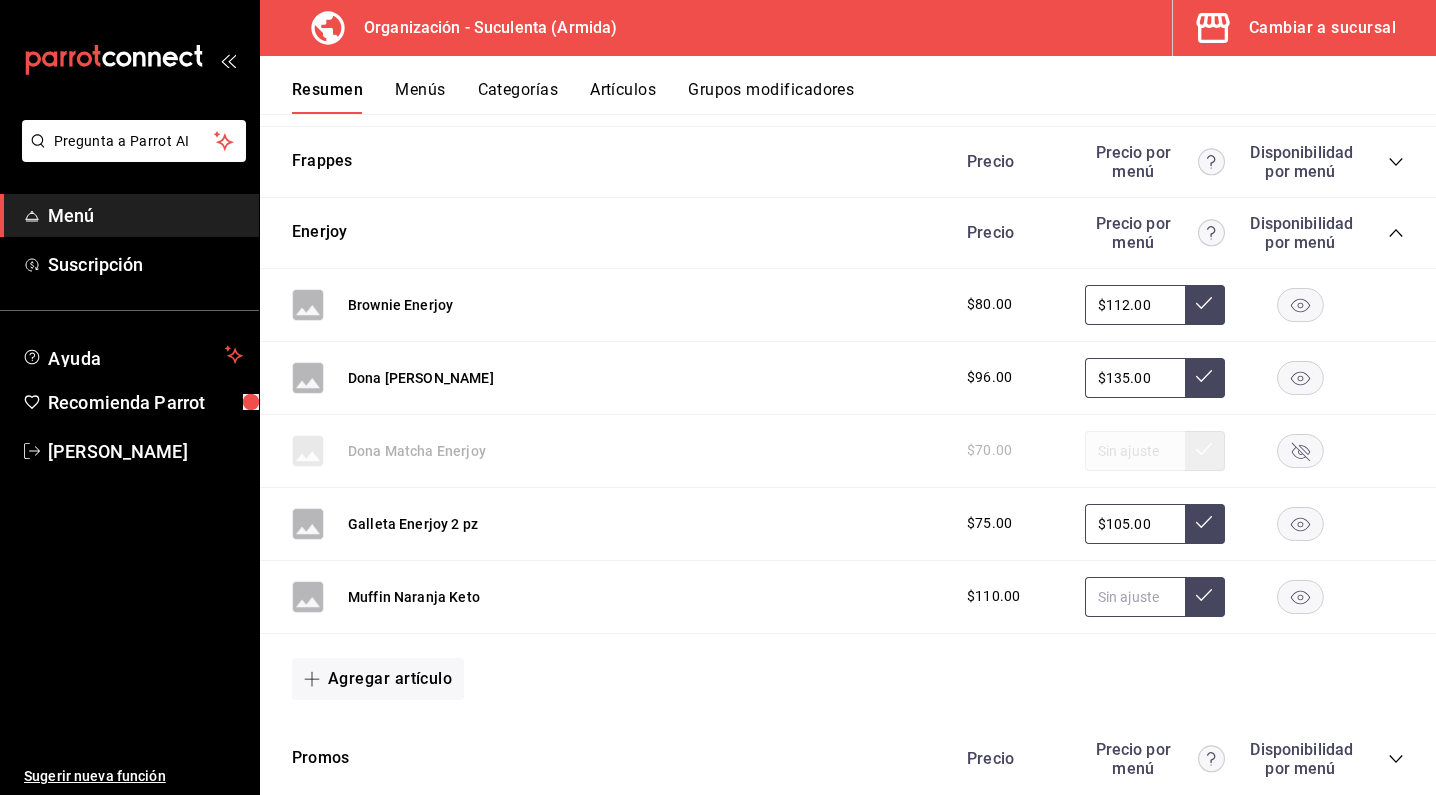 click at bounding box center [1135, 597] 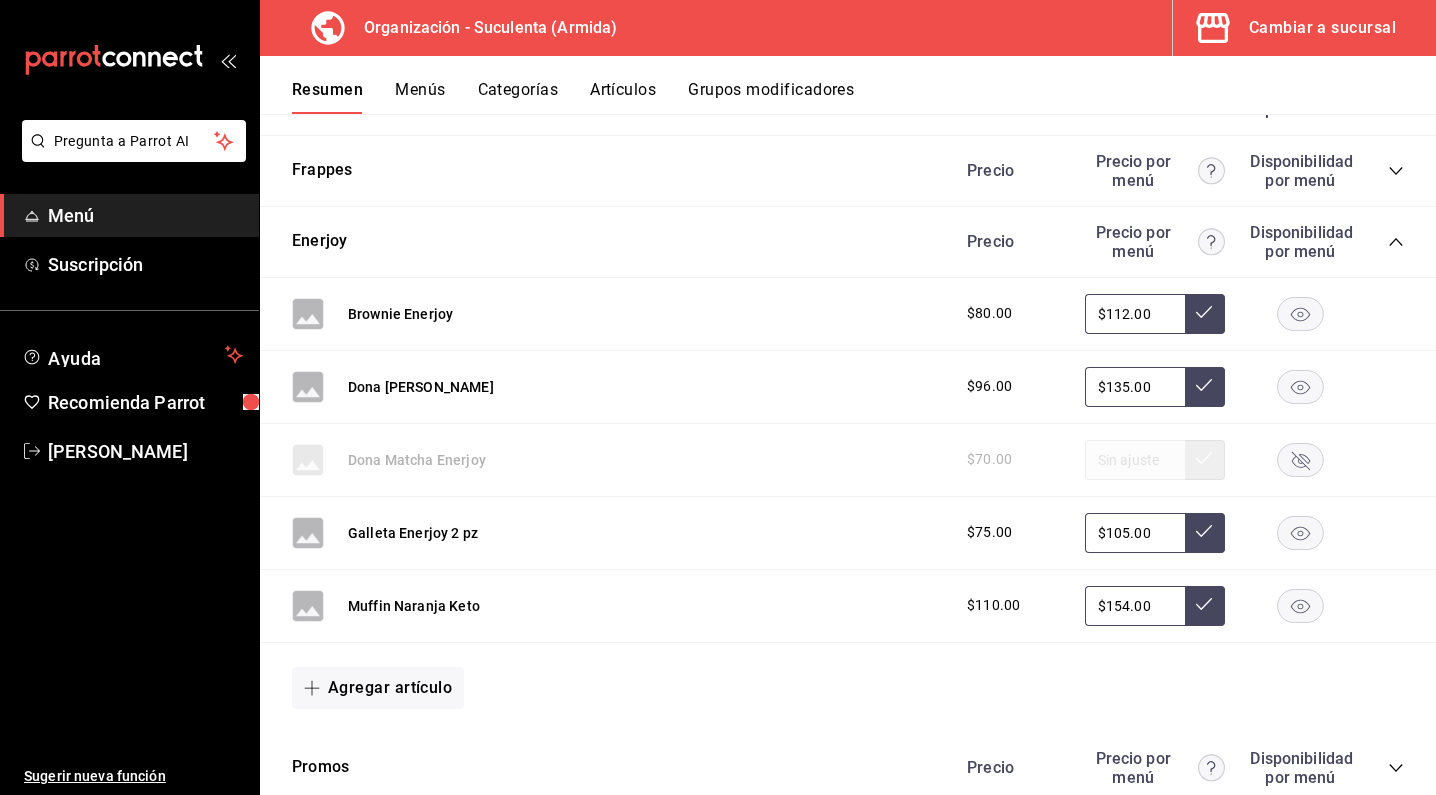 scroll, scrollTop: 535, scrollLeft: 0, axis: vertical 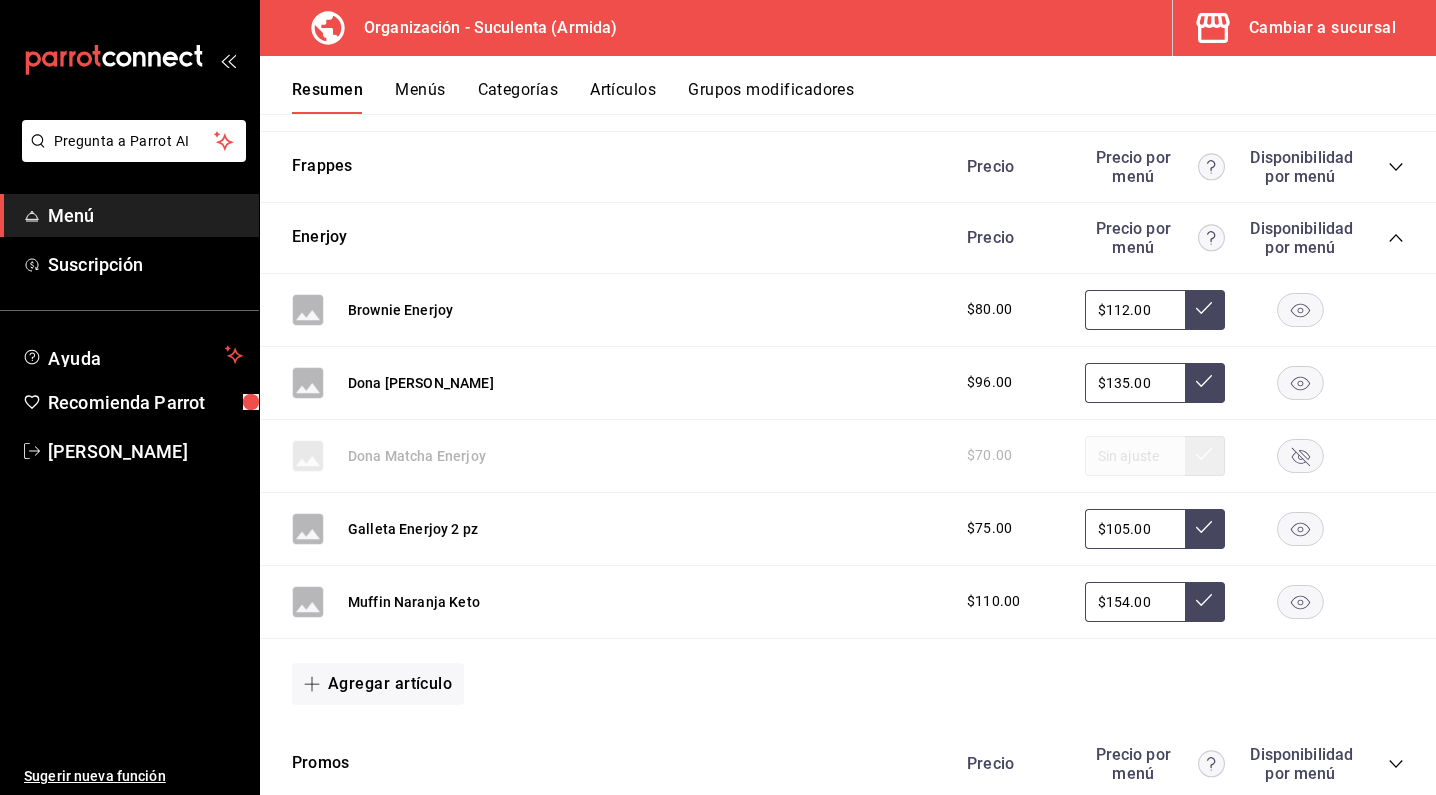 type on "$154.00" 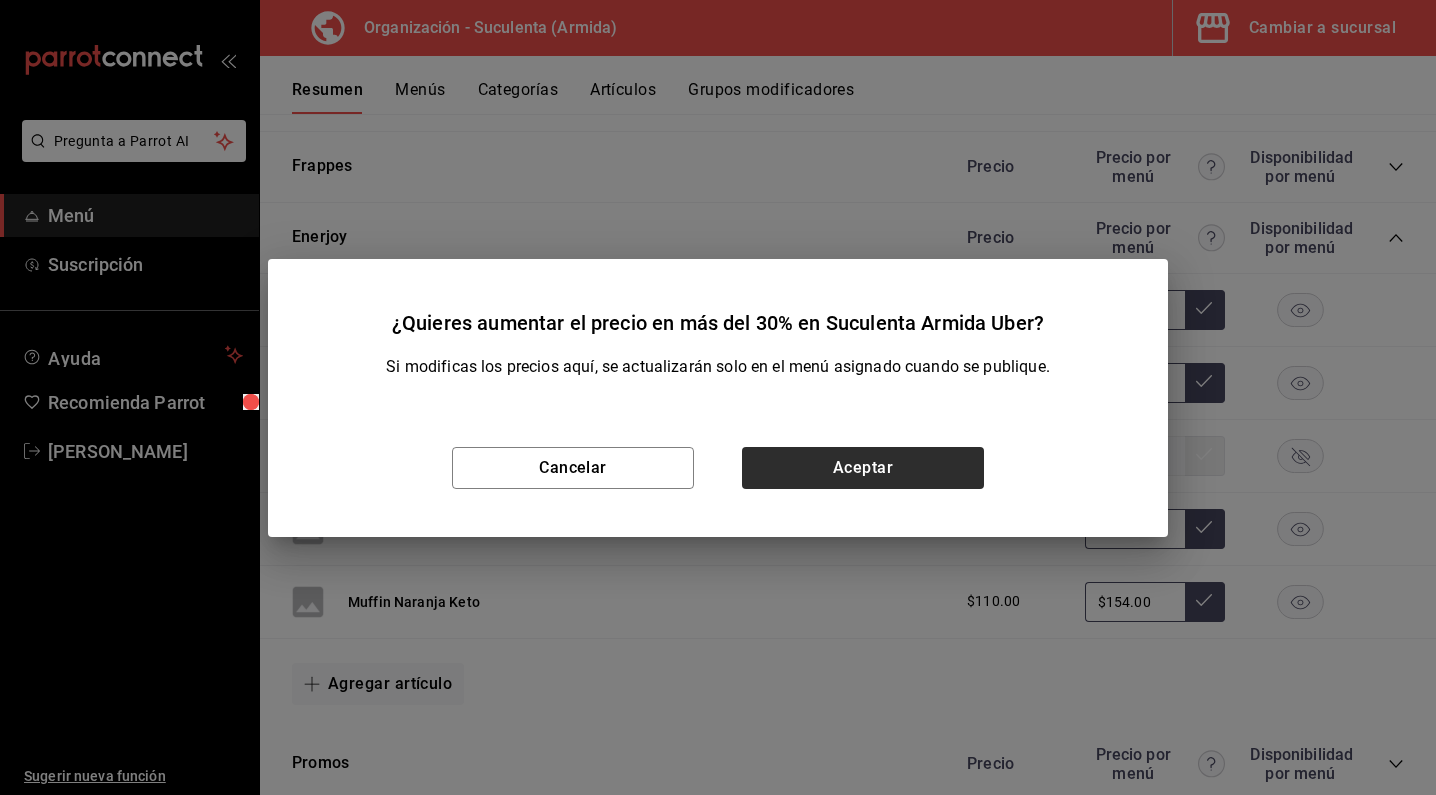 click on "Aceptar" at bounding box center [863, 468] 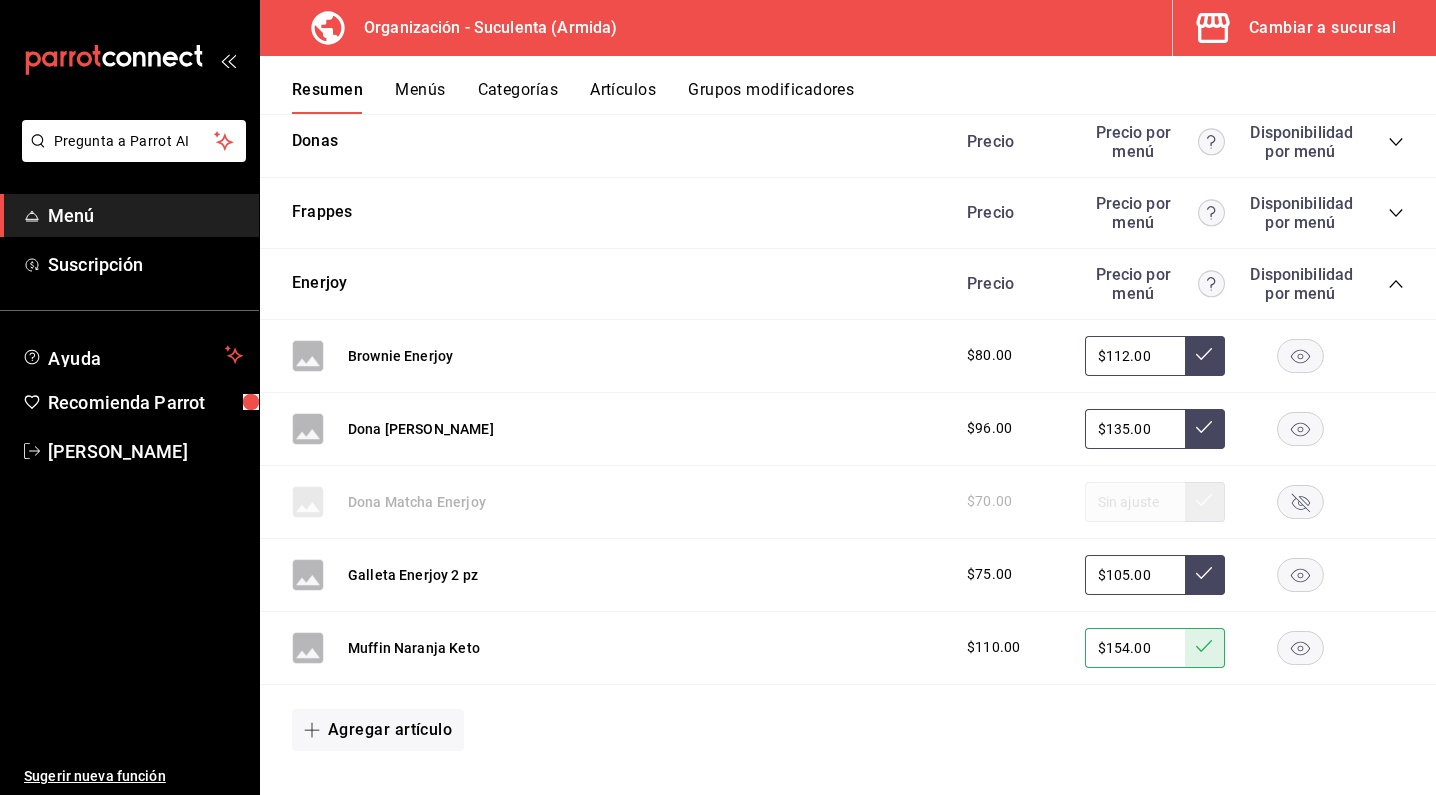 scroll, scrollTop: 479, scrollLeft: 0, axis: vertical 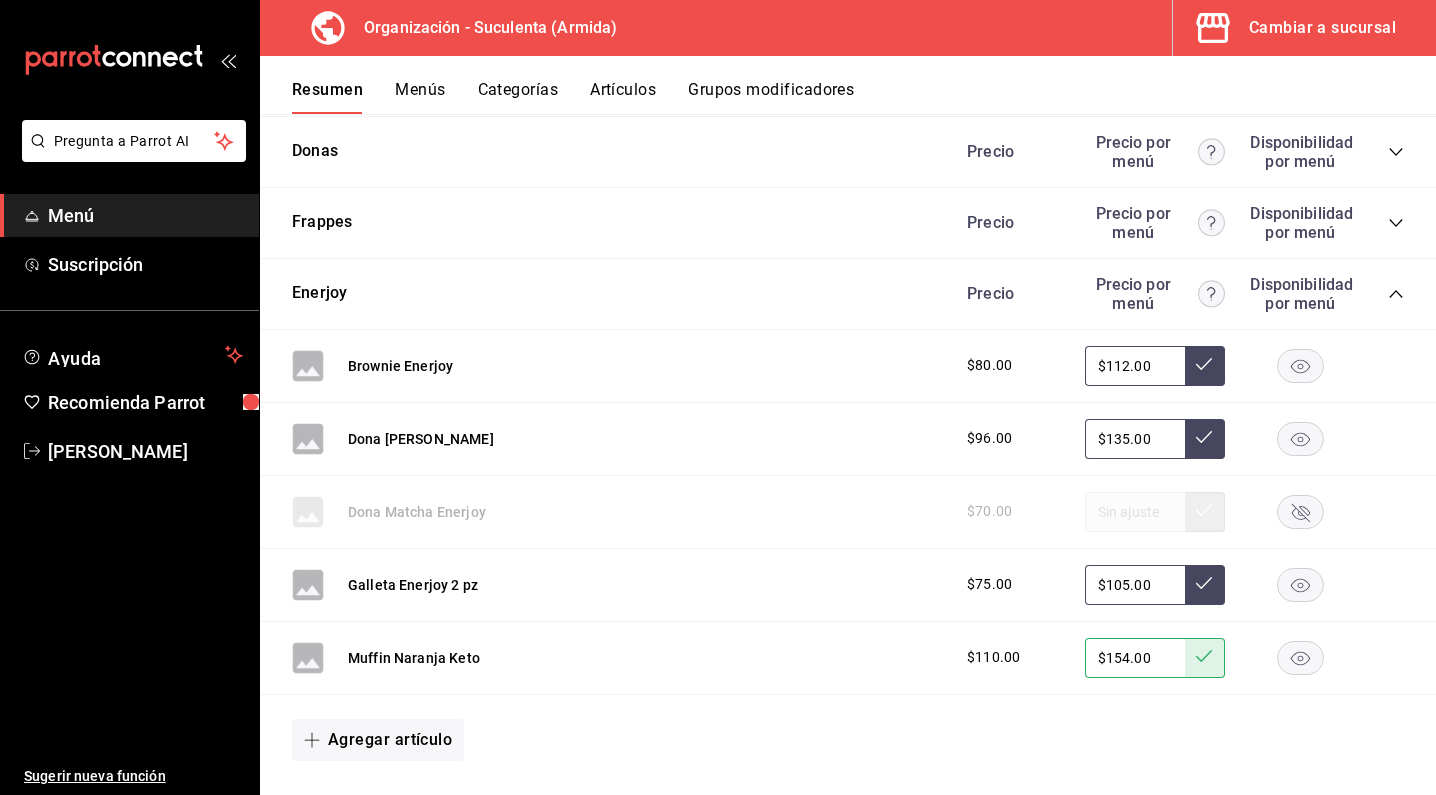 click 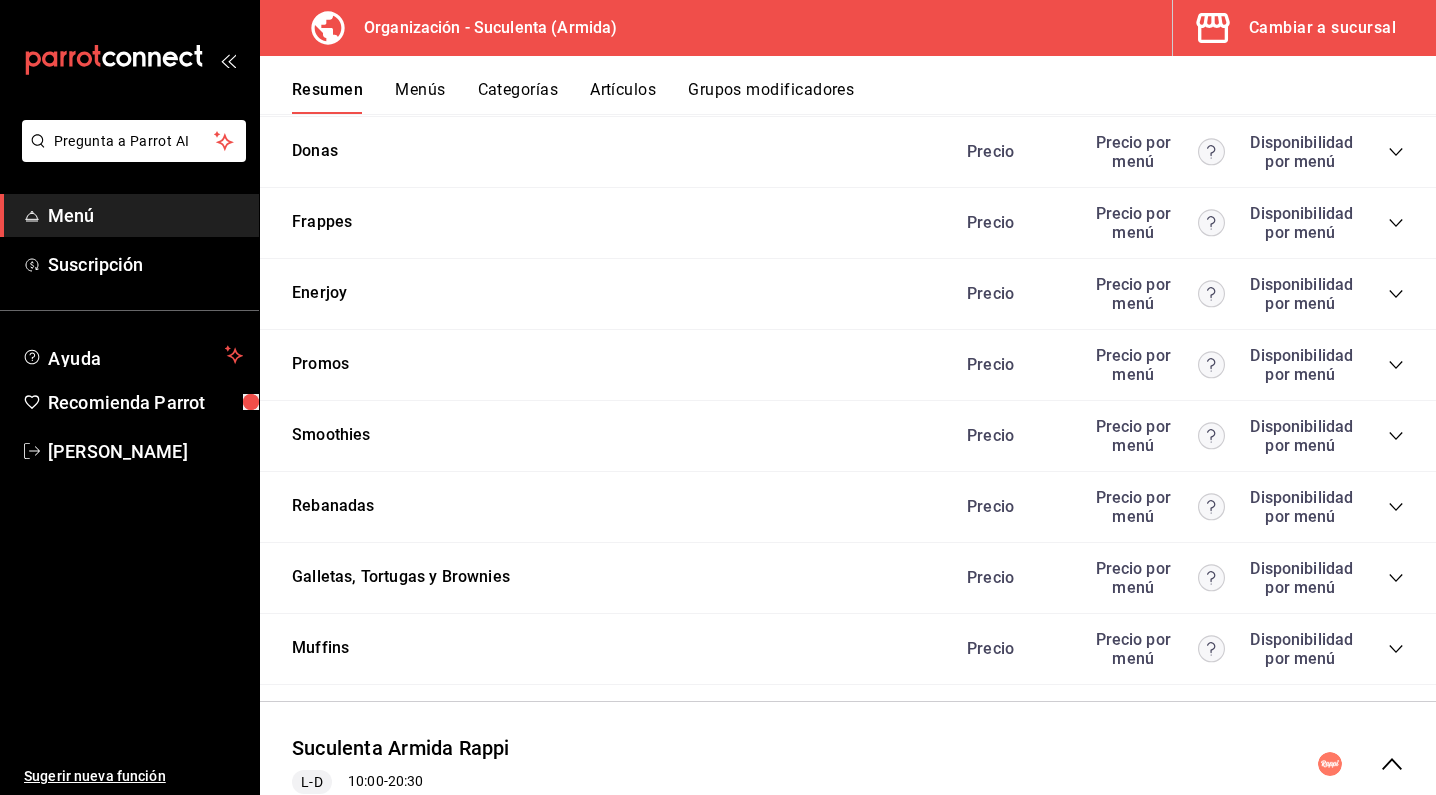 click 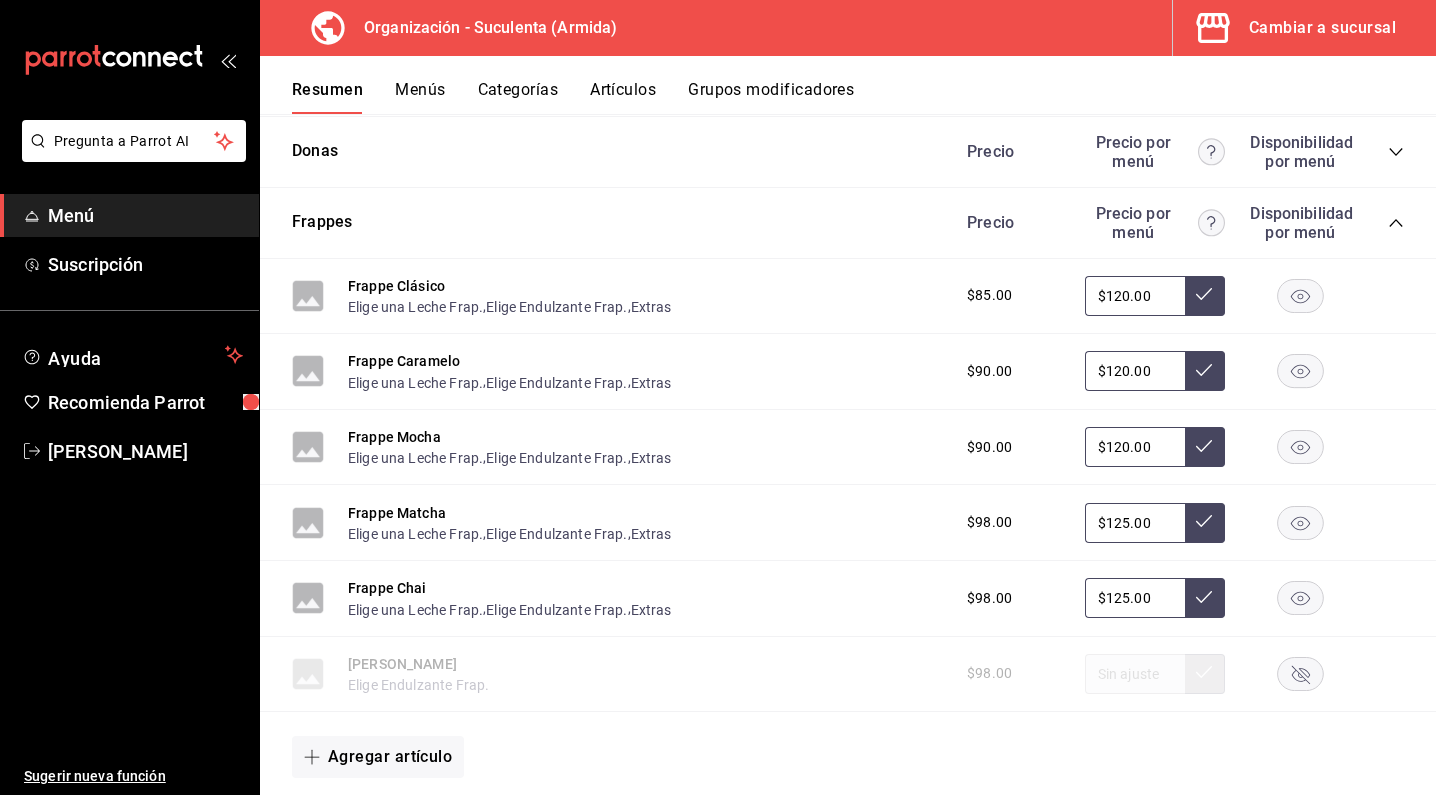 click on "$98.00" at bounding box center [1175, 674] 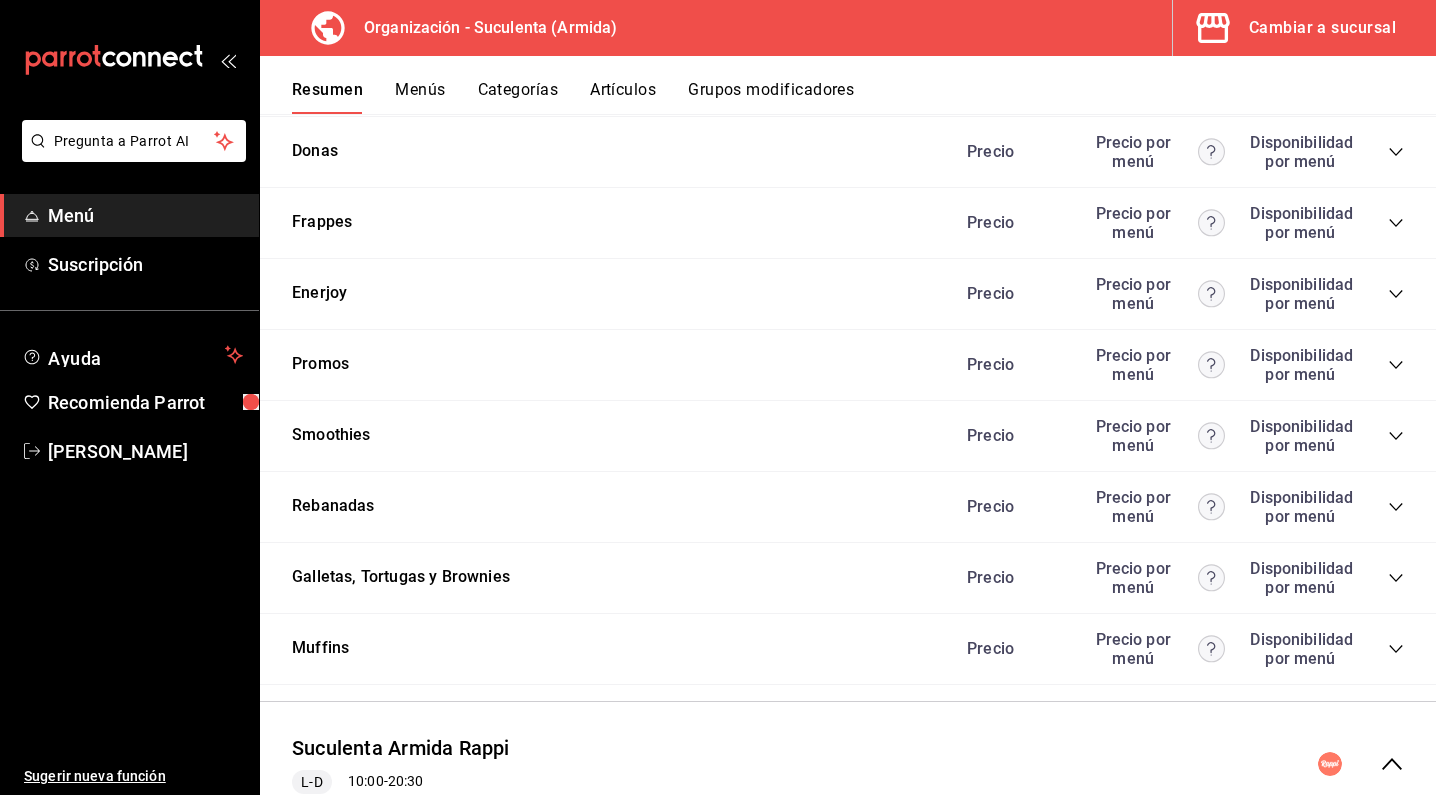 click 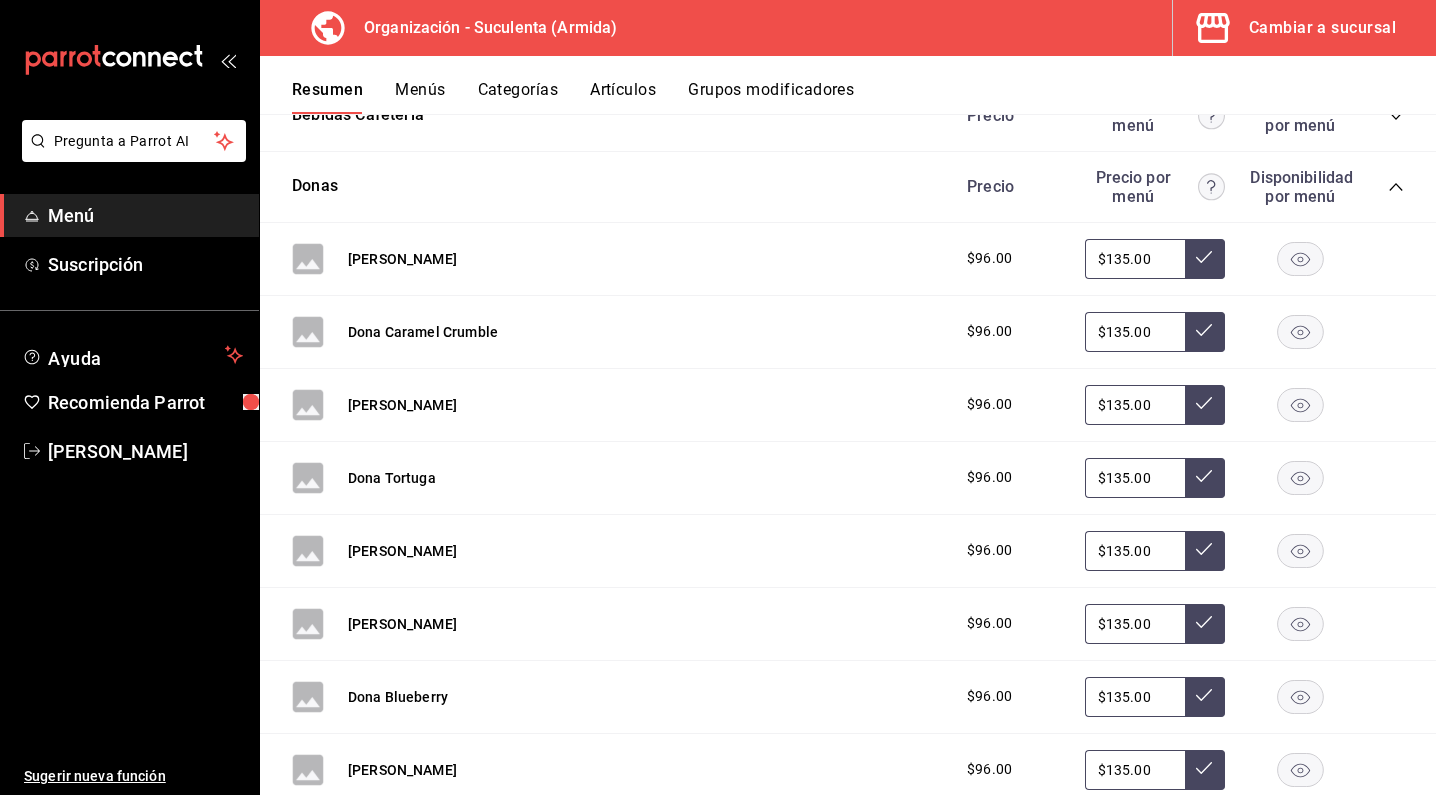 scroll, scrollTop: 419, scrollLeft: 0, axis: vertical 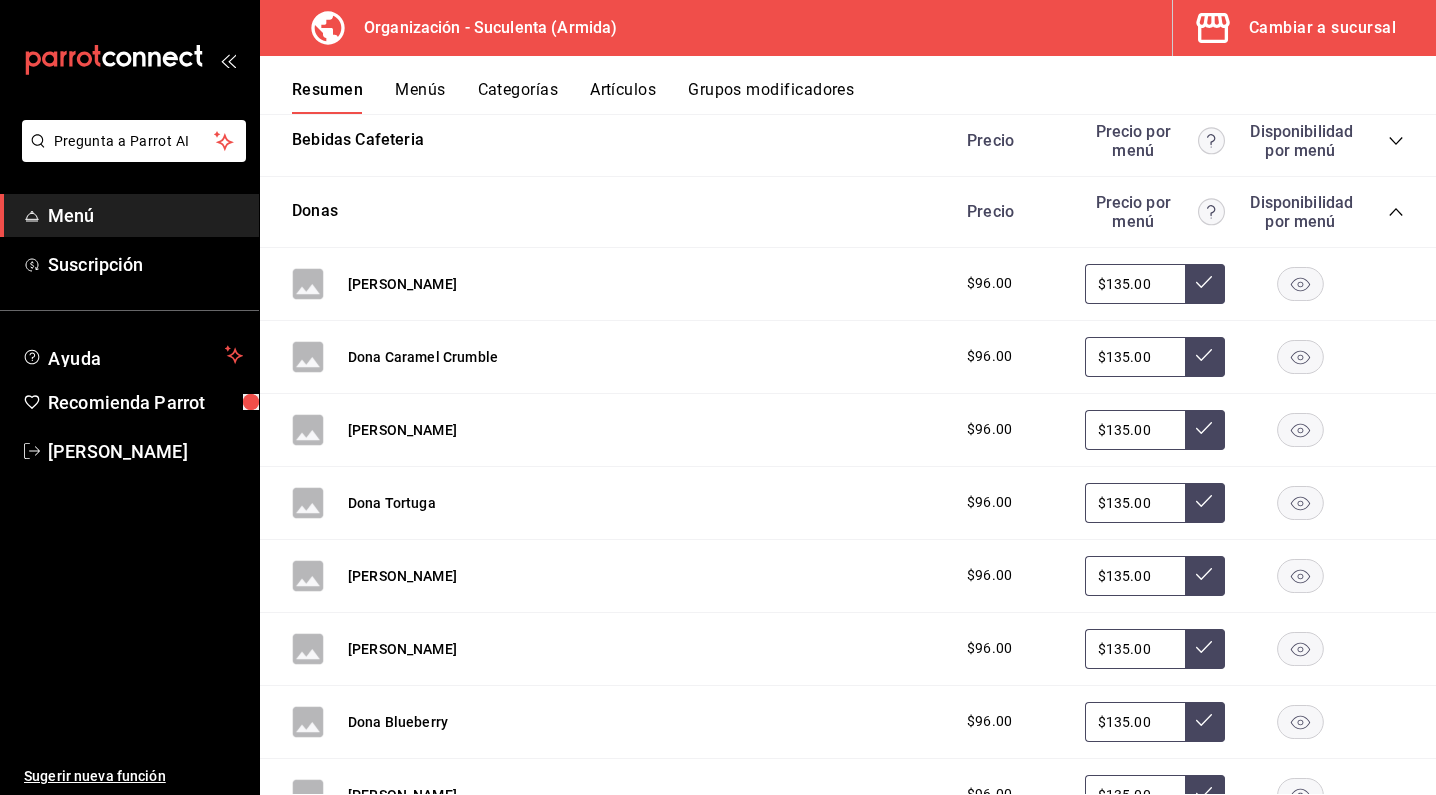click on "Precio Precio por menú   Disponibilidad por menú" at bounding box center [1175, 212] 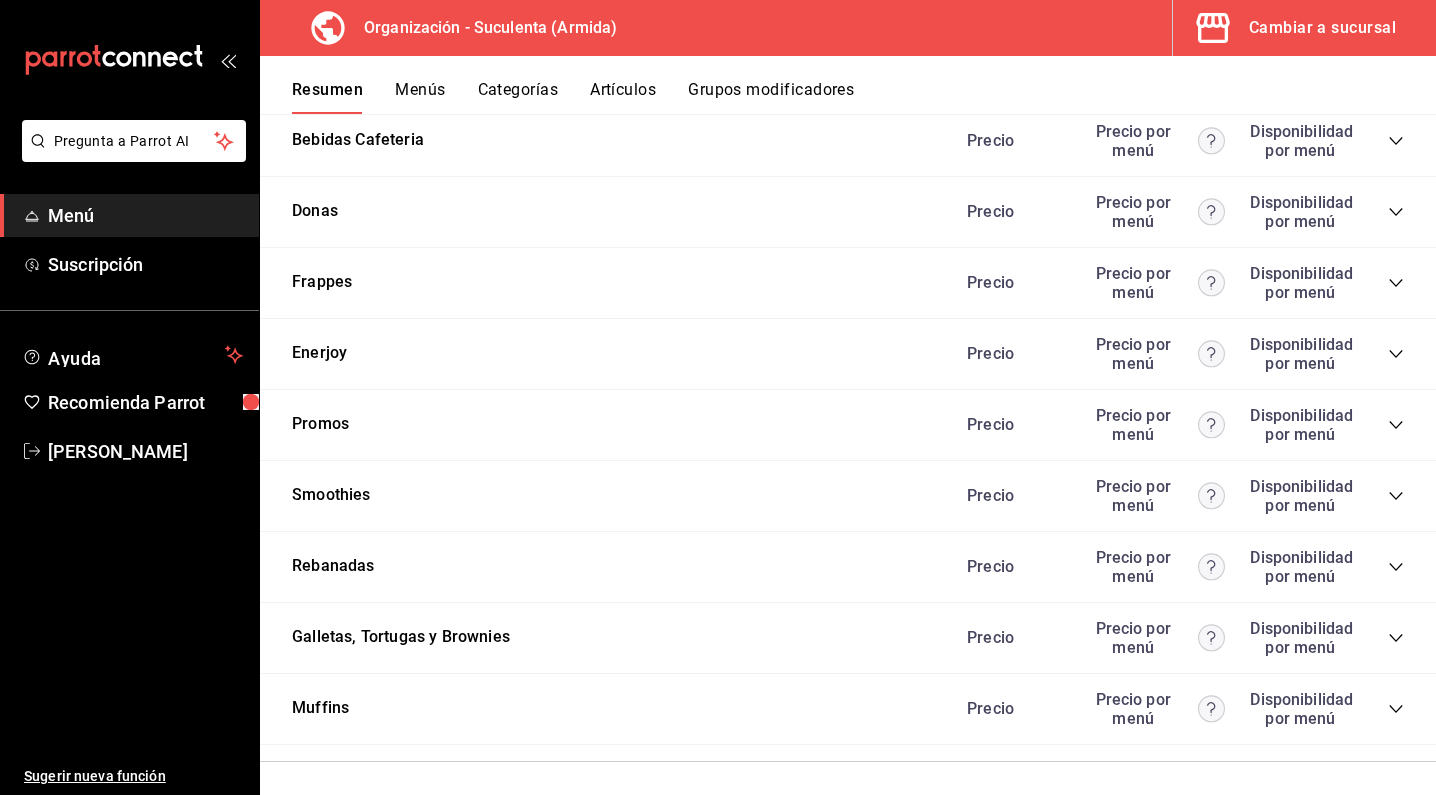 click 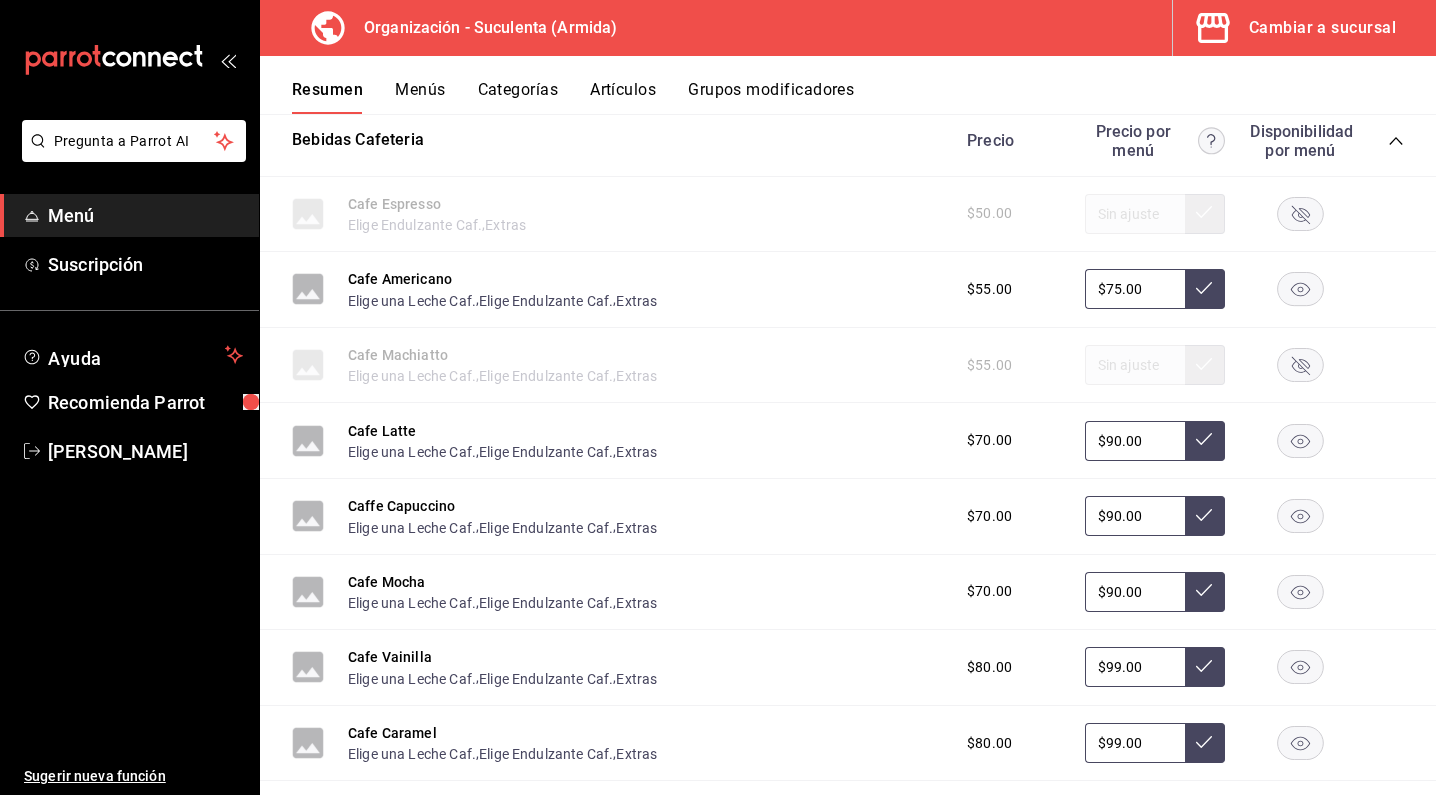click on "Precio Precio por menú   Disponibilidad por menú" at bounding box center [1175, 141] 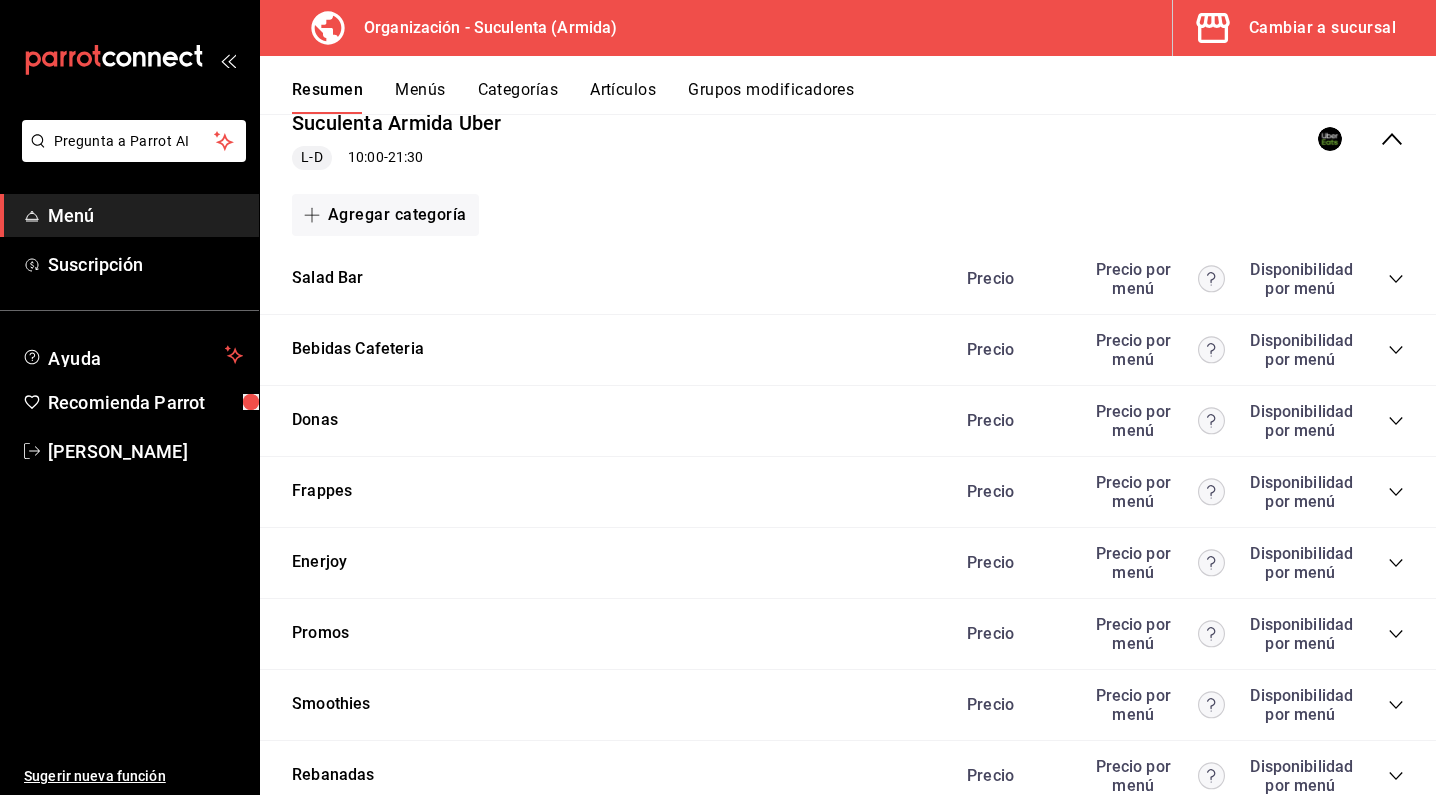 scroll, scrollTop: 183, scrollLeft: 0, axis: vertical 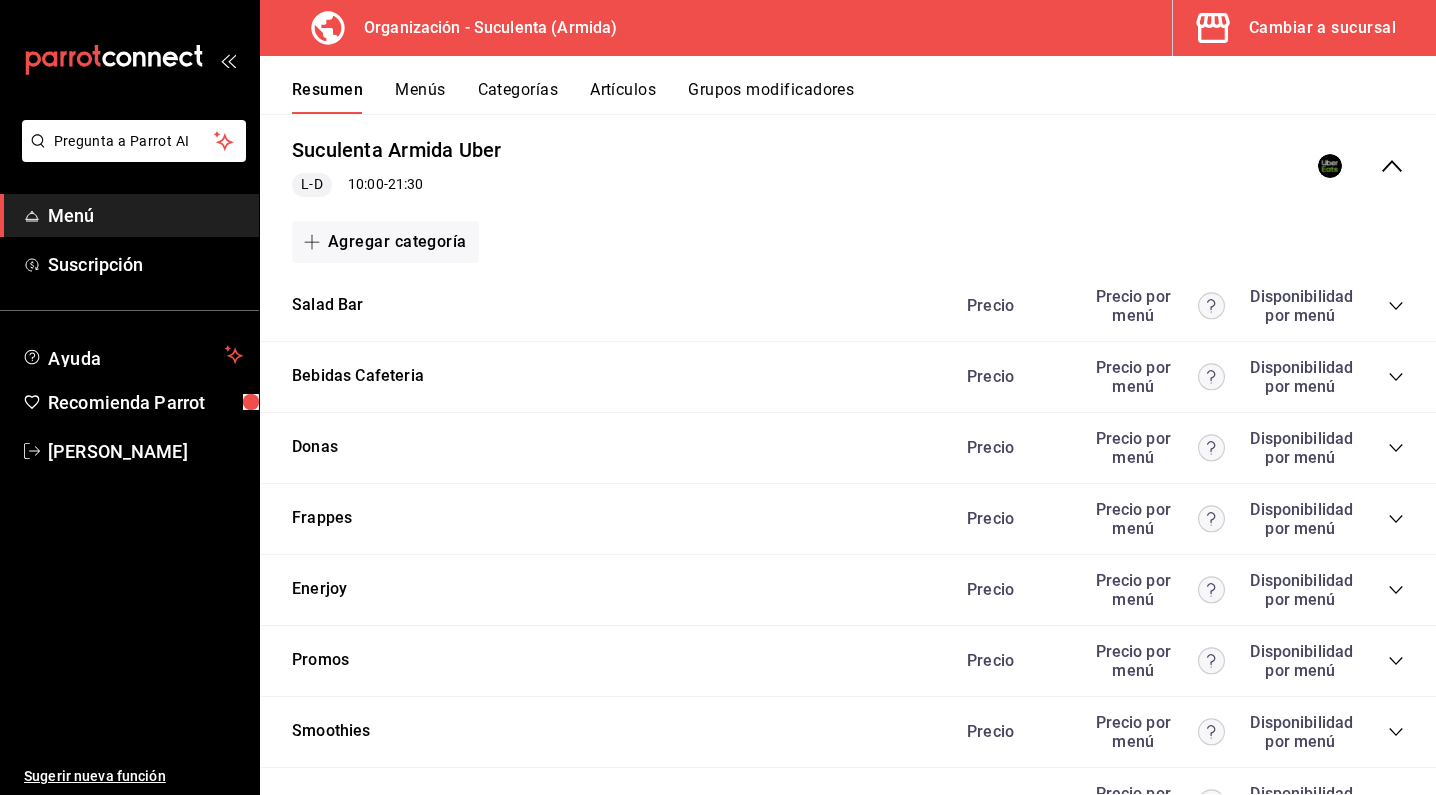 click 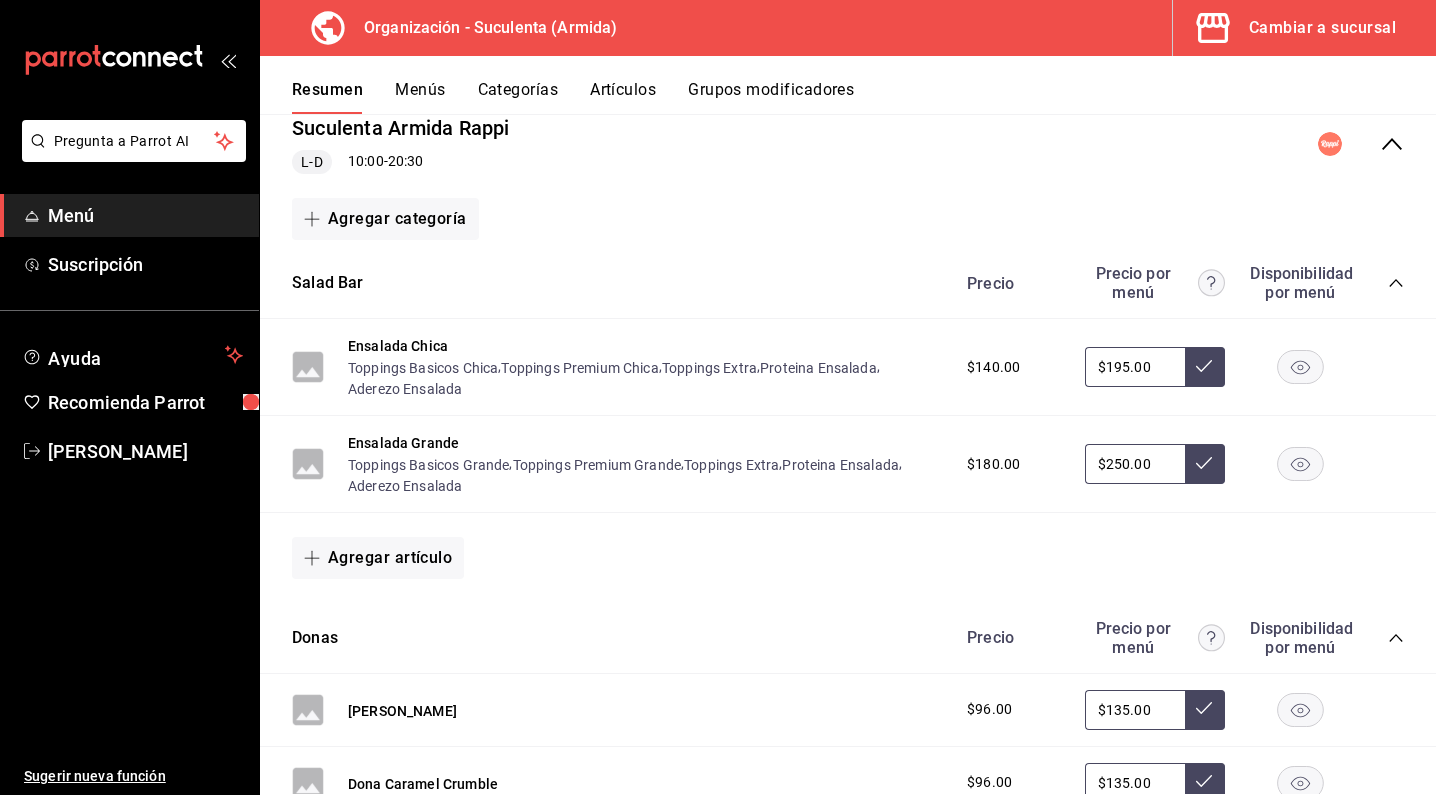 scroll, scrollTop: 322, scrollLeft: 0, axis: vertical 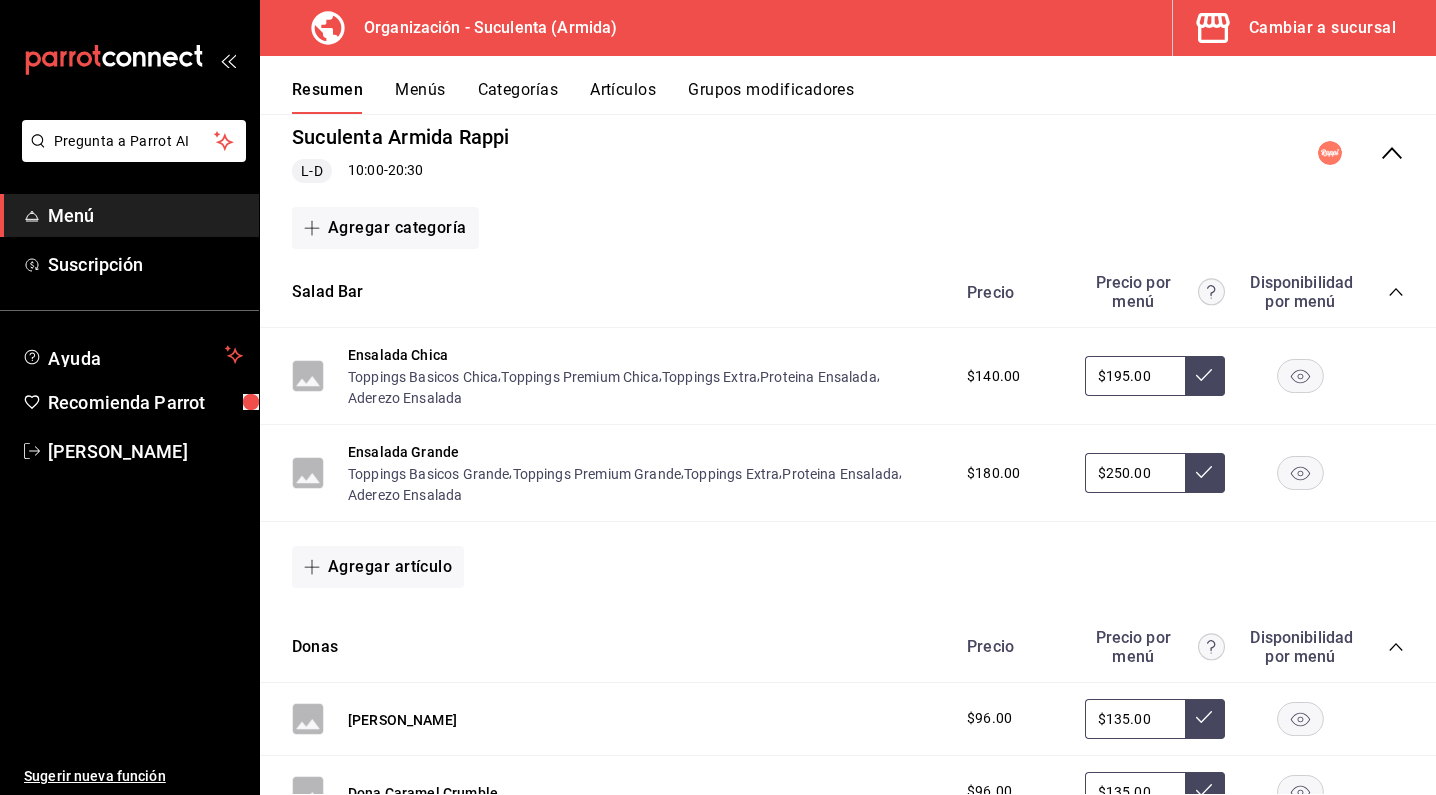 click on "Precio Precio por menú   Disponibilidad por menú" at bounding box center [1175, 292] 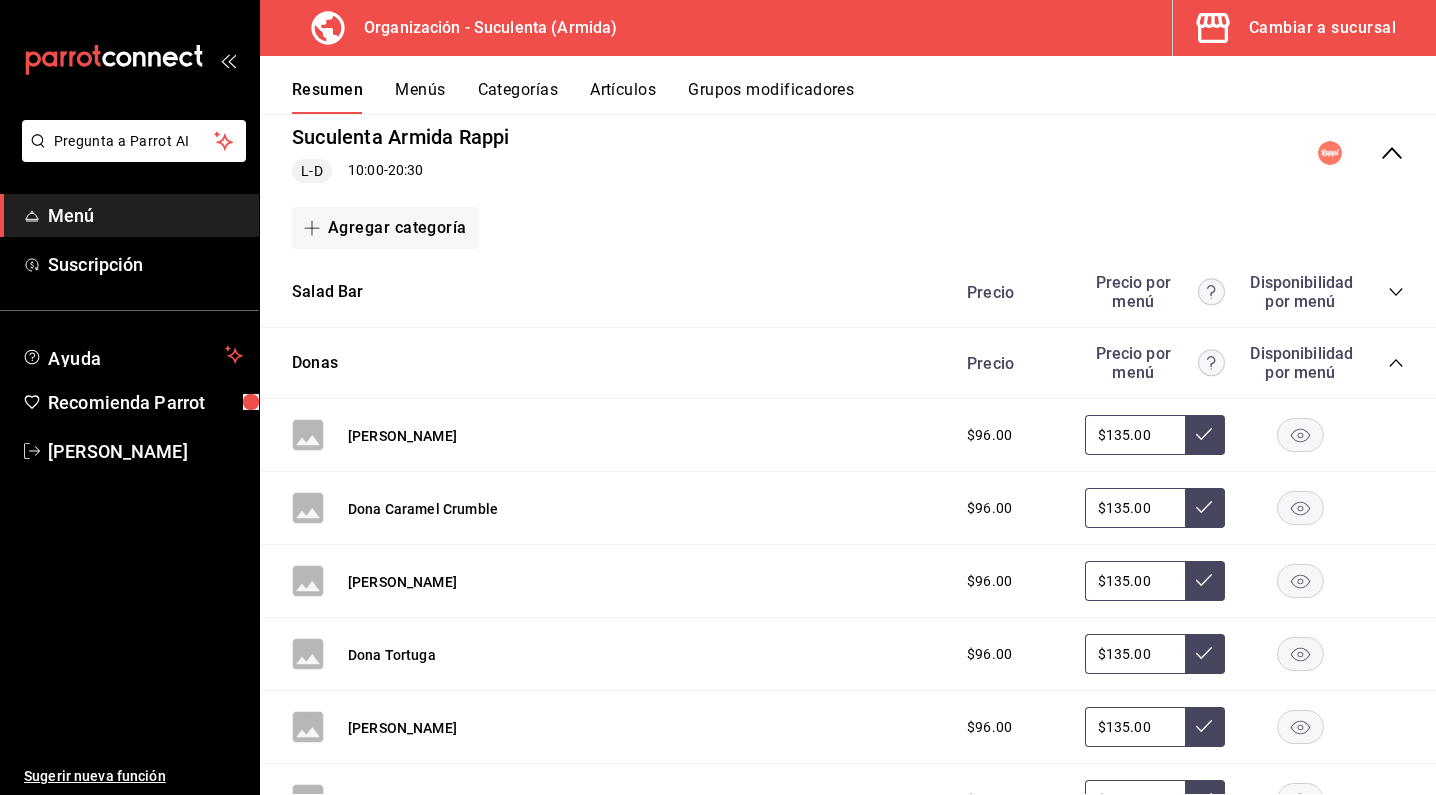 click 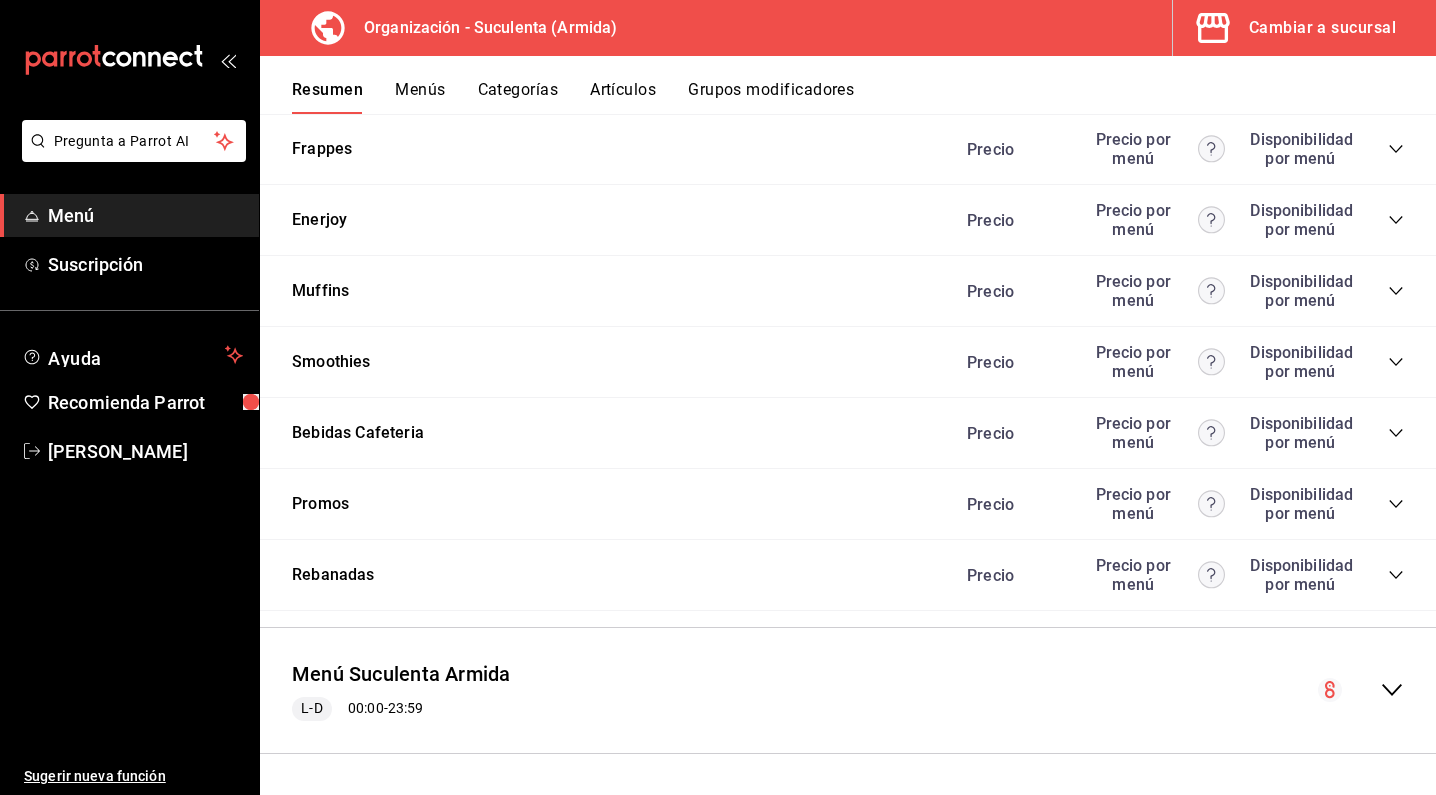 scroll, scrollTop: 676, scrollLeft: 0, axis: vertical 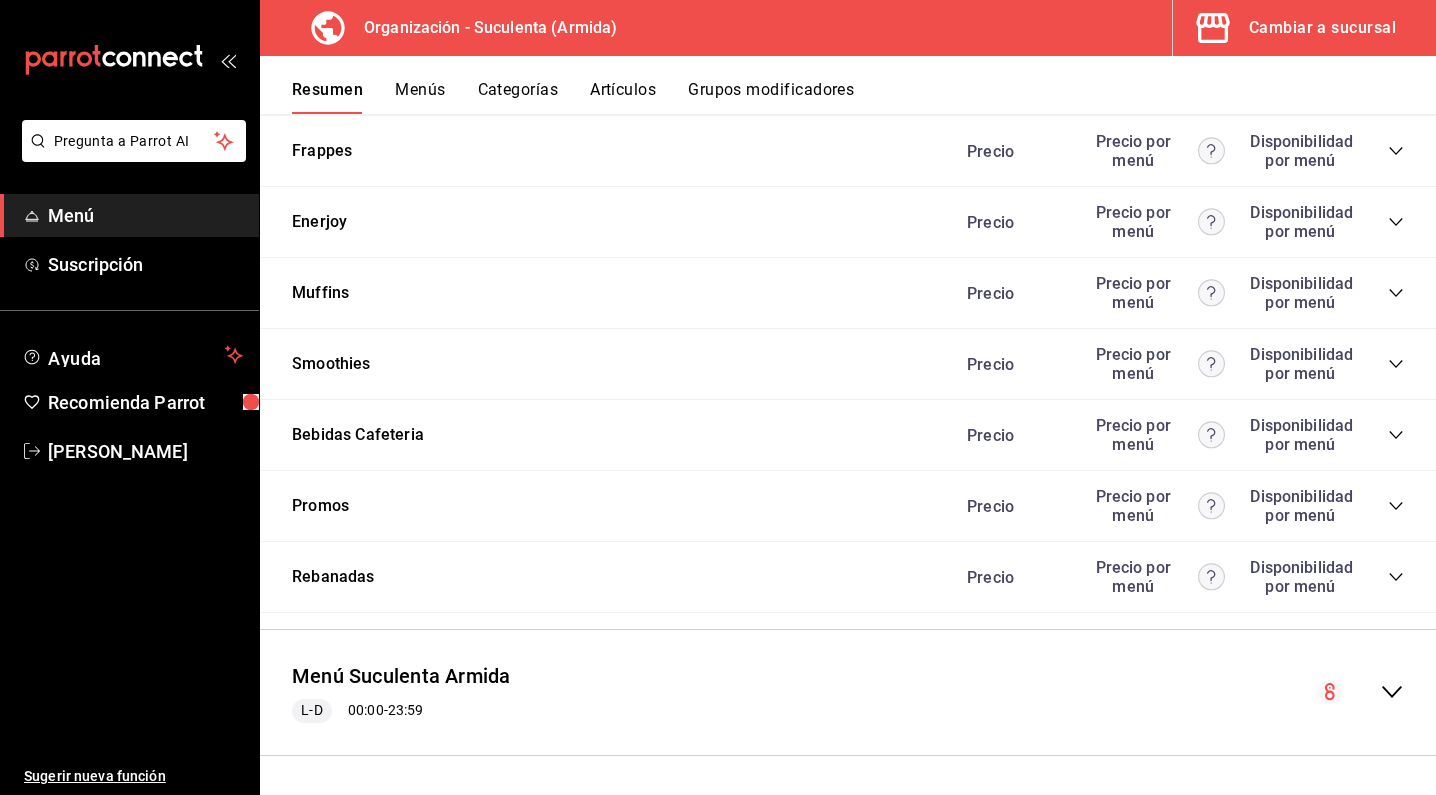 click 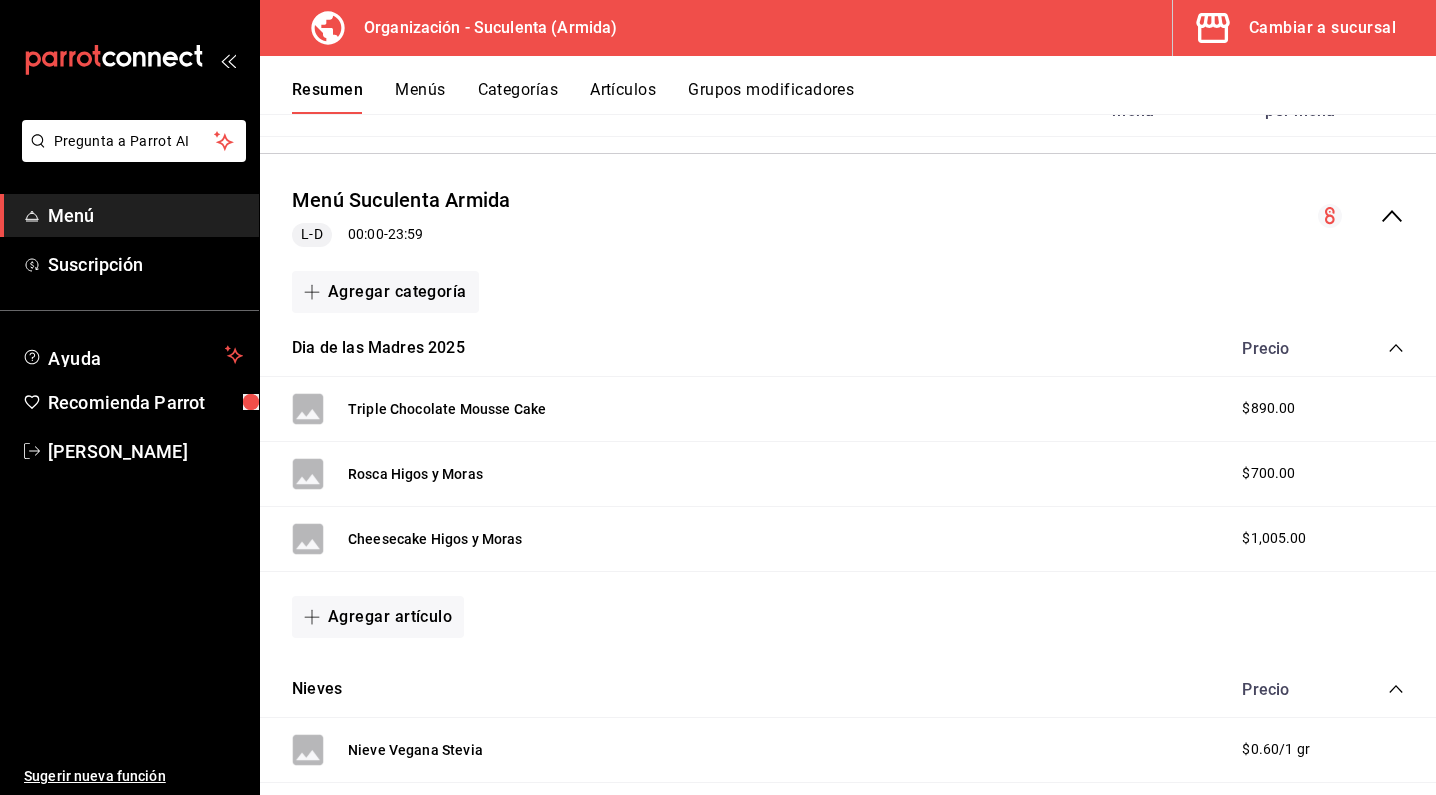 scroll, scrollTop: 1200, scrollLeft: 0, axis: vertical 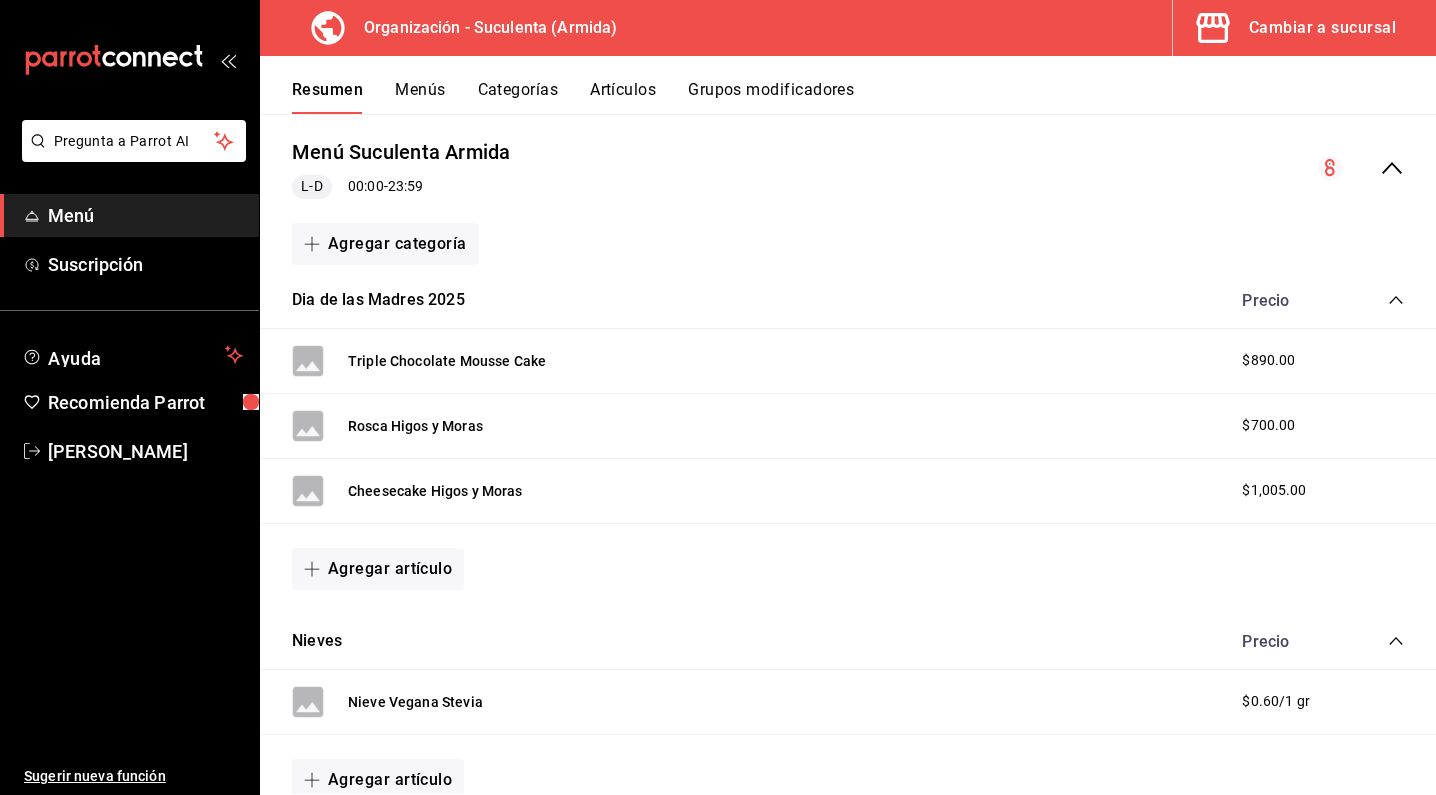 click 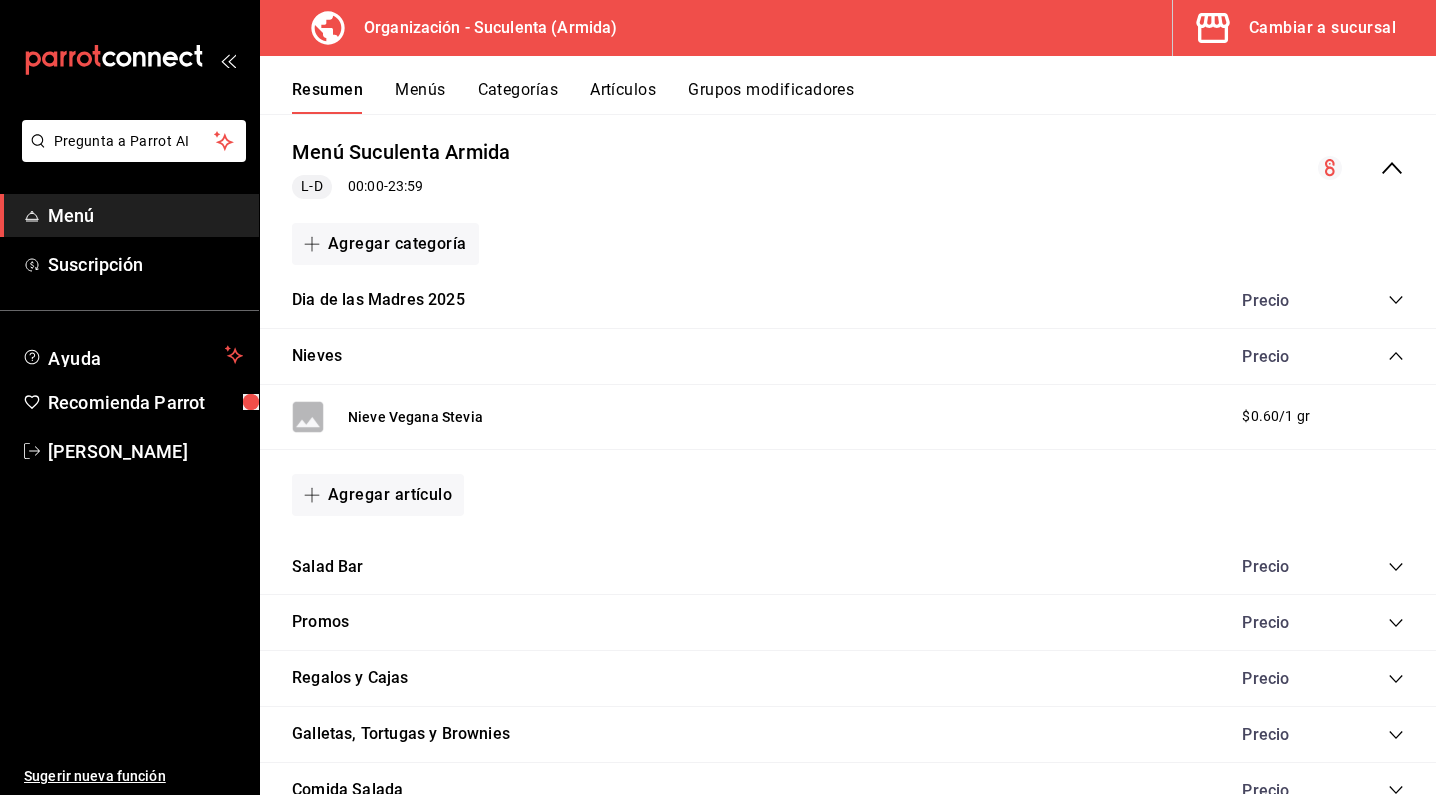 click 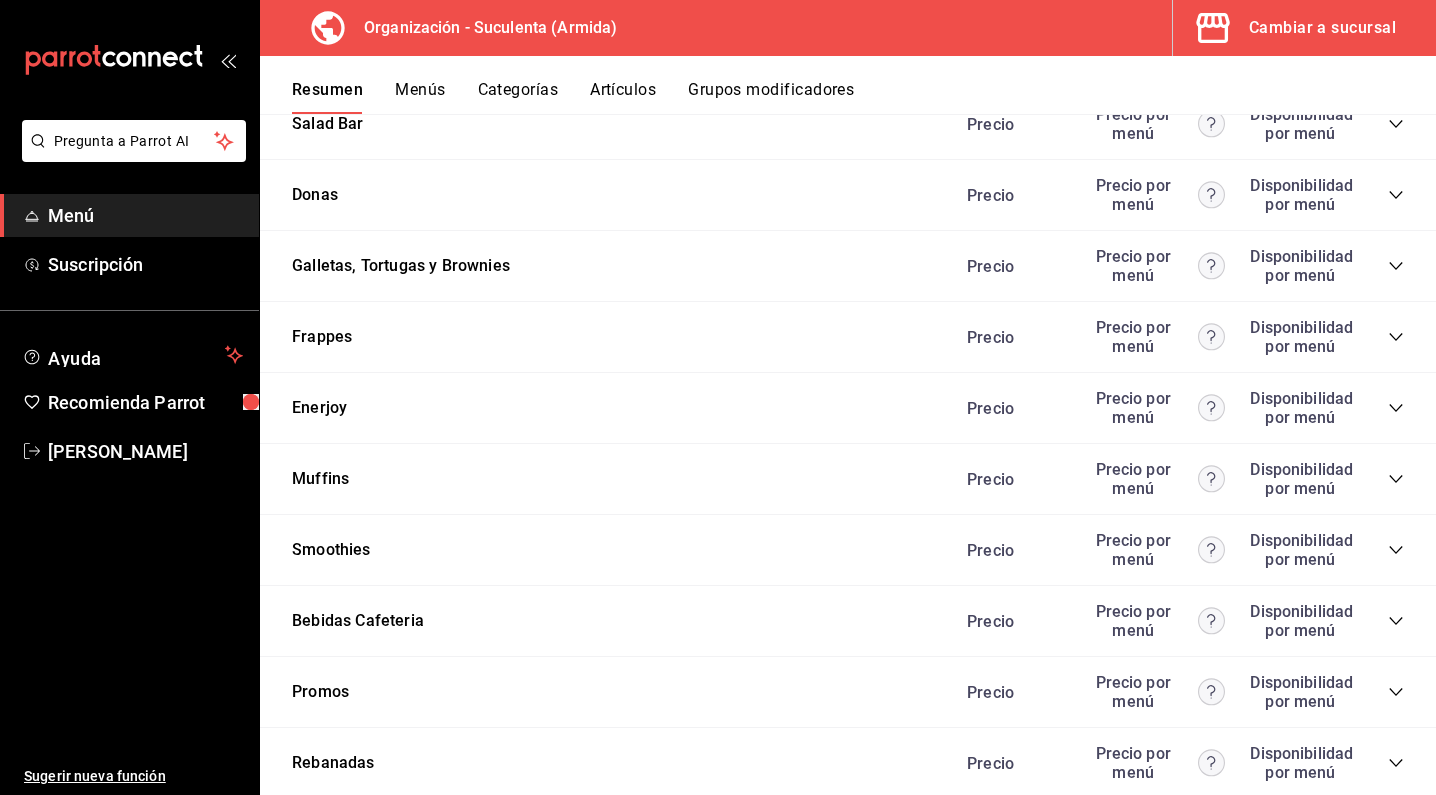 scroll, scrollTop: 489, scrollLeft: 0, axis: vertical 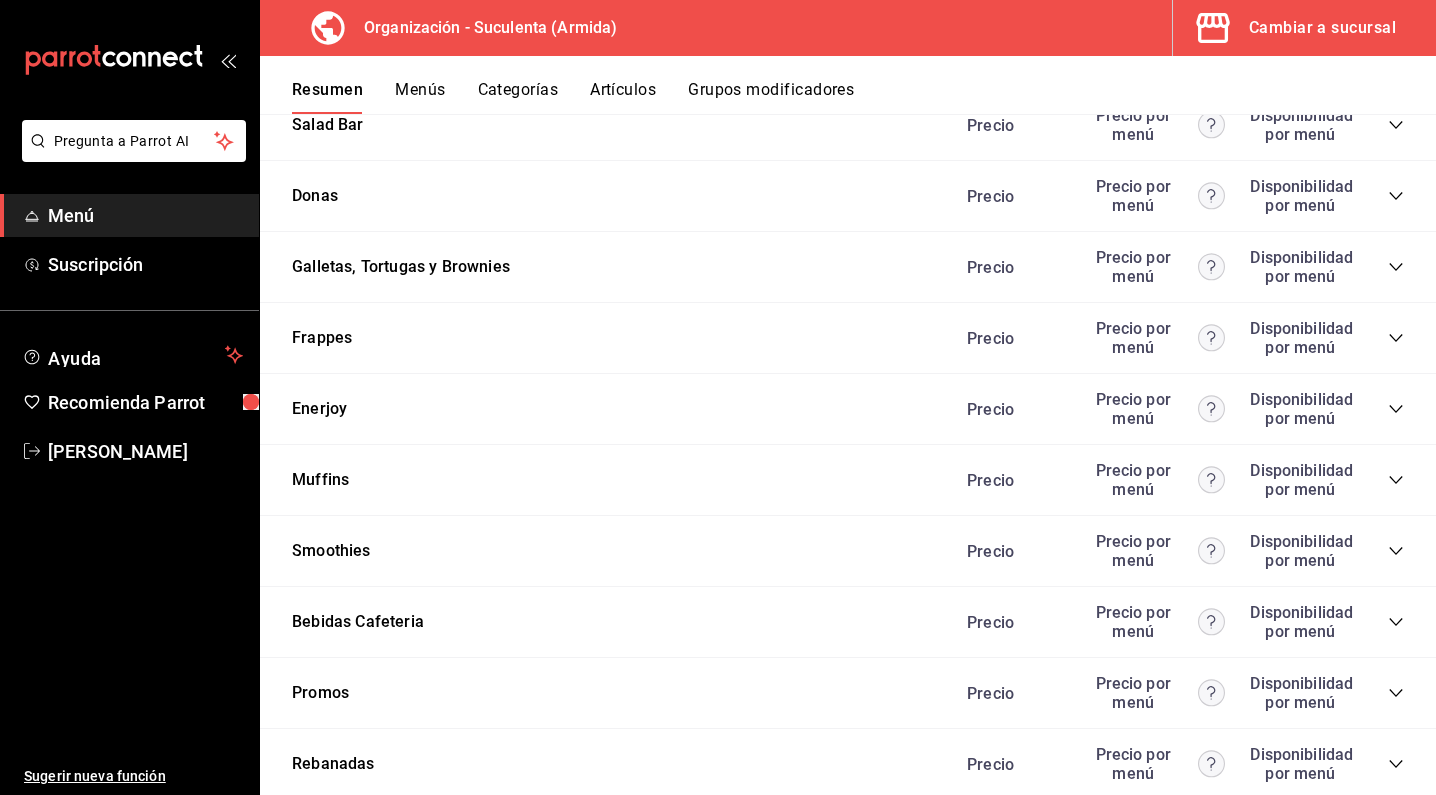 click 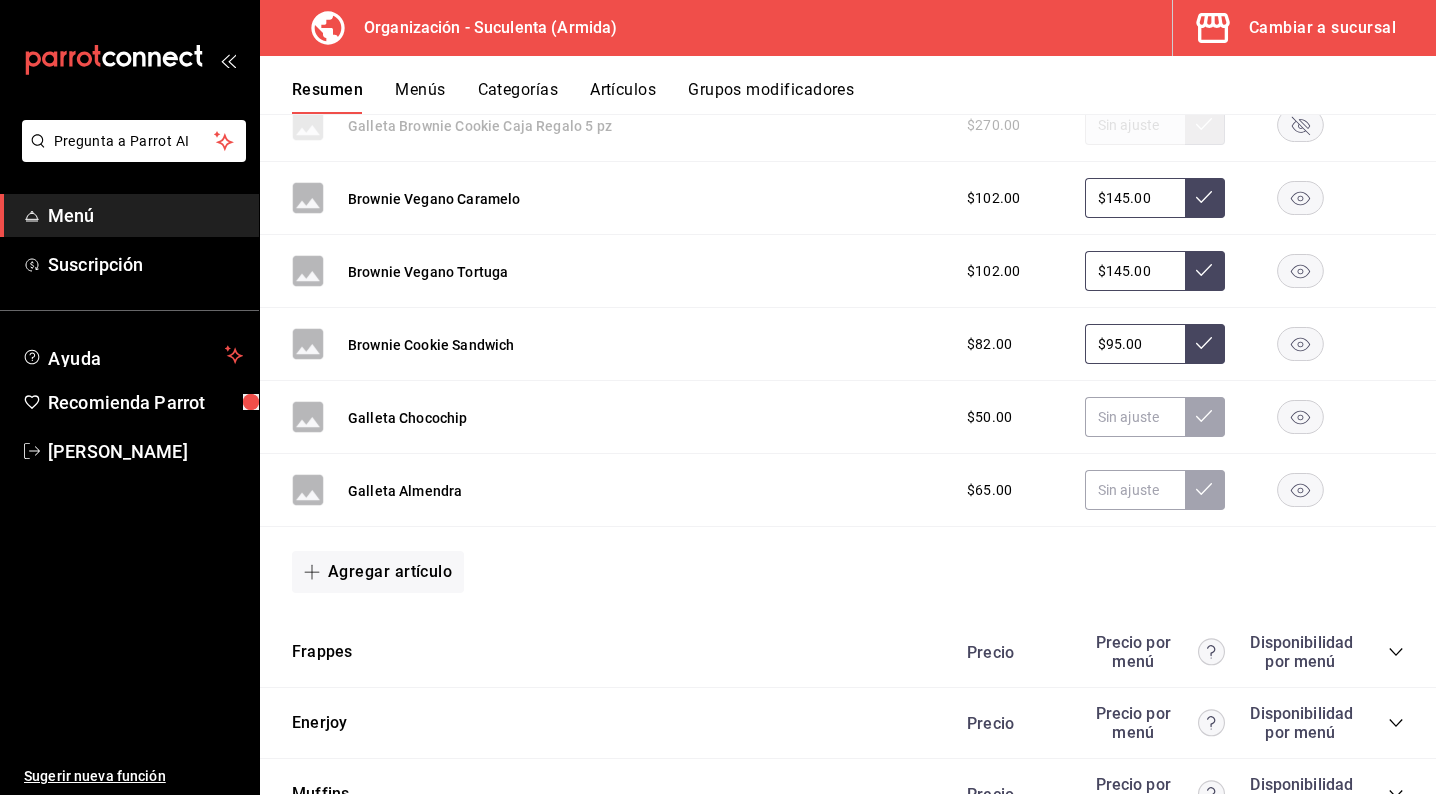 scroll, scrollTop: 906, scrollLeft: 0, axis: vertical 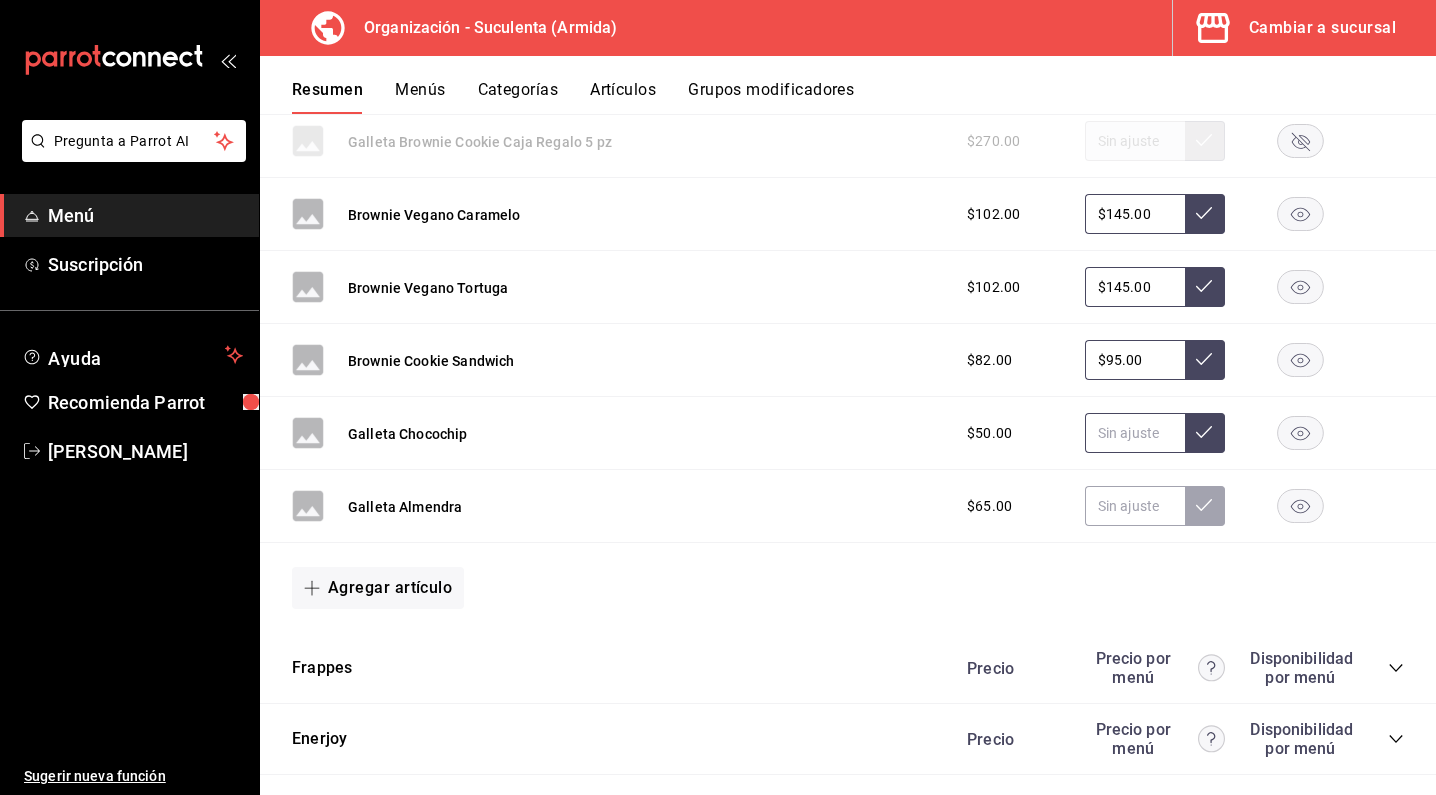 click at bounding box center (1135, 433) 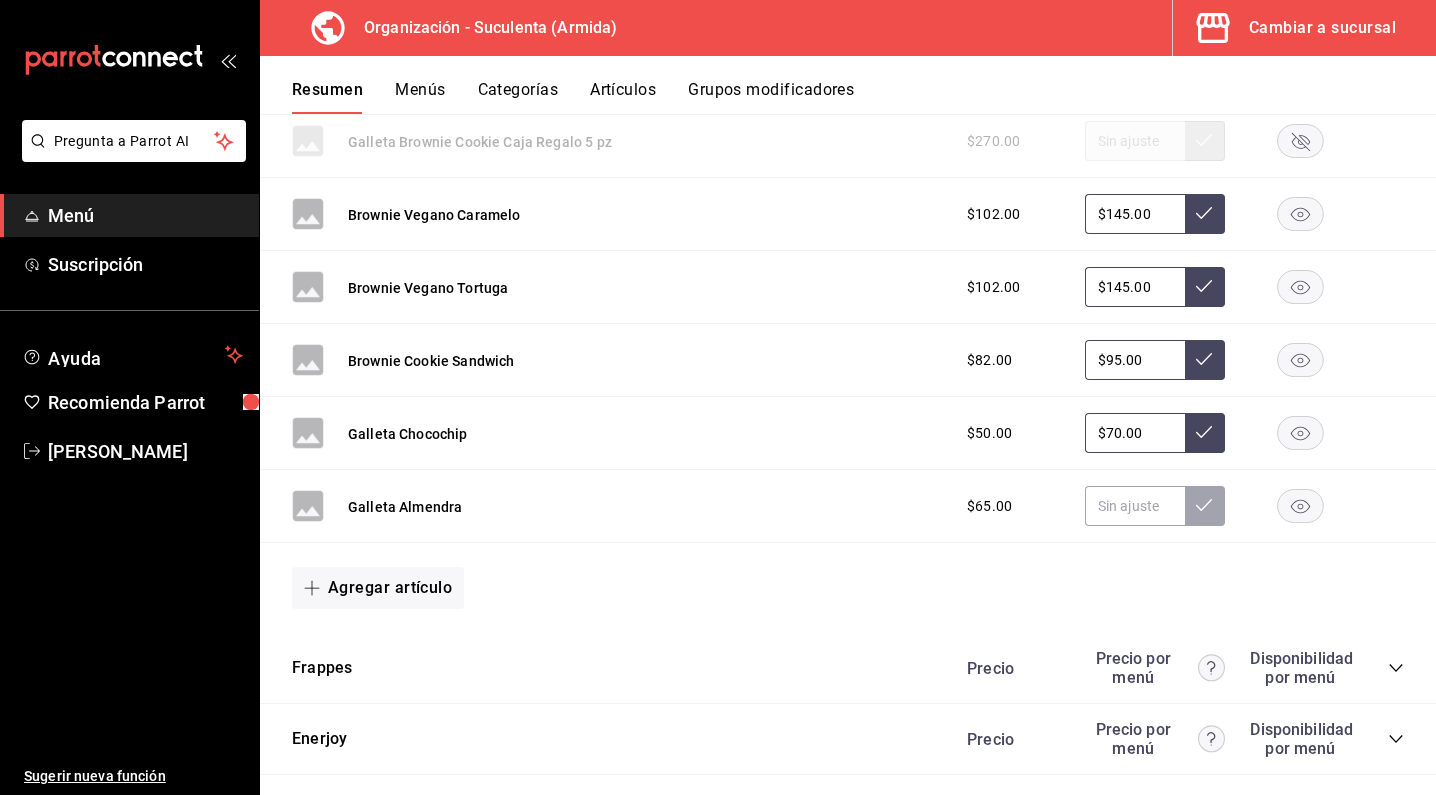 type on "$70.00" 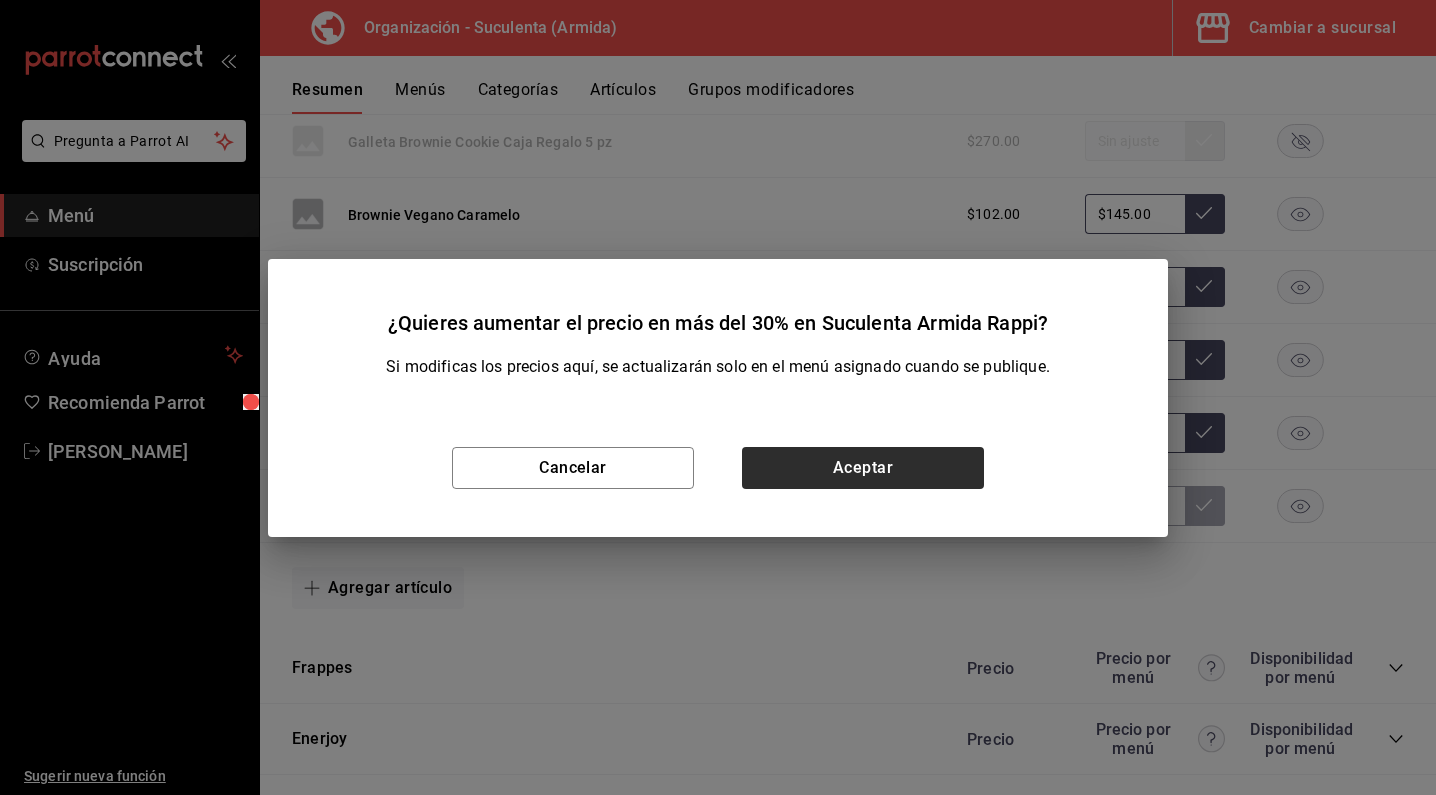 click on "Aceptar" at bounding box center [863, 468] 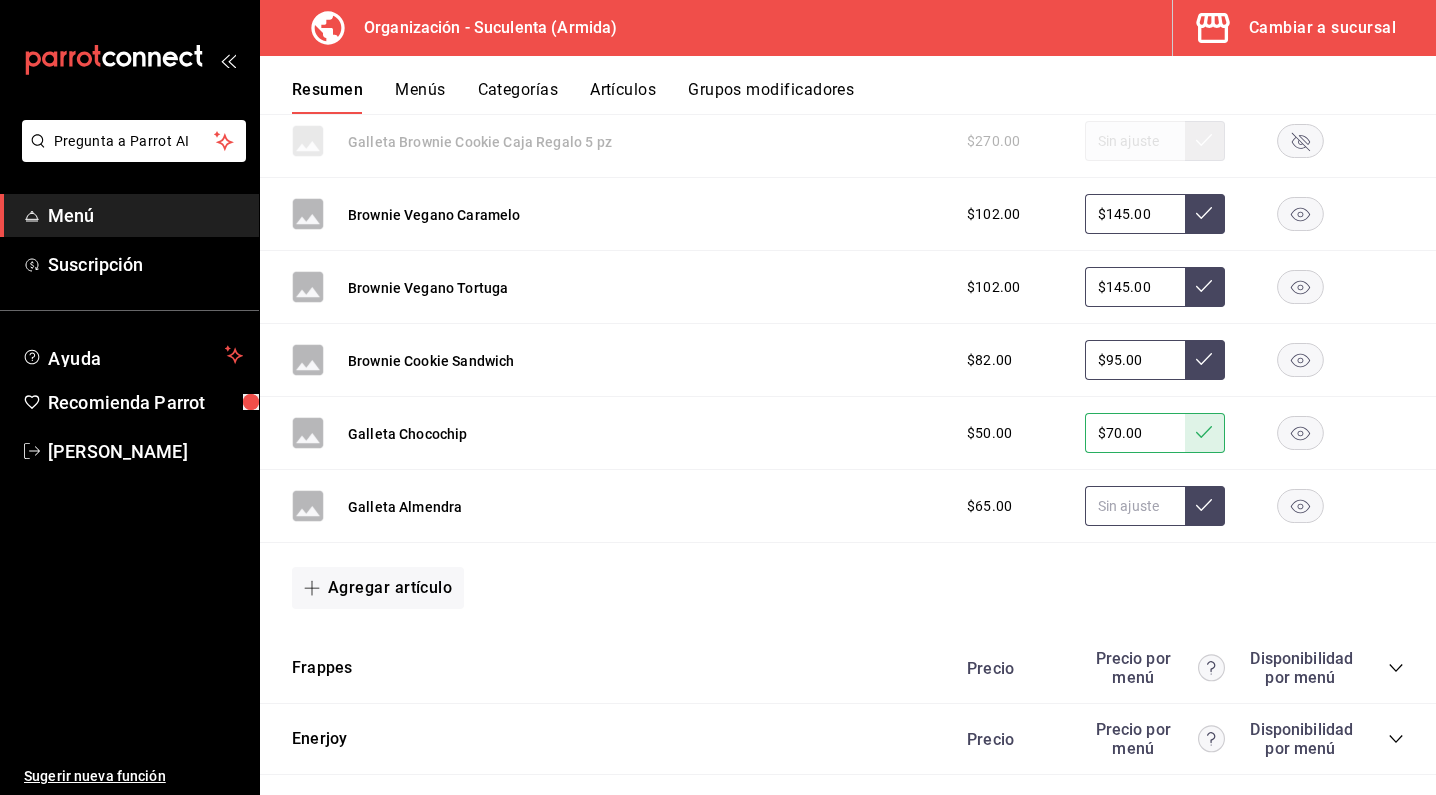 click at bounding box center (1135, 506) 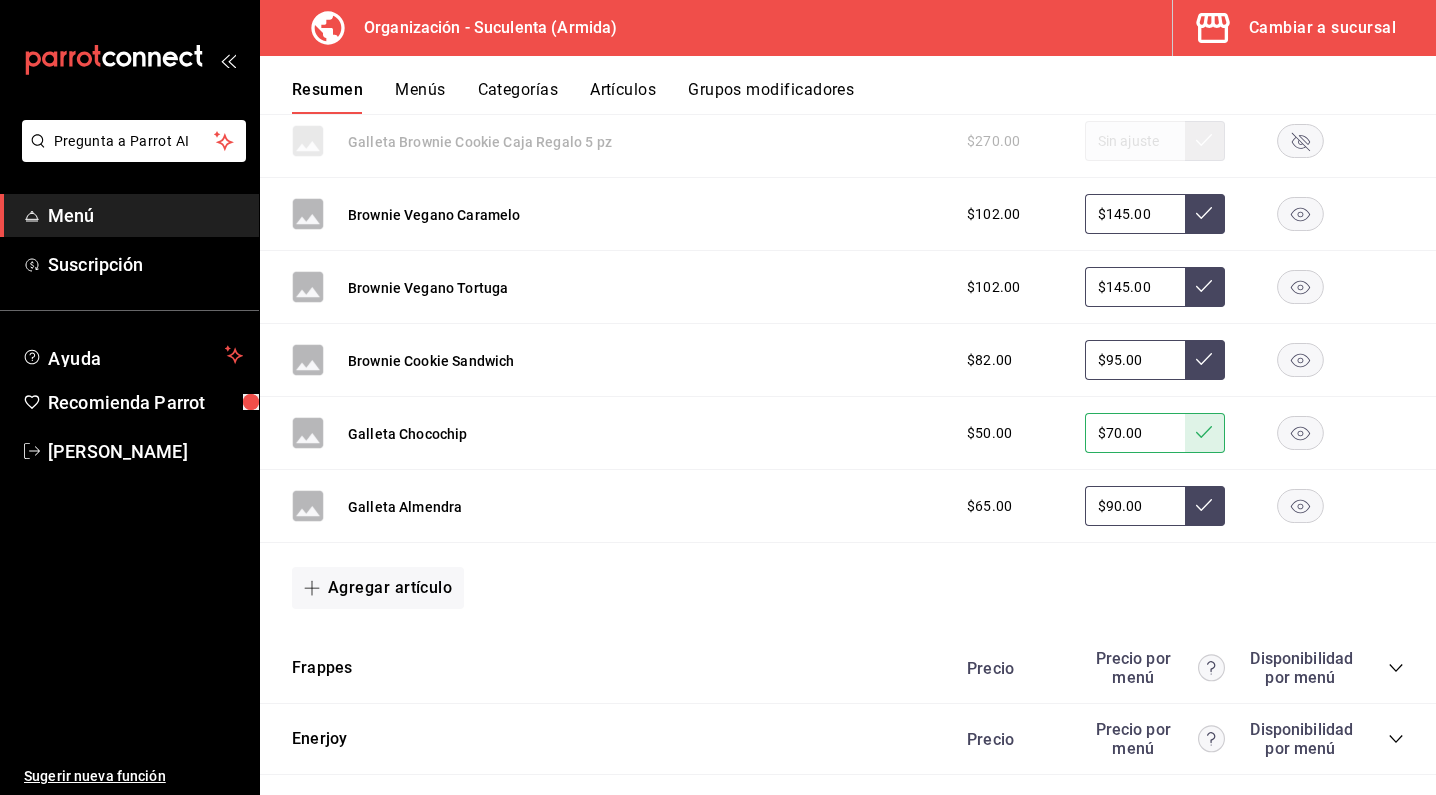 type on "$90.00" 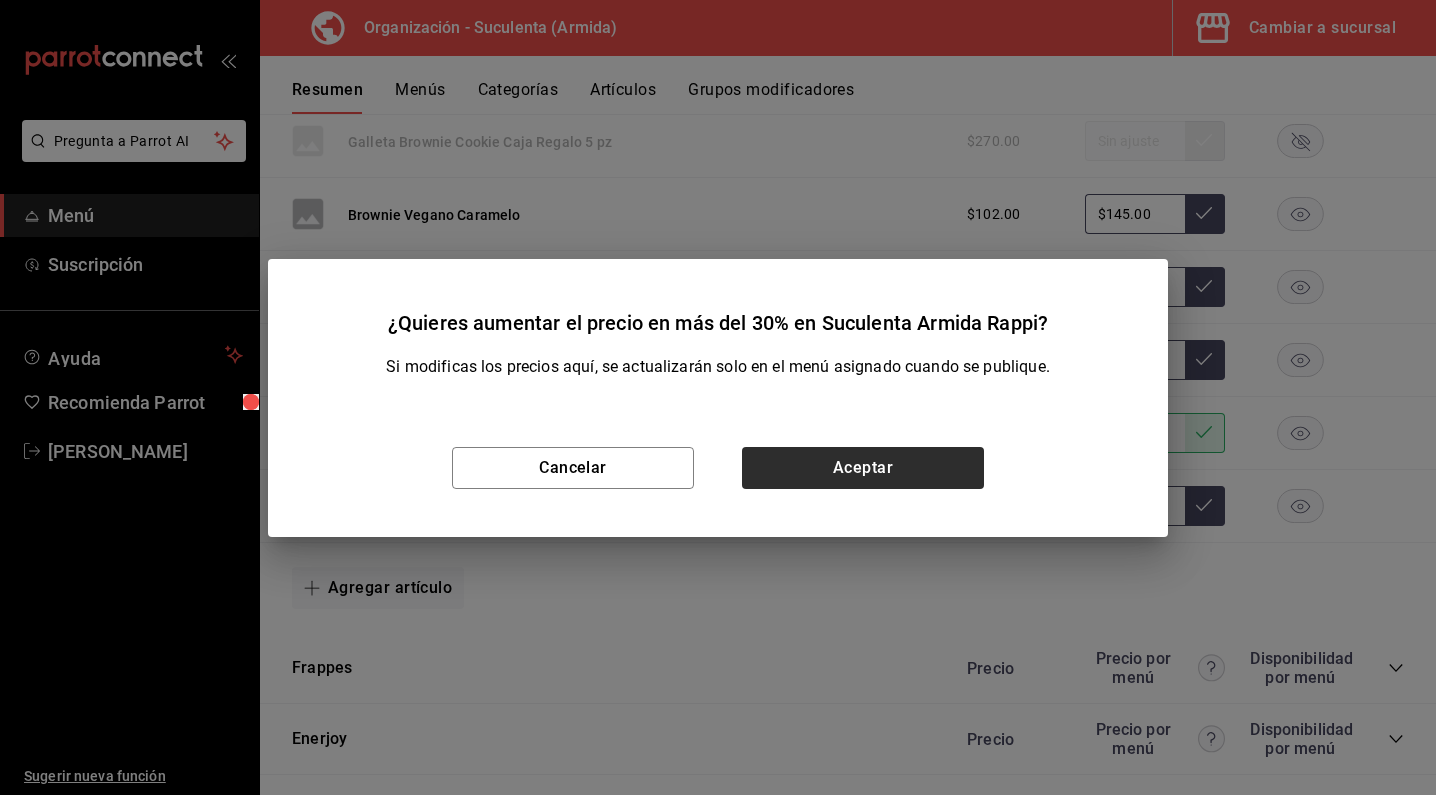 click on "Aceptar" at bounding box center [863, 468] 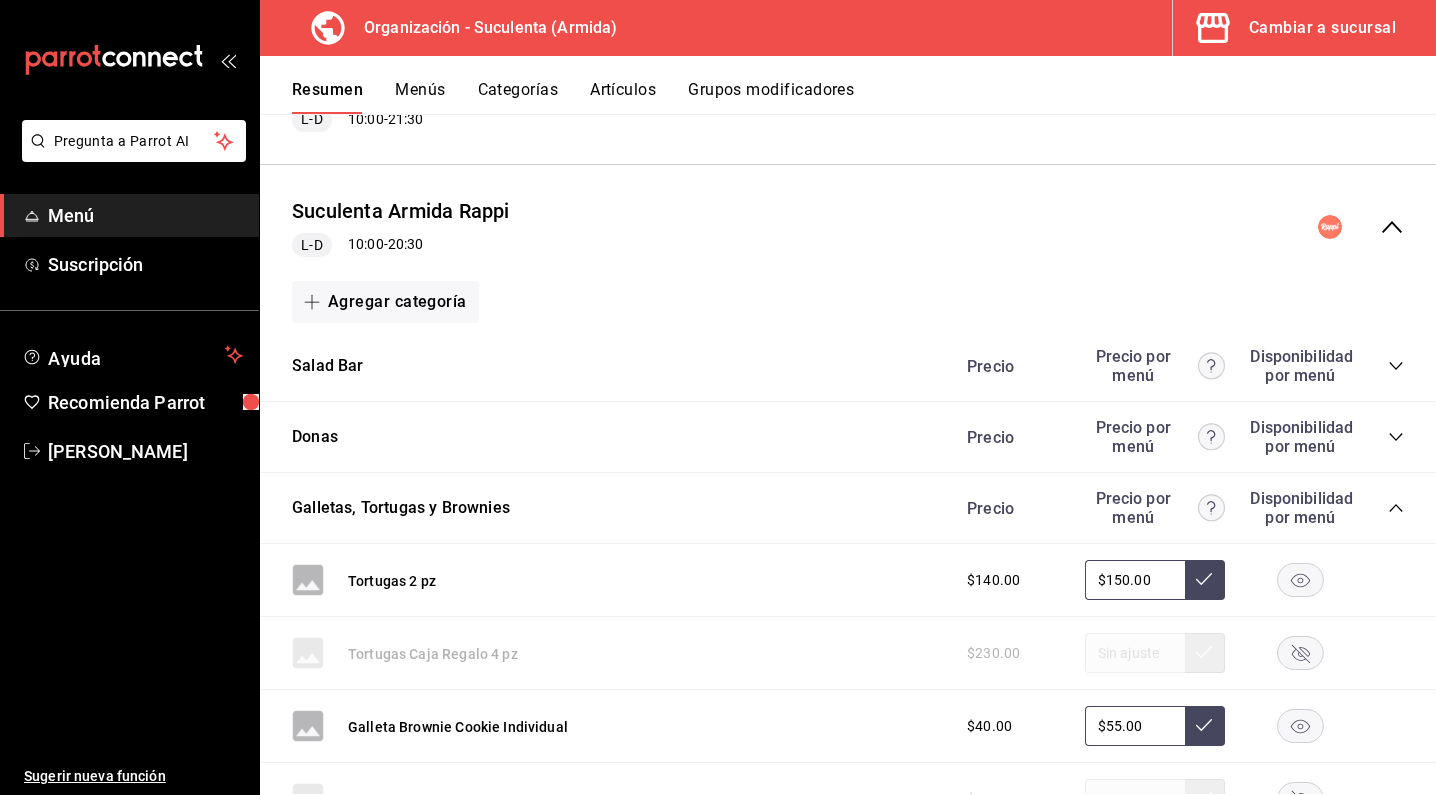 scroll, scrollTop: 213, scrollLeft: 0, axis: vertical 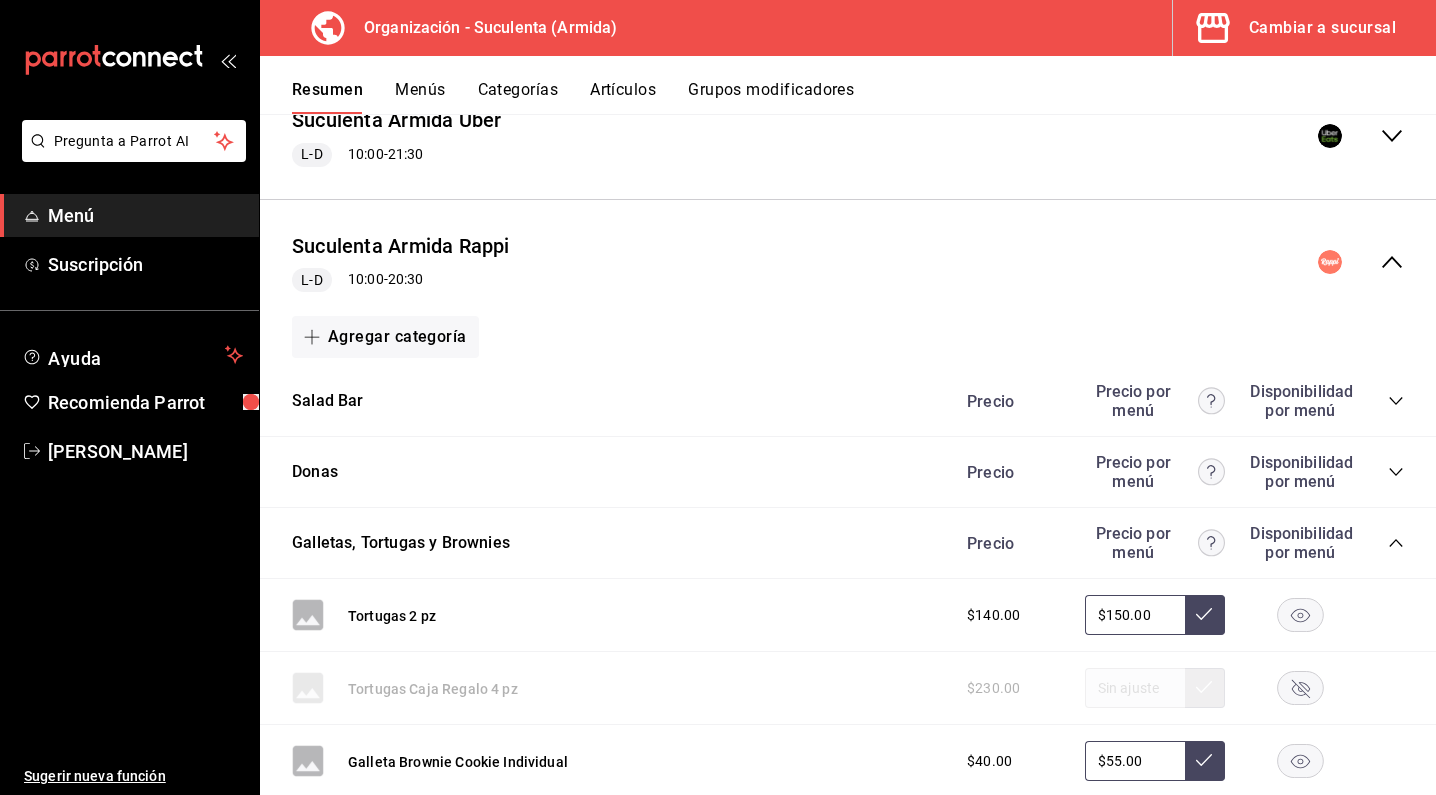 click on "Precio Precio por menú   Disponibilidad por menú" at bounding box center (1175, 543) 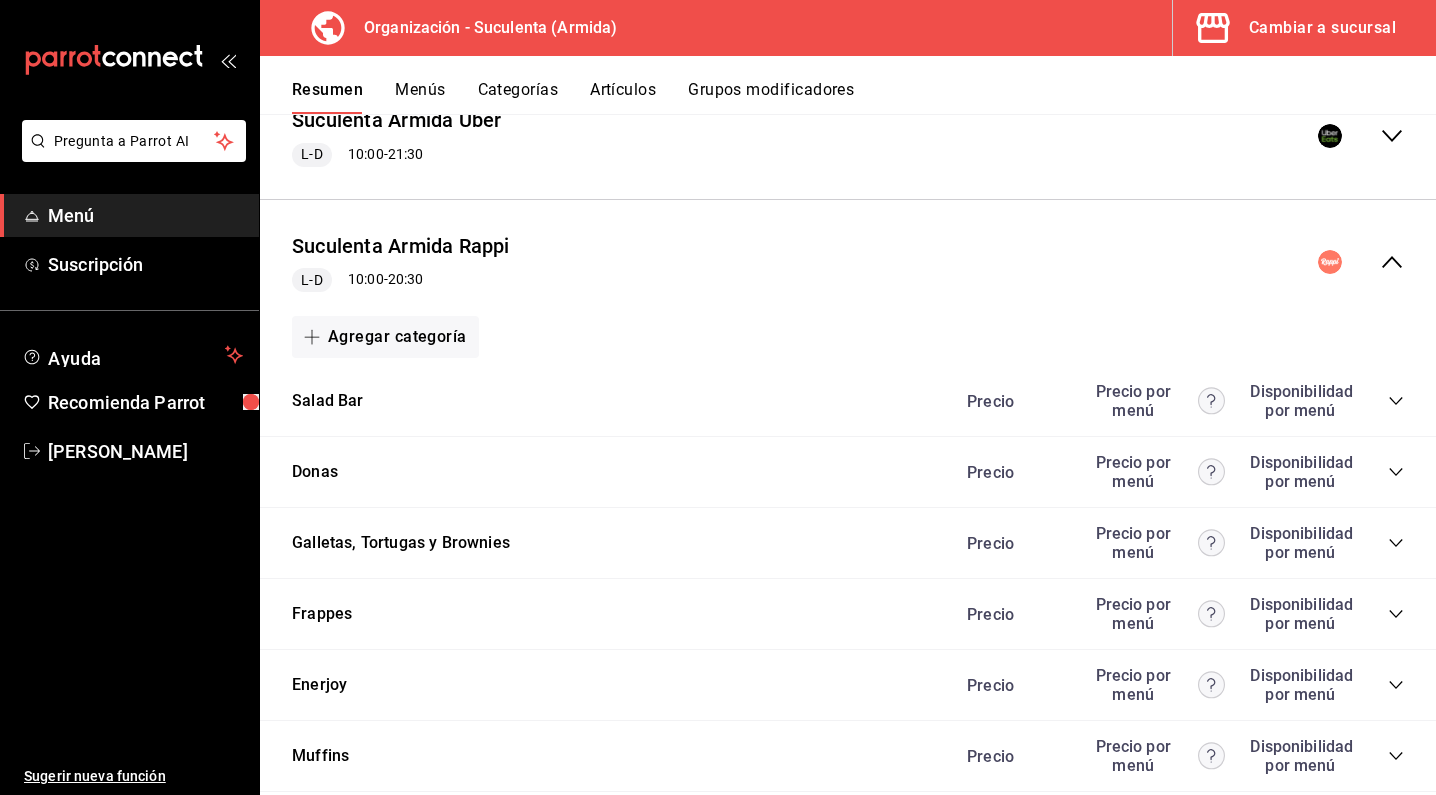 scroll, scrollTop: 26, scrollLeft: 0, axis: vertical 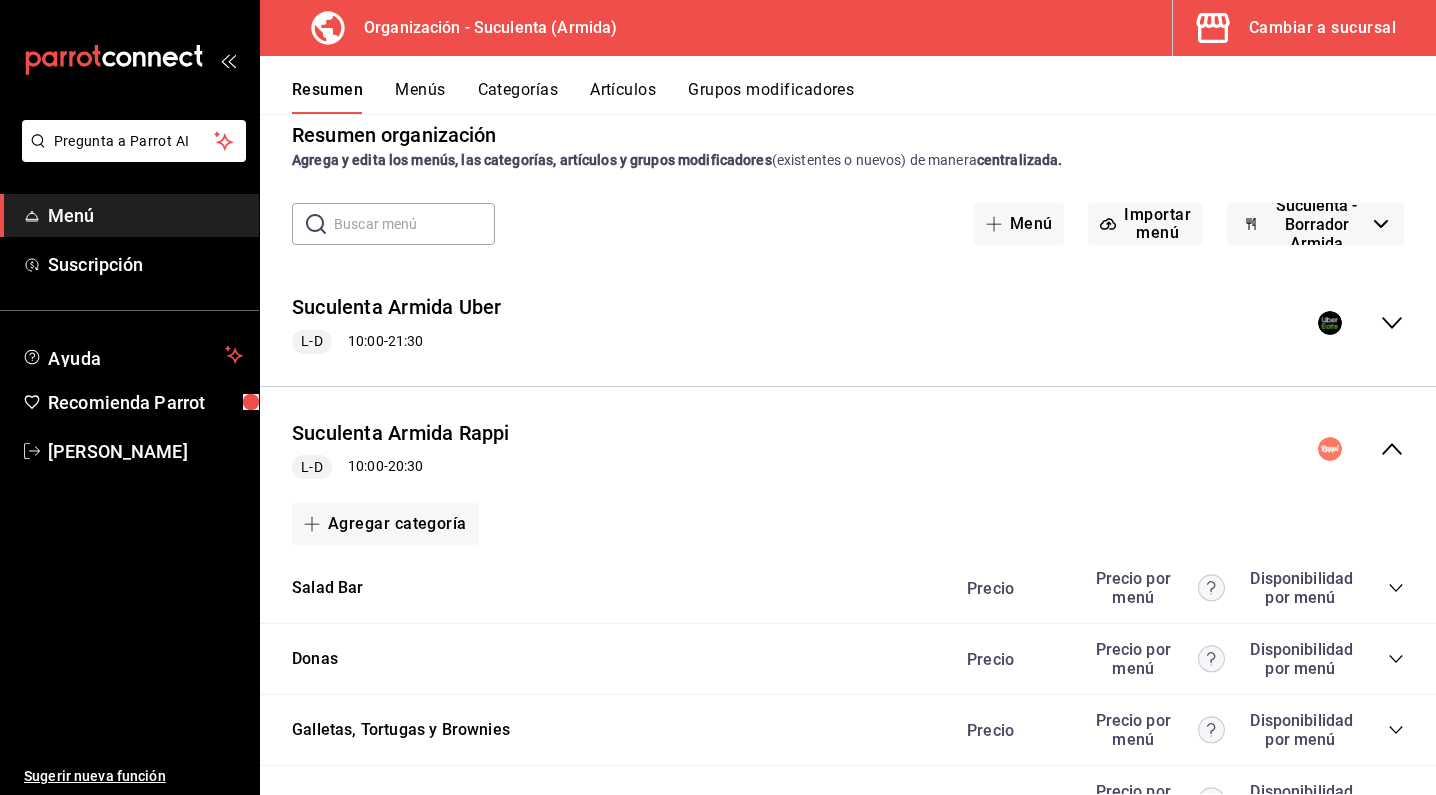 click 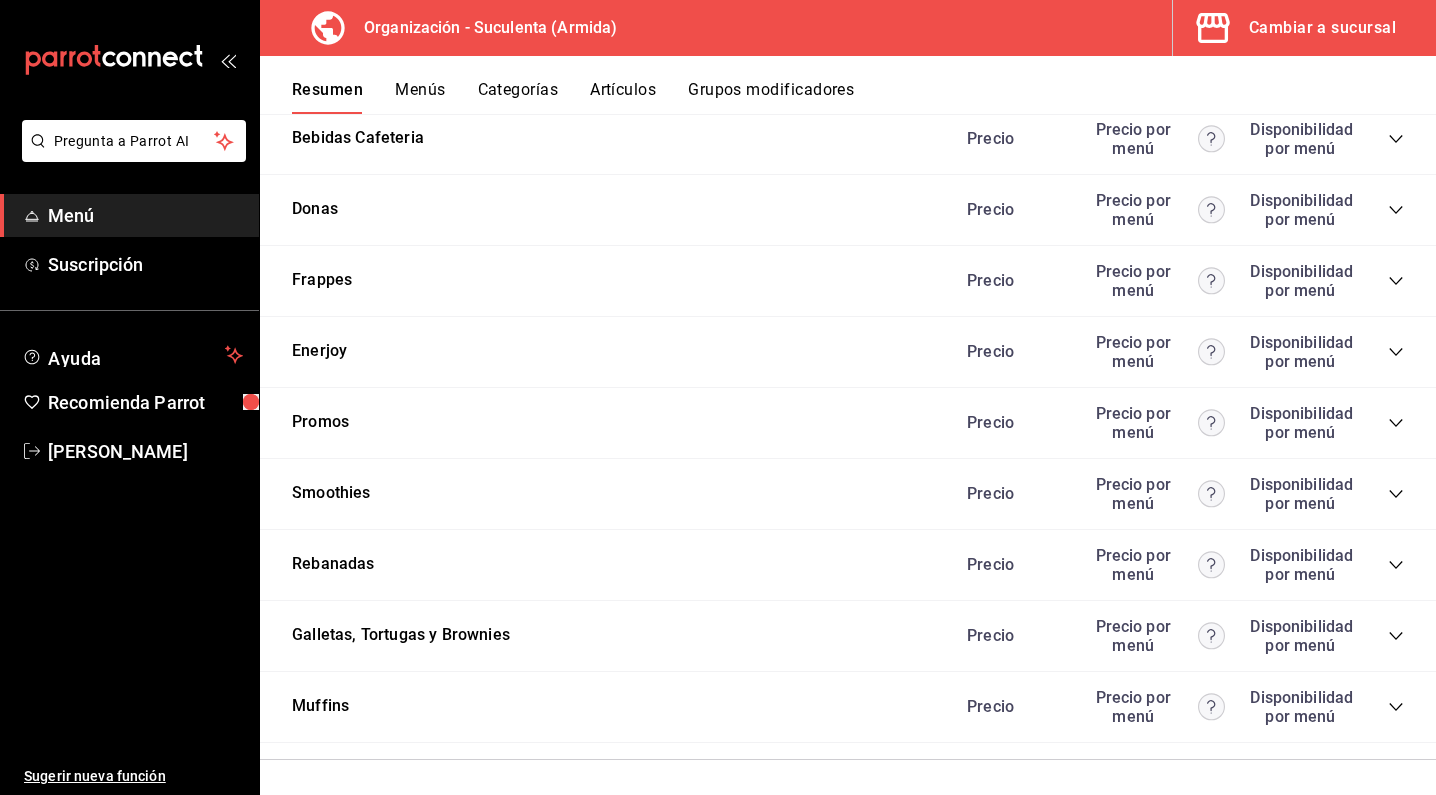 scroll, scrollTop: 432, scrollLeft: 0, axis: vertical 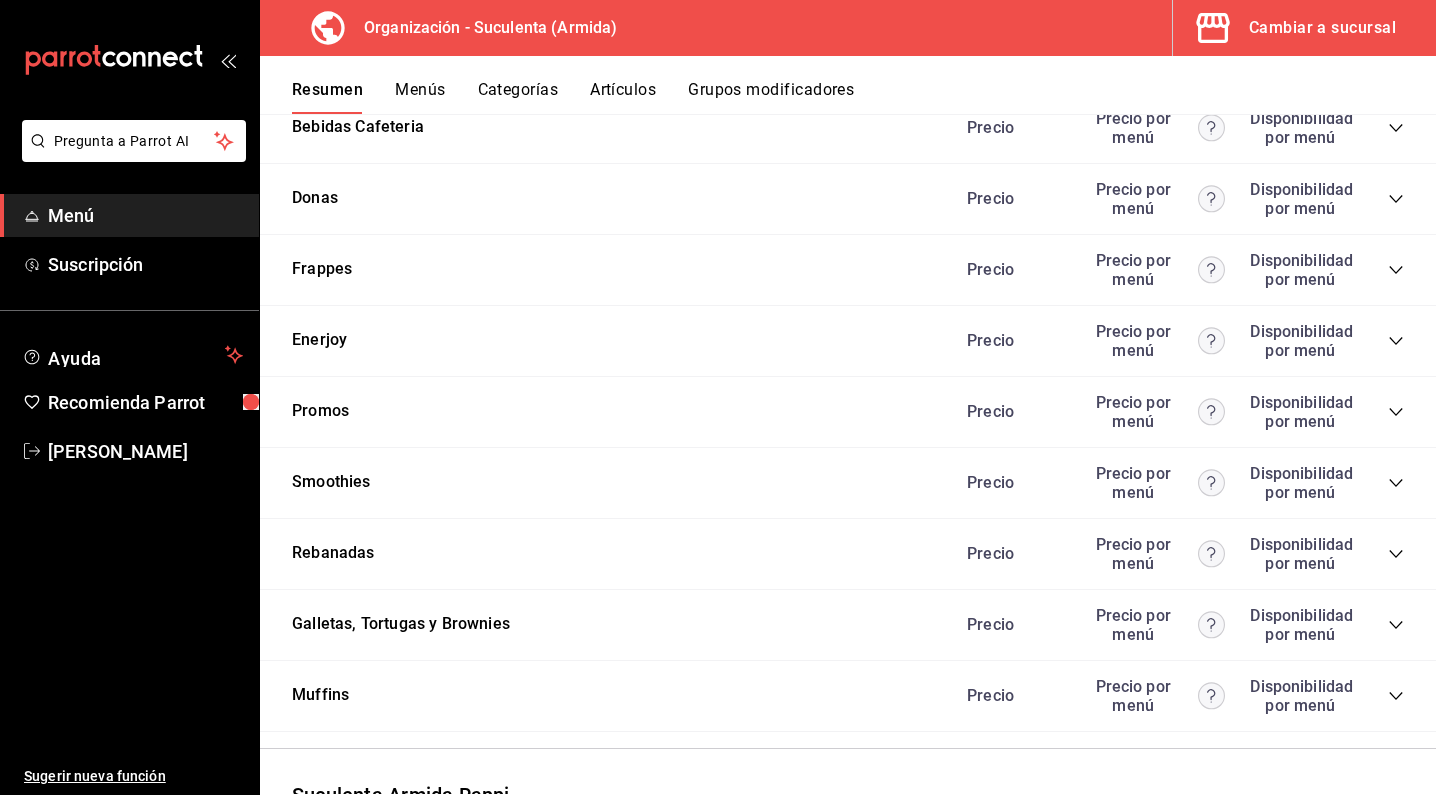 click 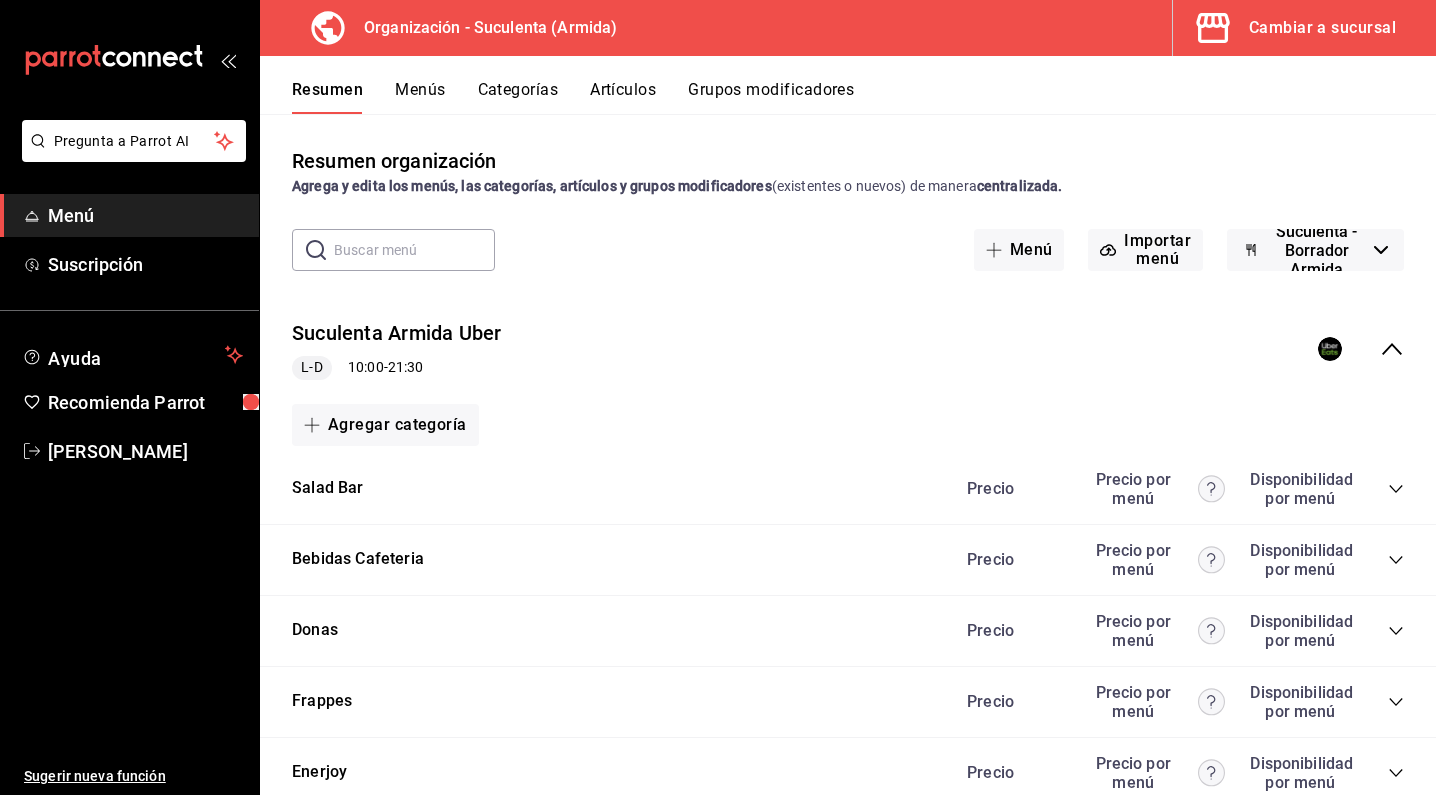 scroll, scrollTop: 0, scrollLeft: 0, axis: both 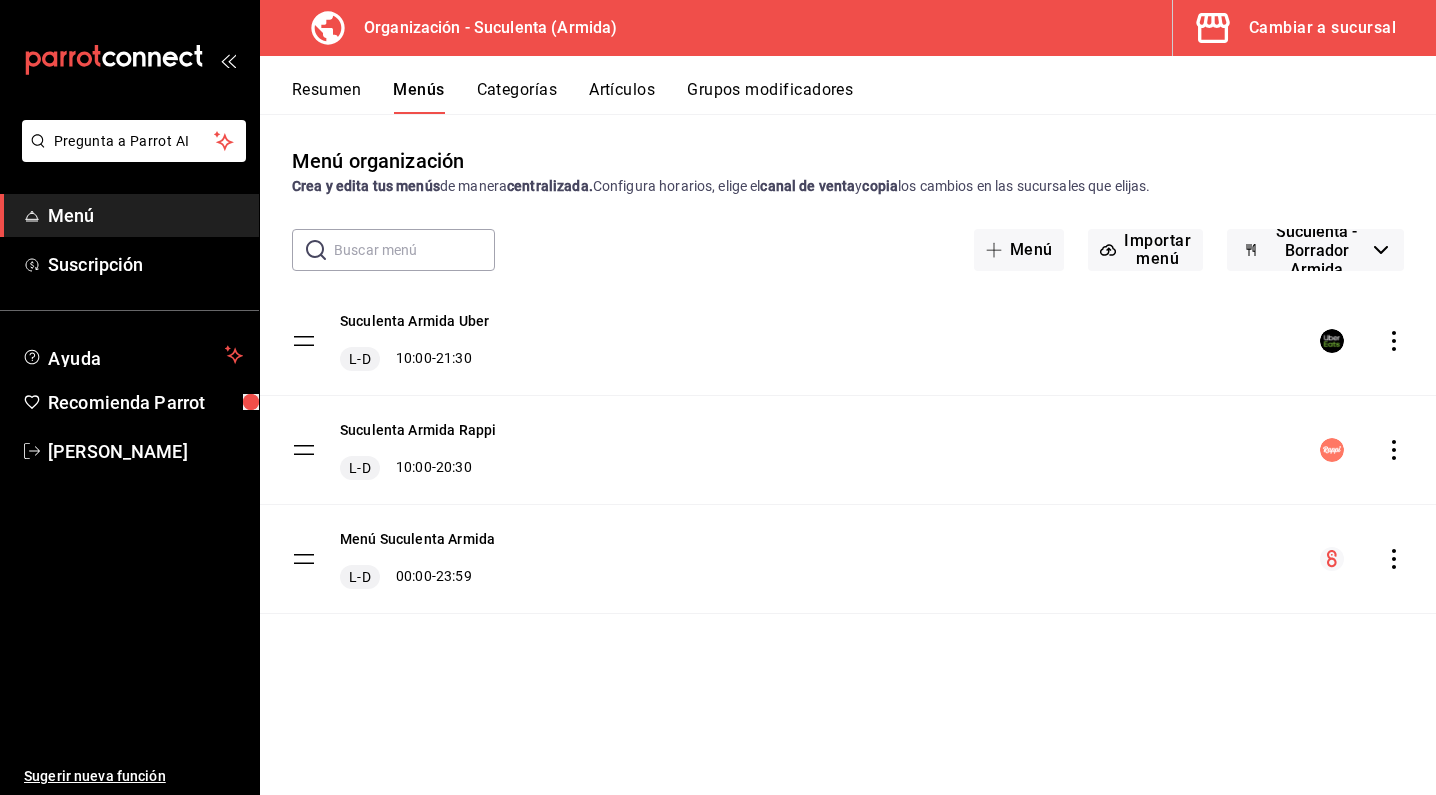 click 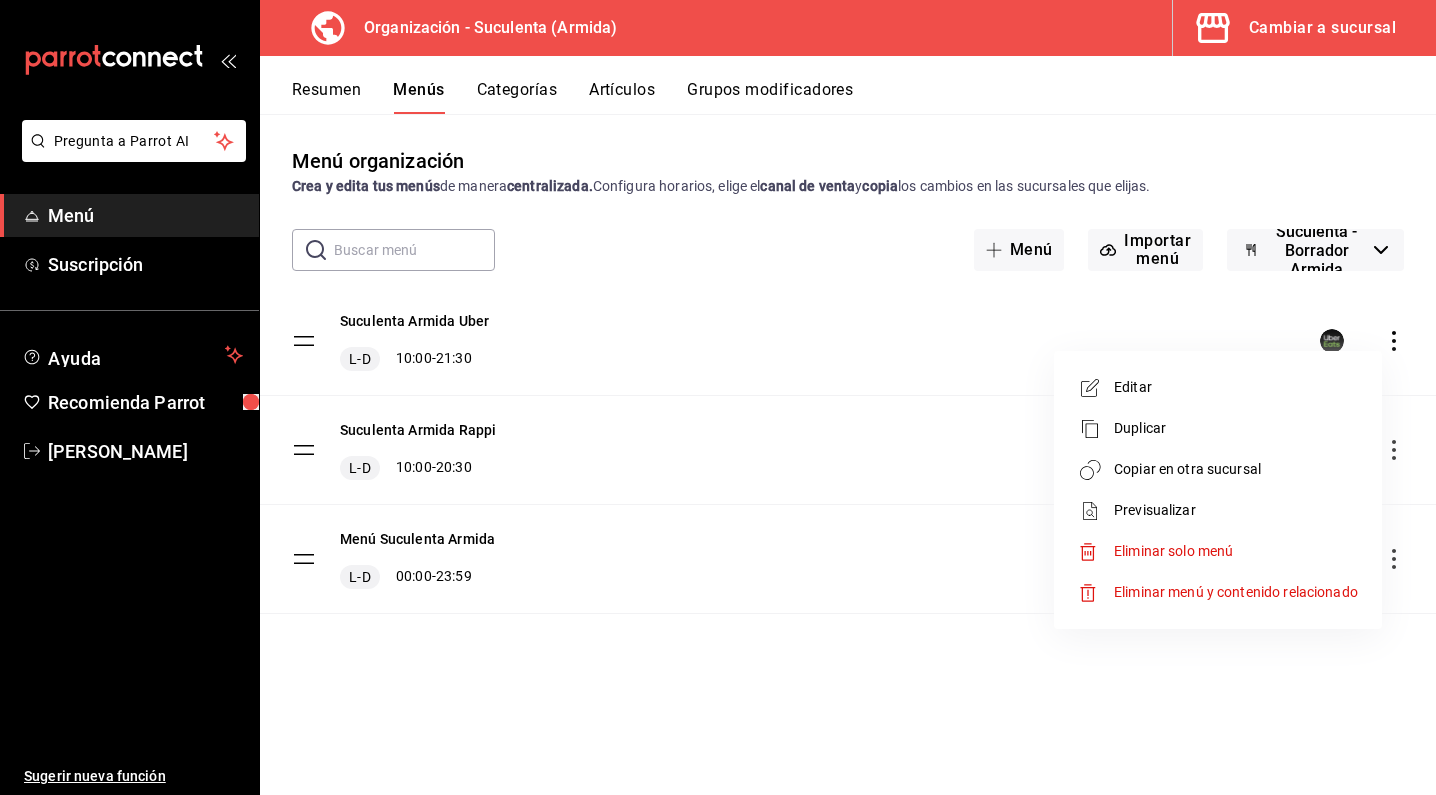 click on "Copiar en otra sucursal" at bounding box center (1236, 469) 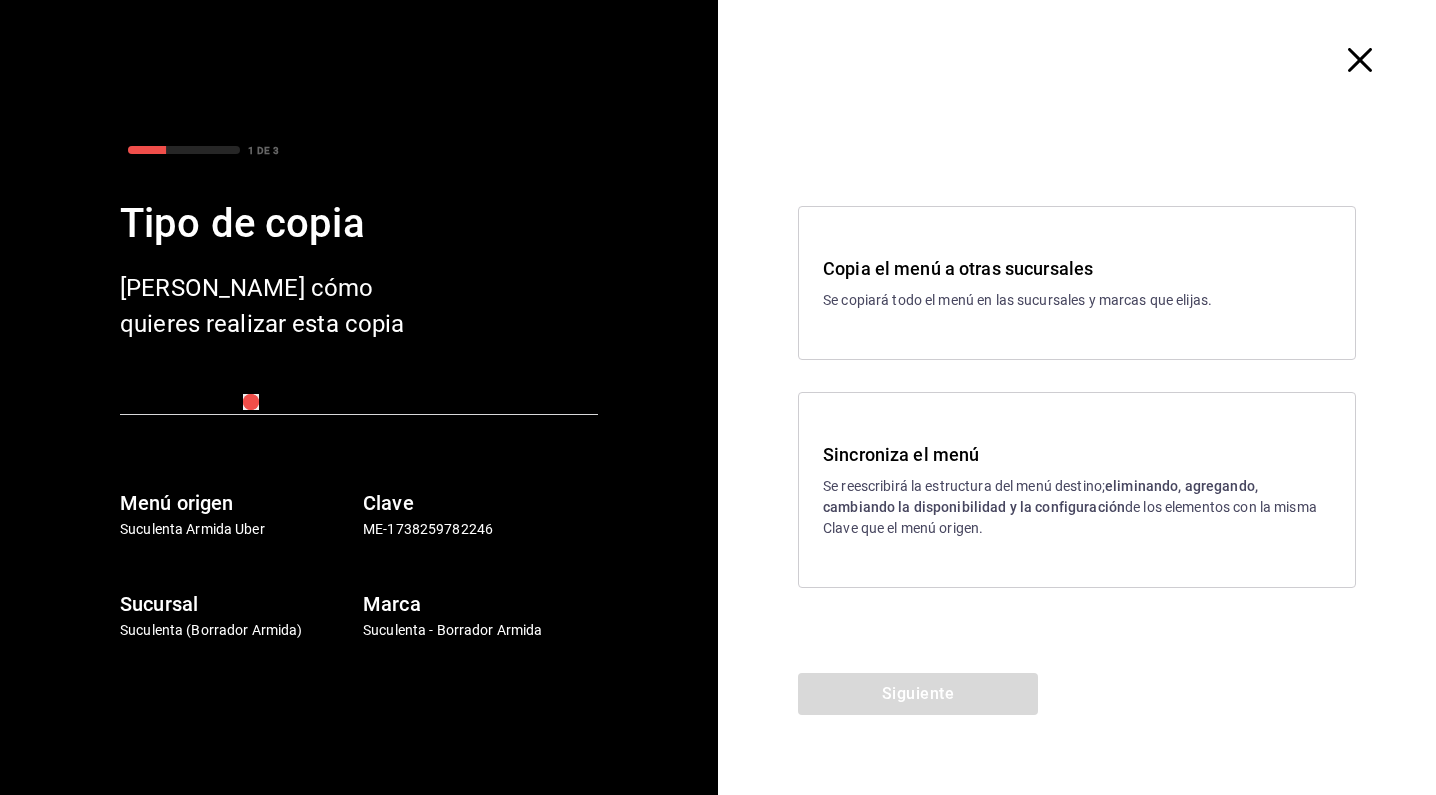 click on "eliminando, agregando, cambiando la disponibilidad y la configuración" at bounding box center [1040, 496] 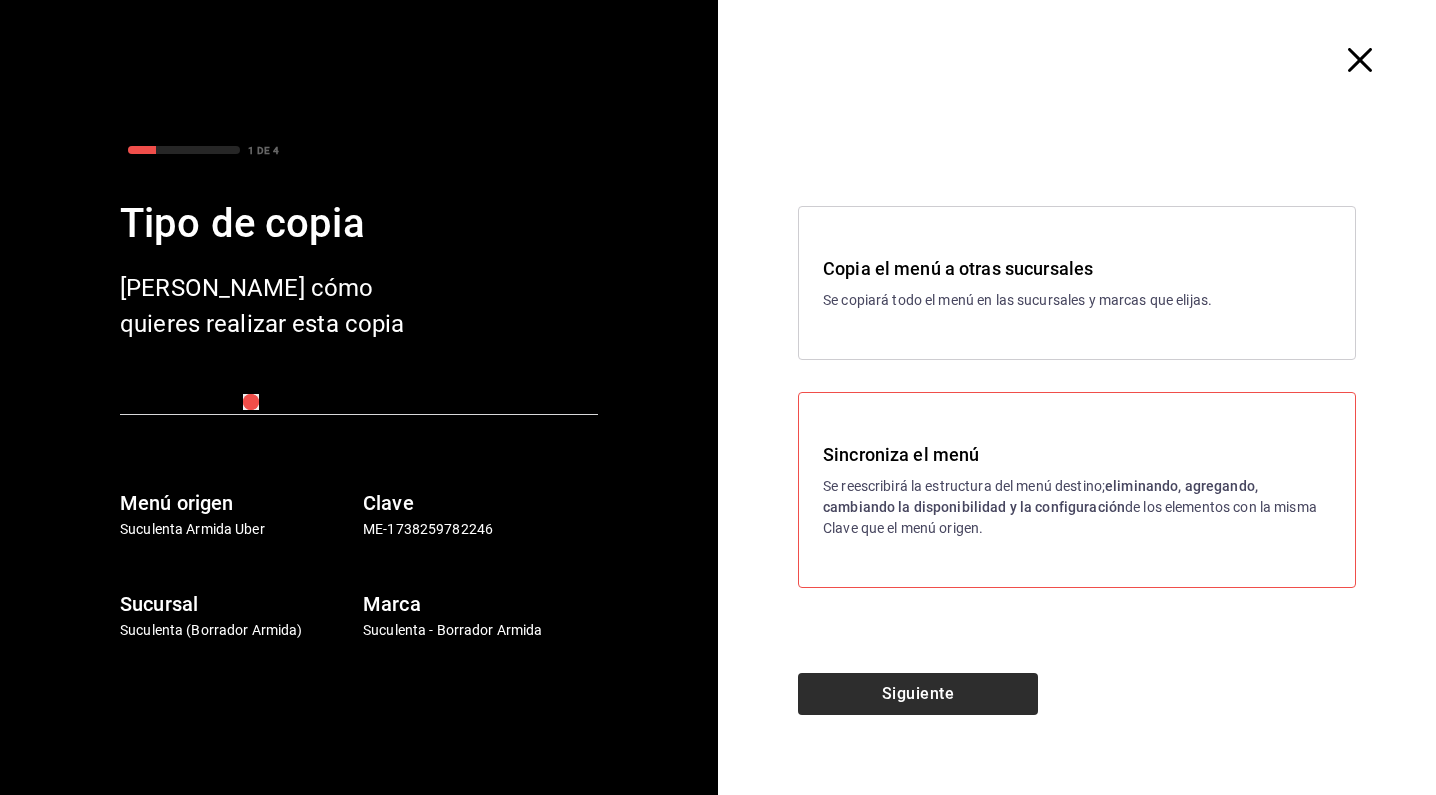 click on "Siguiente" at bounding box center (918, 694) 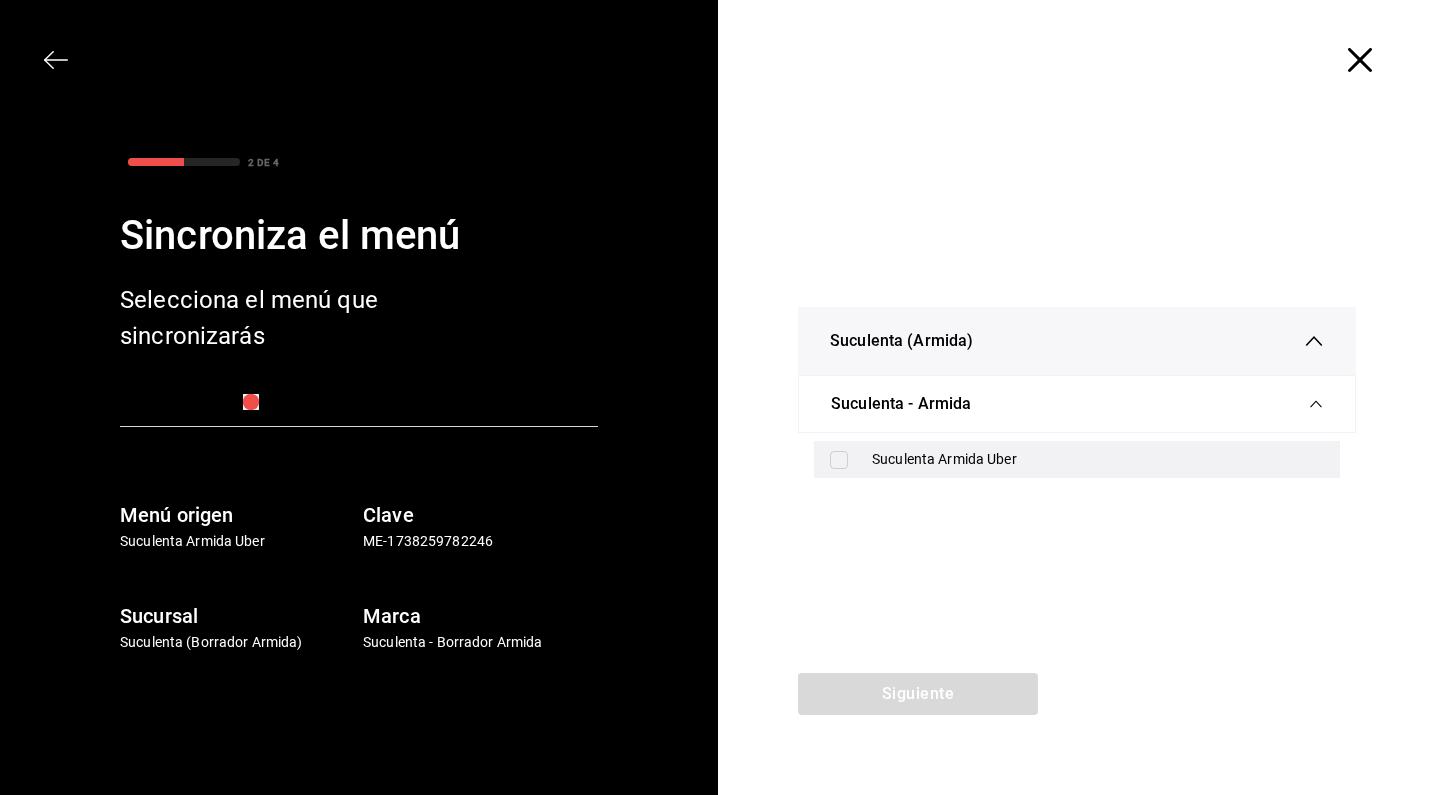 click on "Suculenta Armida Uber" at bounding box center [1077, 459] 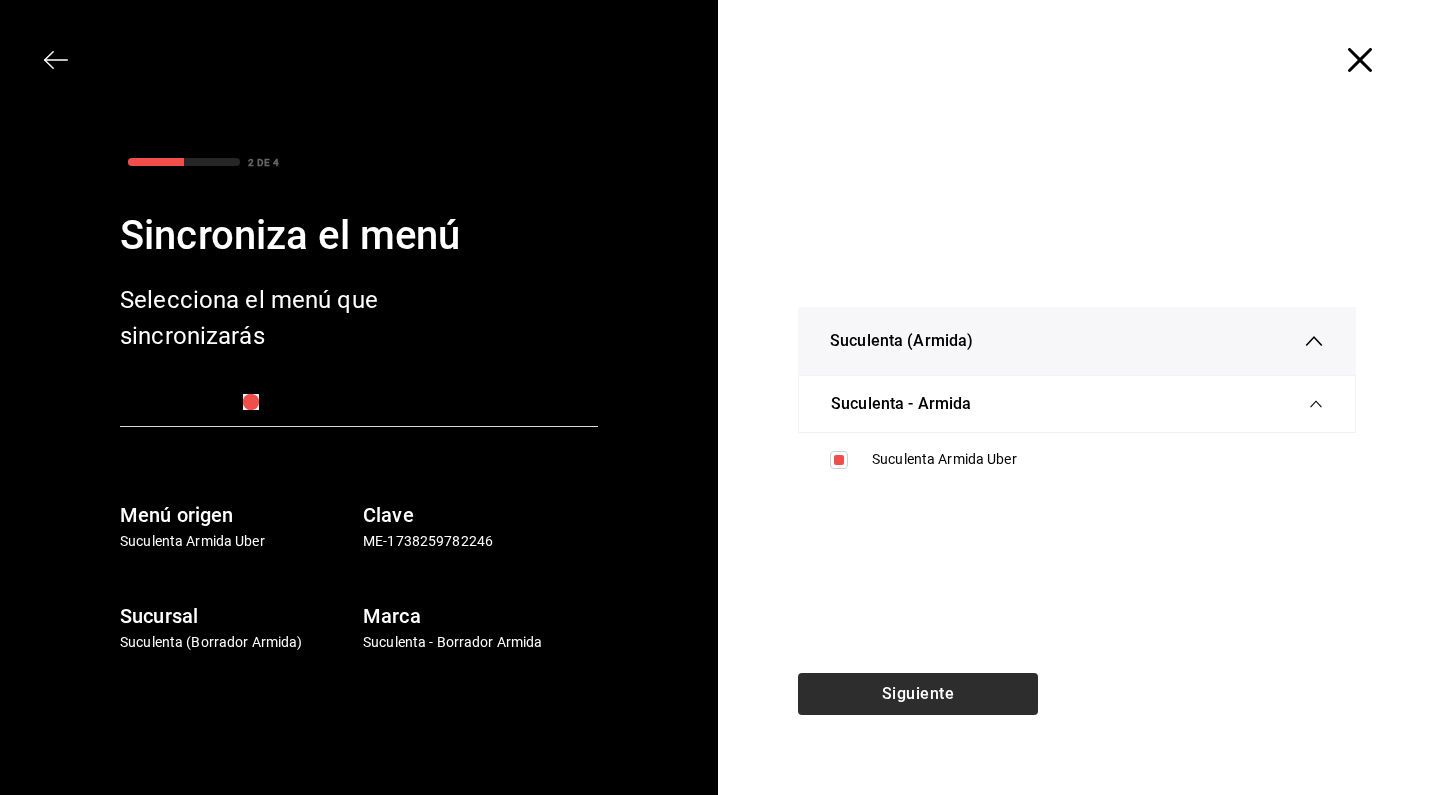 click on "Siguiente" at bounding box center (918, 694) 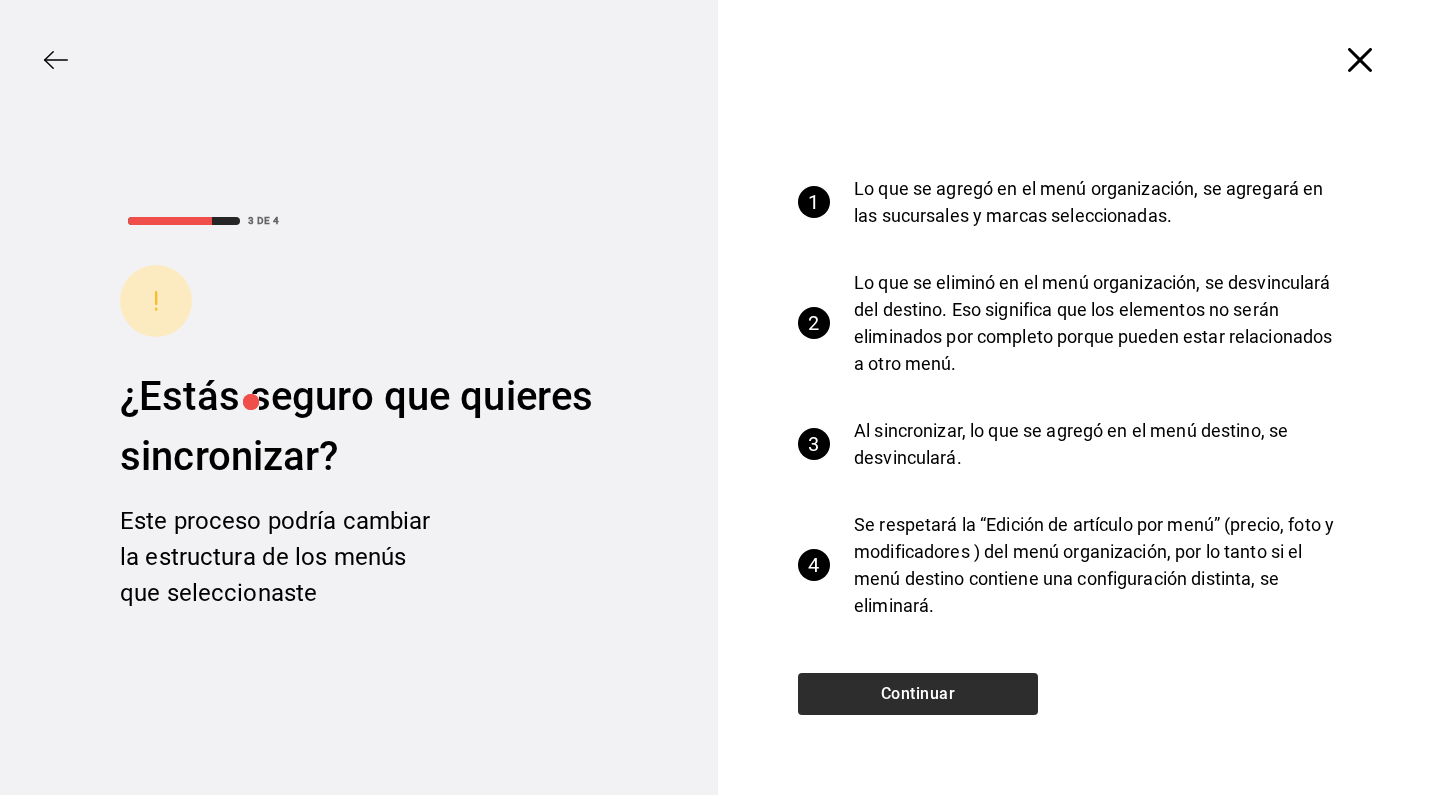 click on "Continuar" at bounding box center [918, 694] 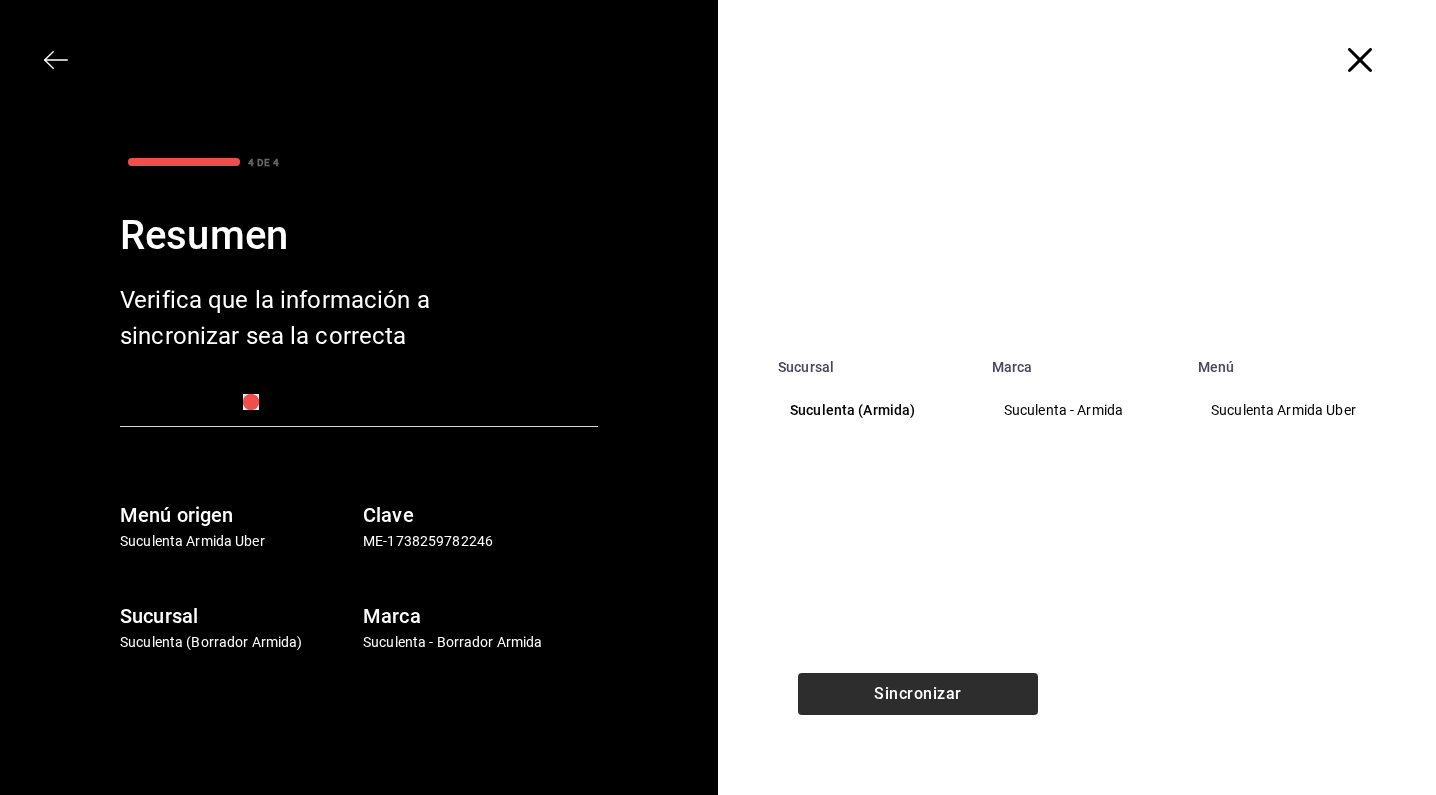 click on "Sincronizar" at bounding box center (918, 694) 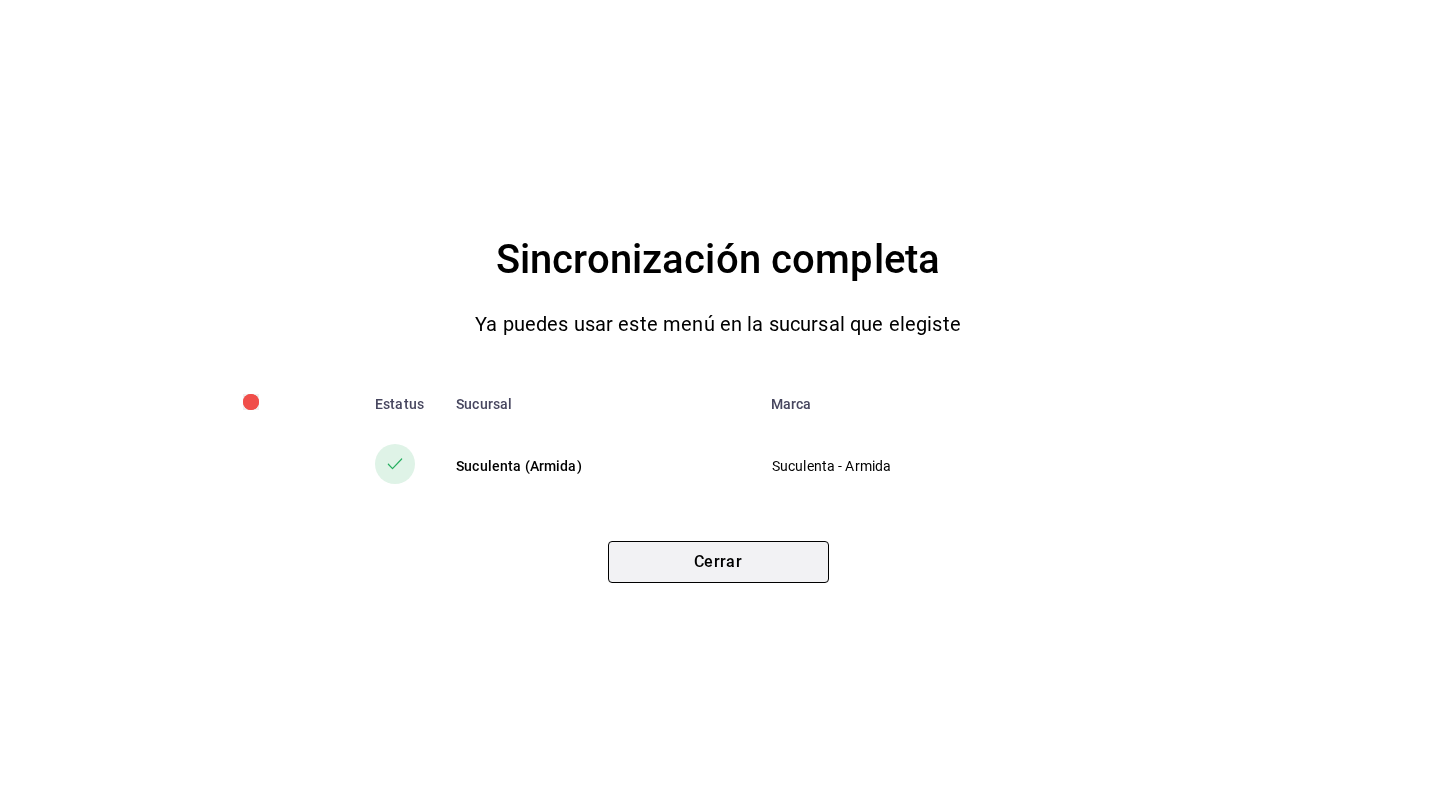 click on "Cerrar" at bounding box center [718, 562] 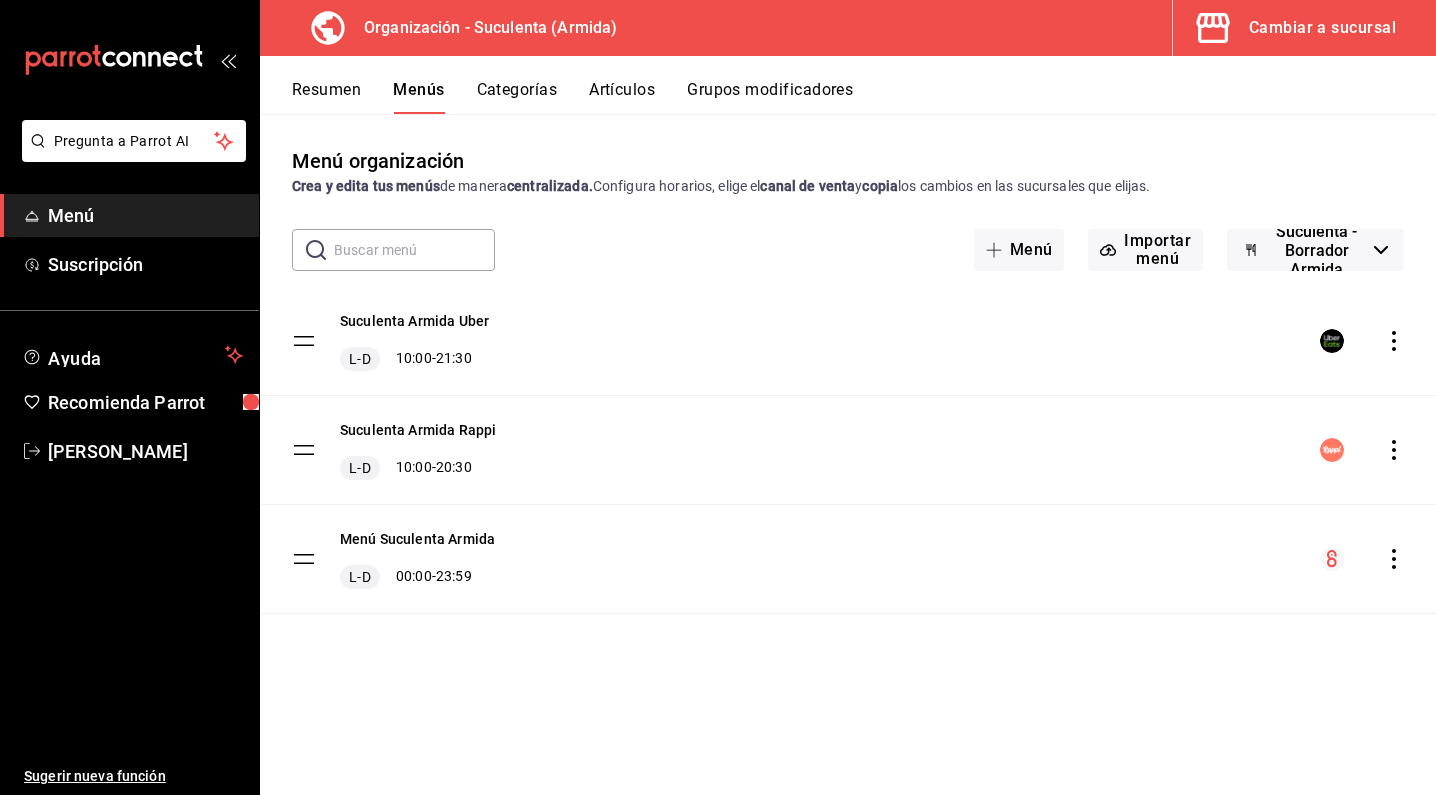 click 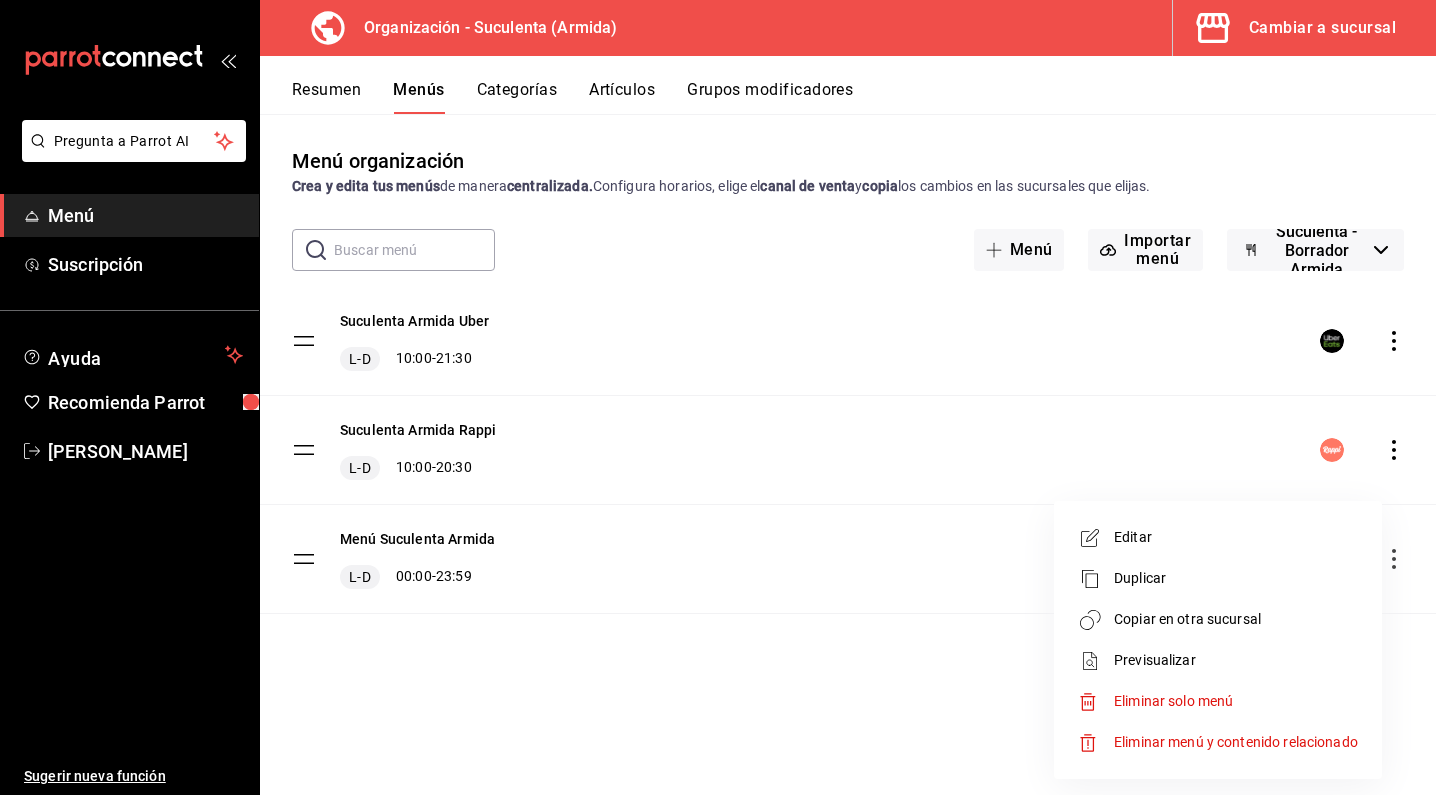 click at bounding box center (718, 397) 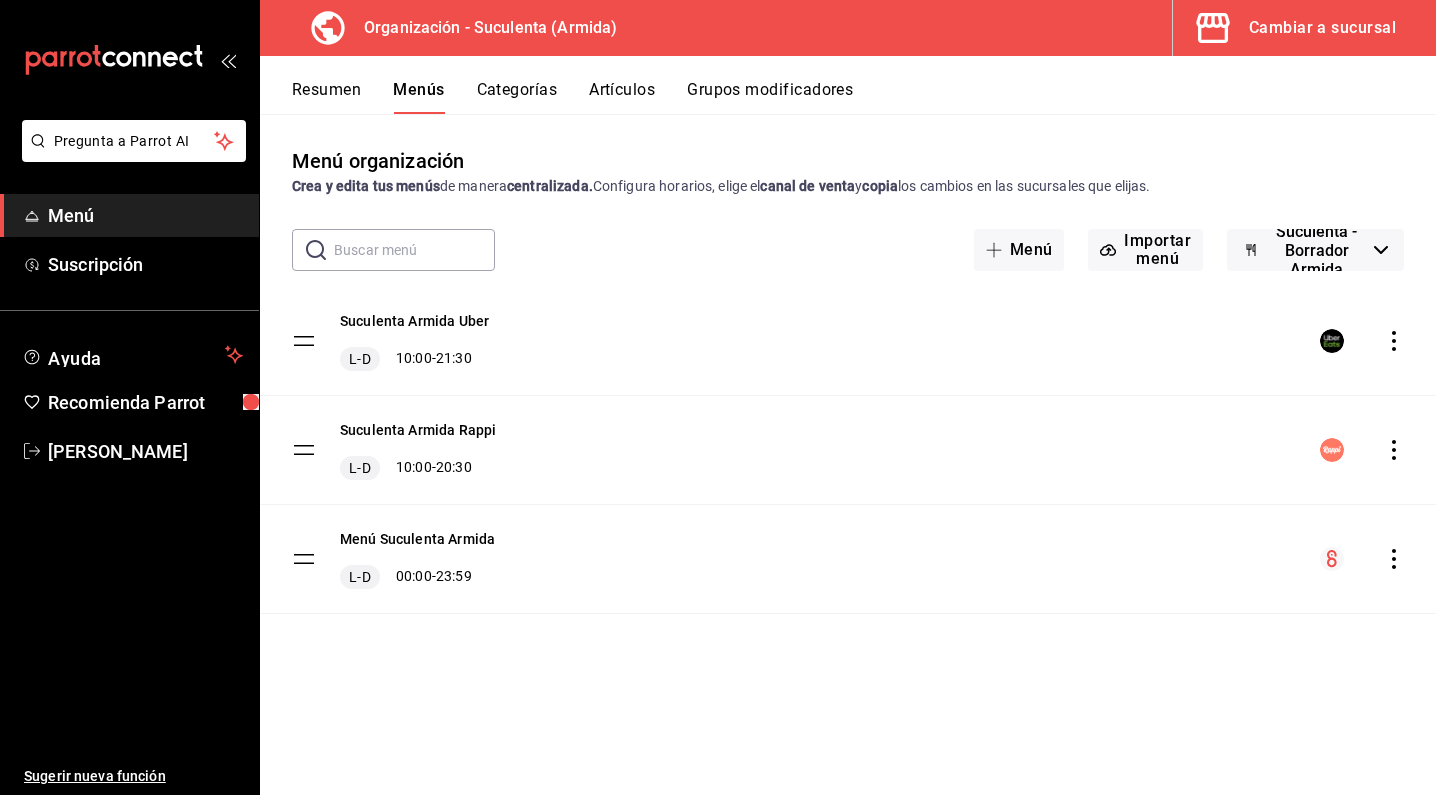 click 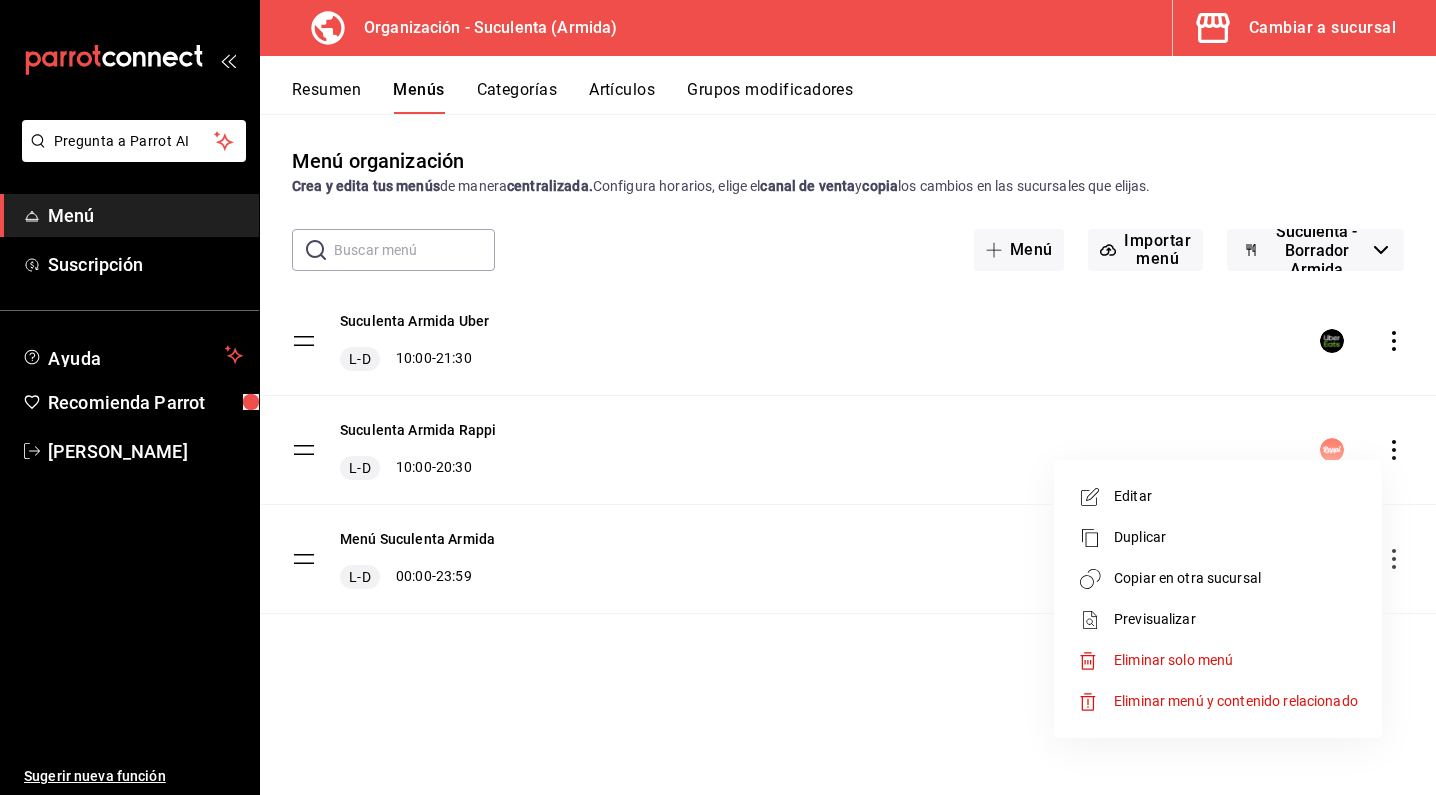 click on "Copiar en otra sucursal" at bounding box center (1236, 578) 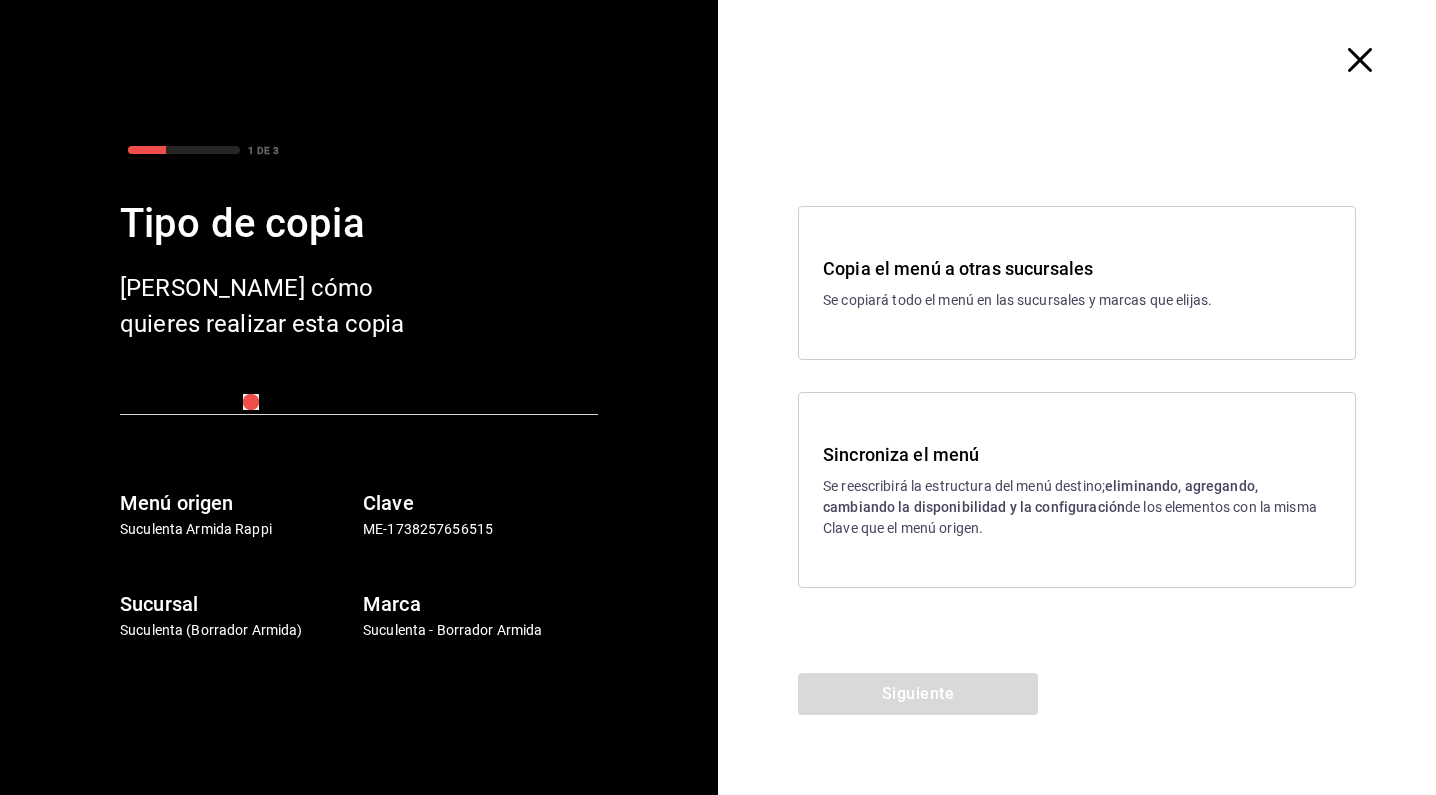 click on "eliminando, agregando, cambiando la disponibilidad y la configuración" at bounding box center (1040, 496) 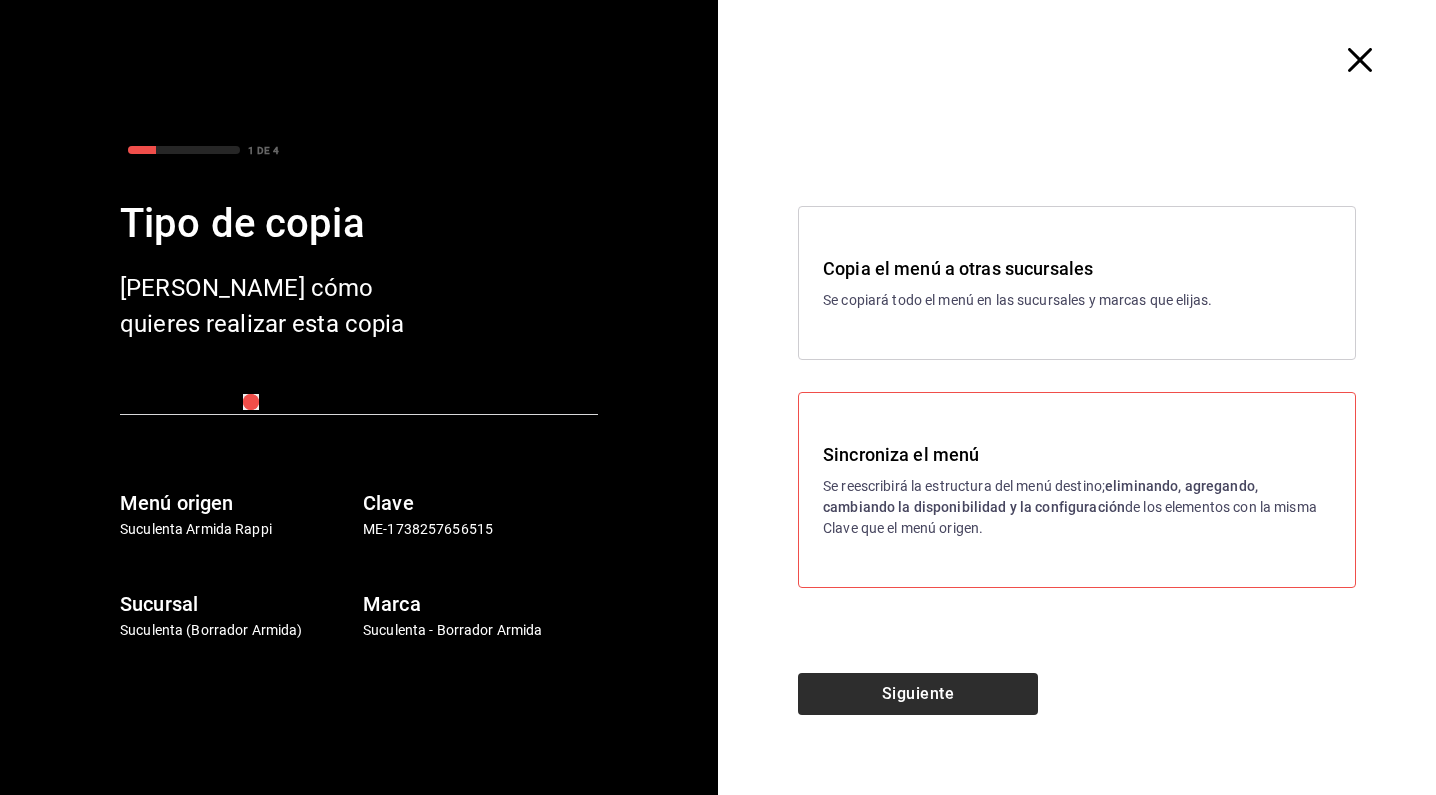 click on "Siguiente" at bounding box center [918, 694] 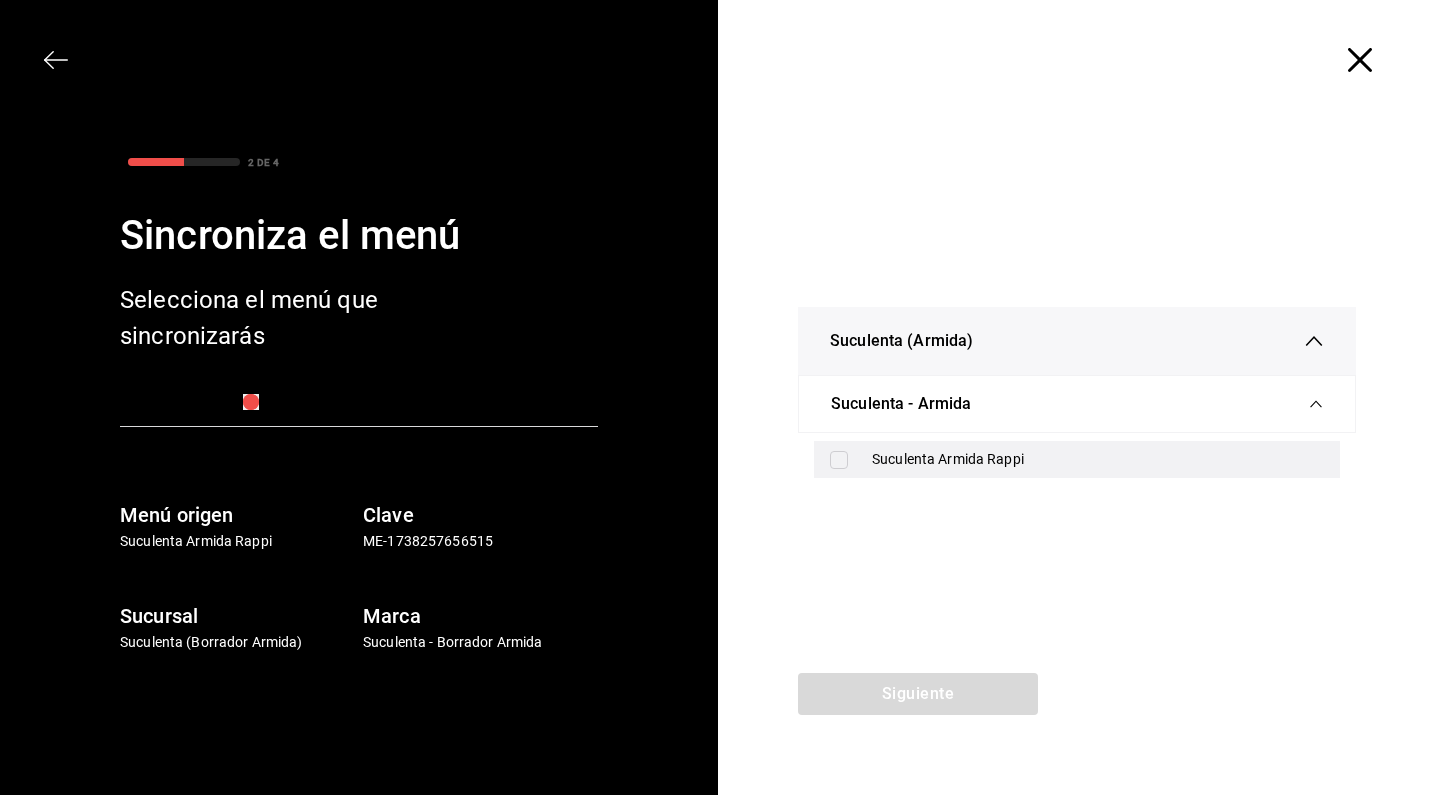 click on "Suculenta Armida Rappi" at bounding box center (1077, 459) 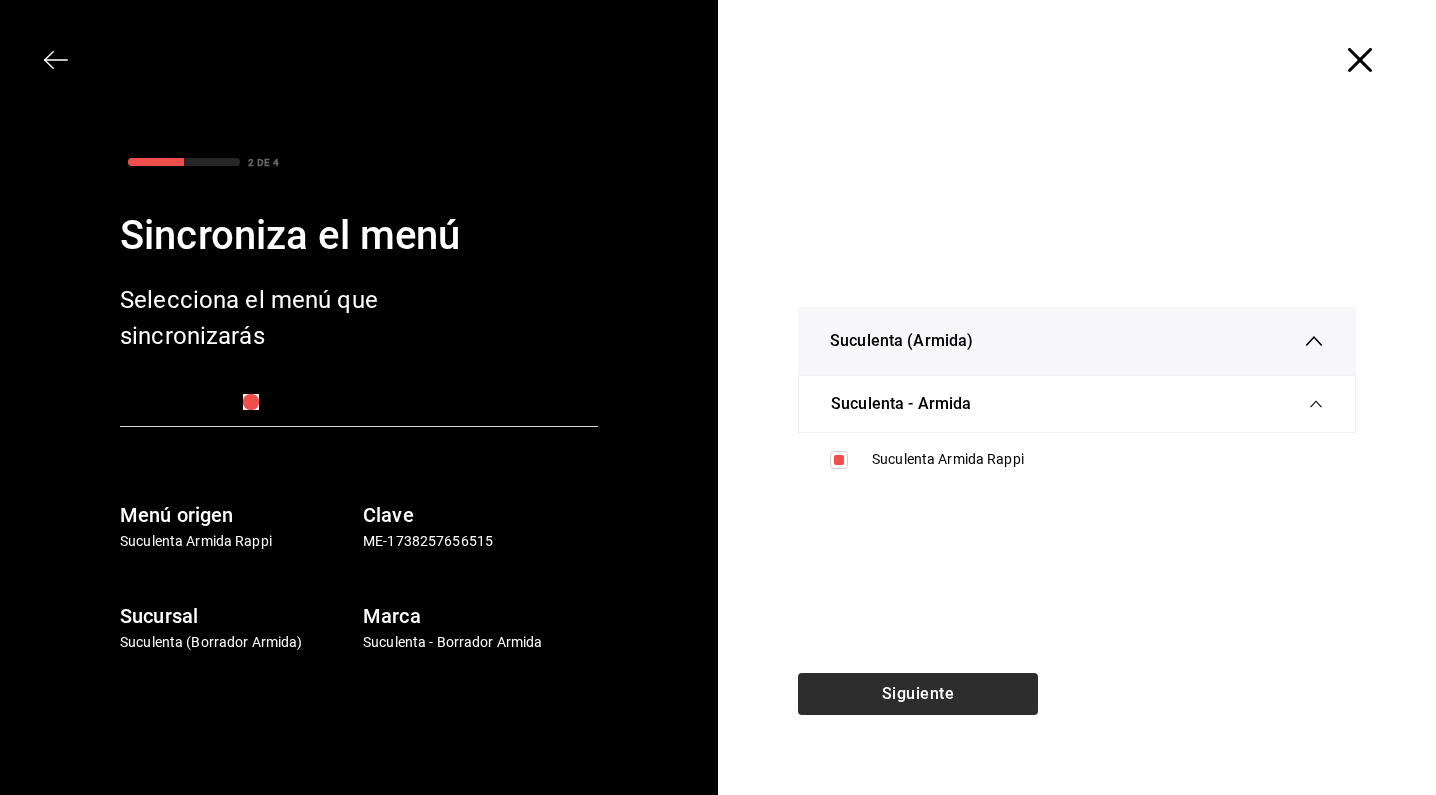 click on "Siguiente" at bounding box center [918, 694] 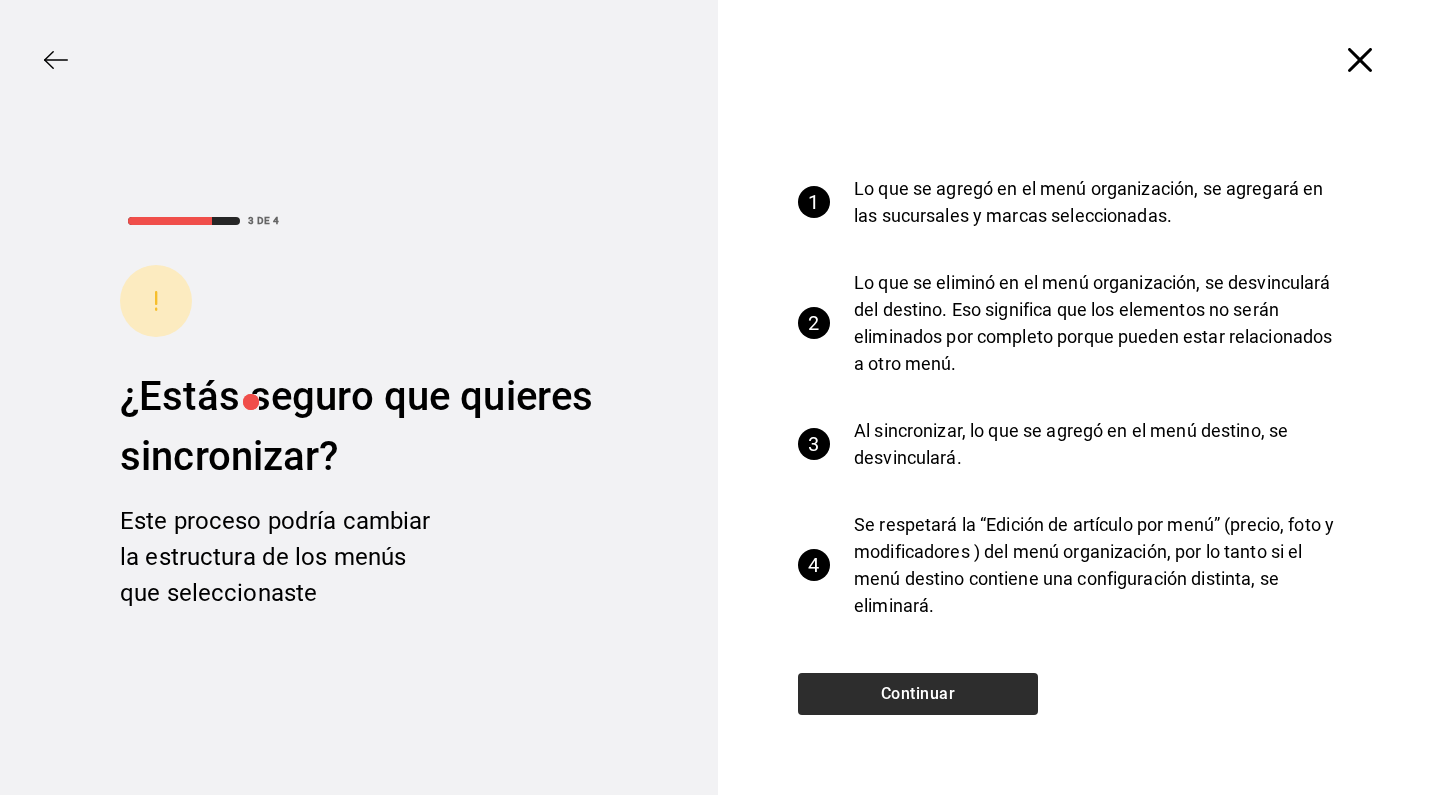 click on "Continuar" at bounding box center [918, 694] 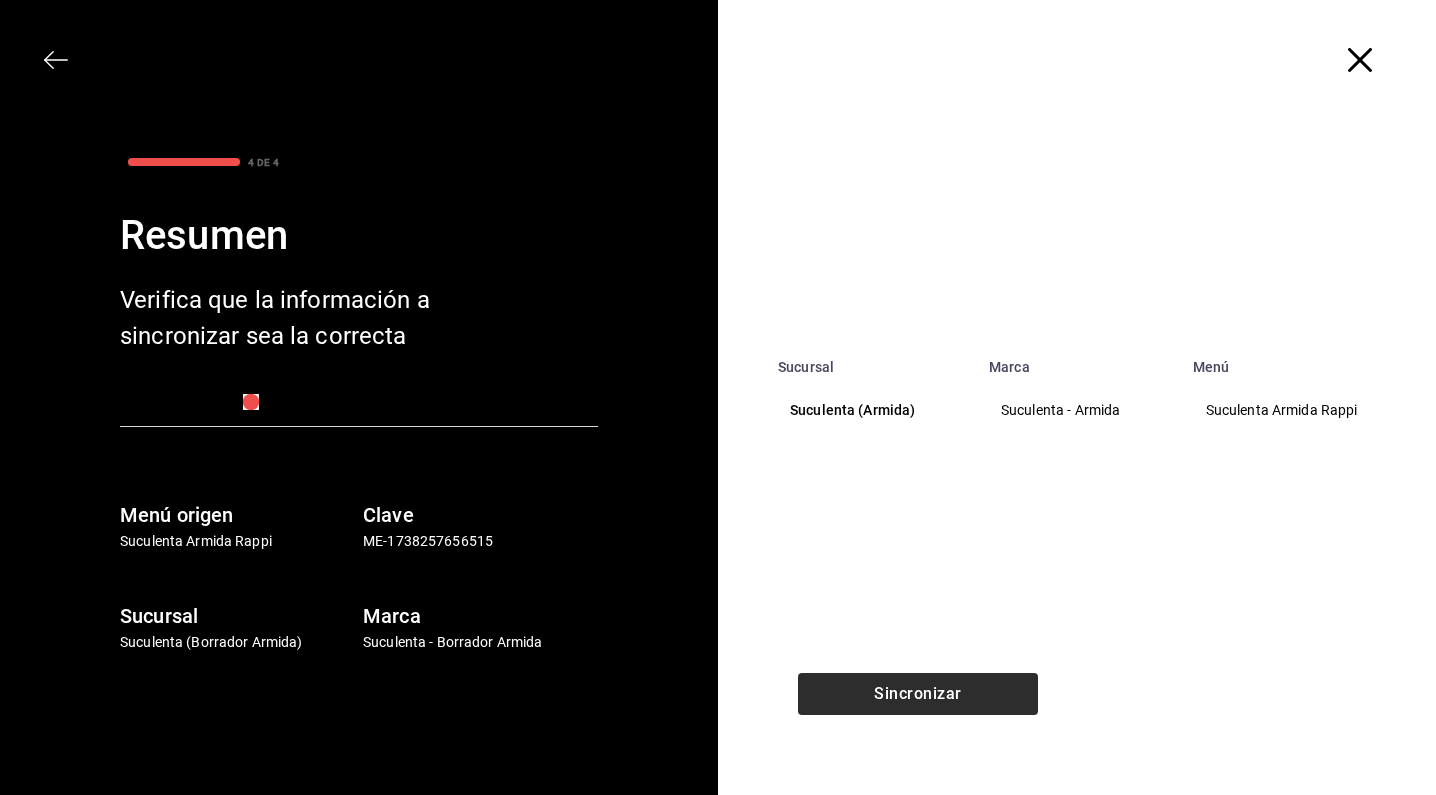 click on "Sincronizar" at bounding box center (918, 694) 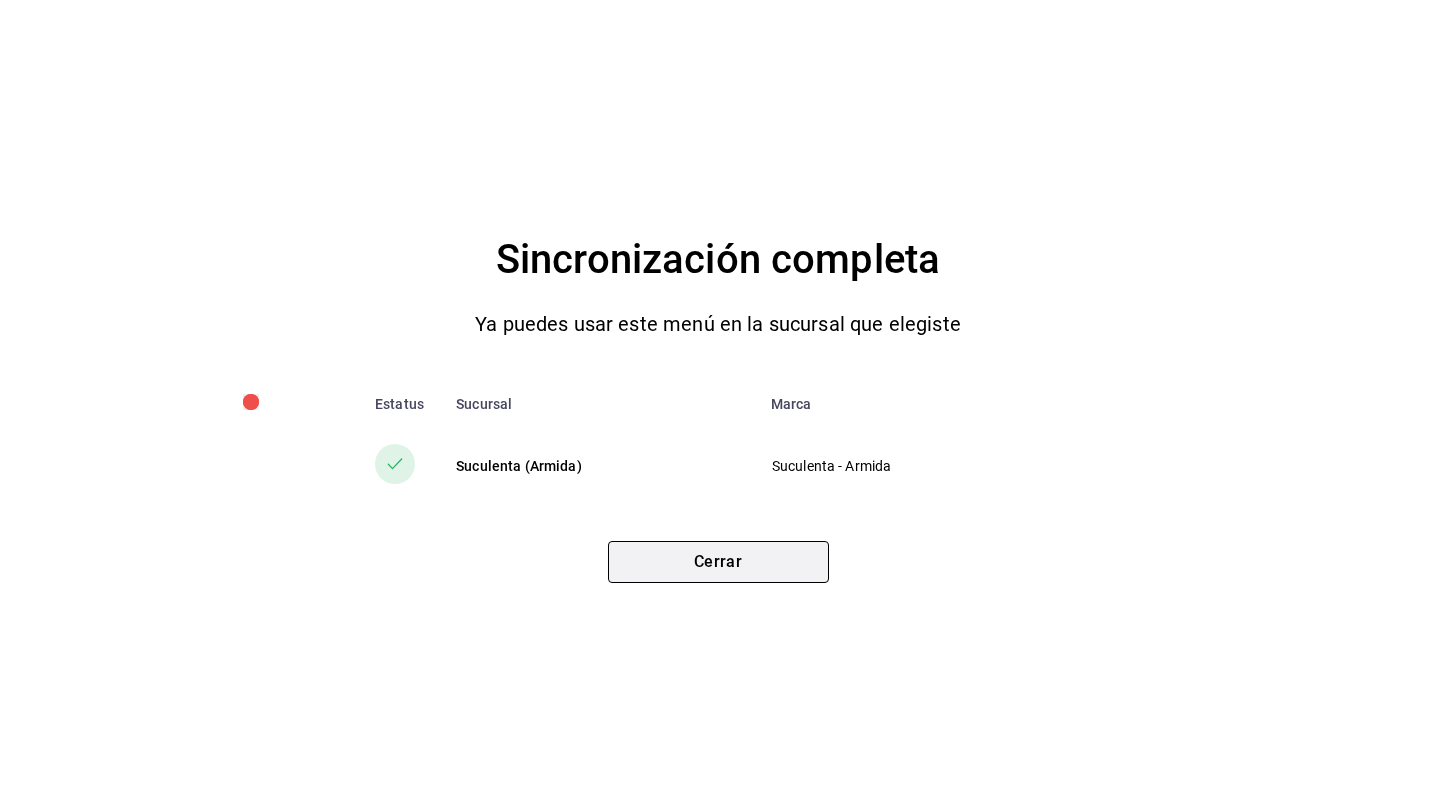 click on "Cerrar" at bounding box center (718, 562) 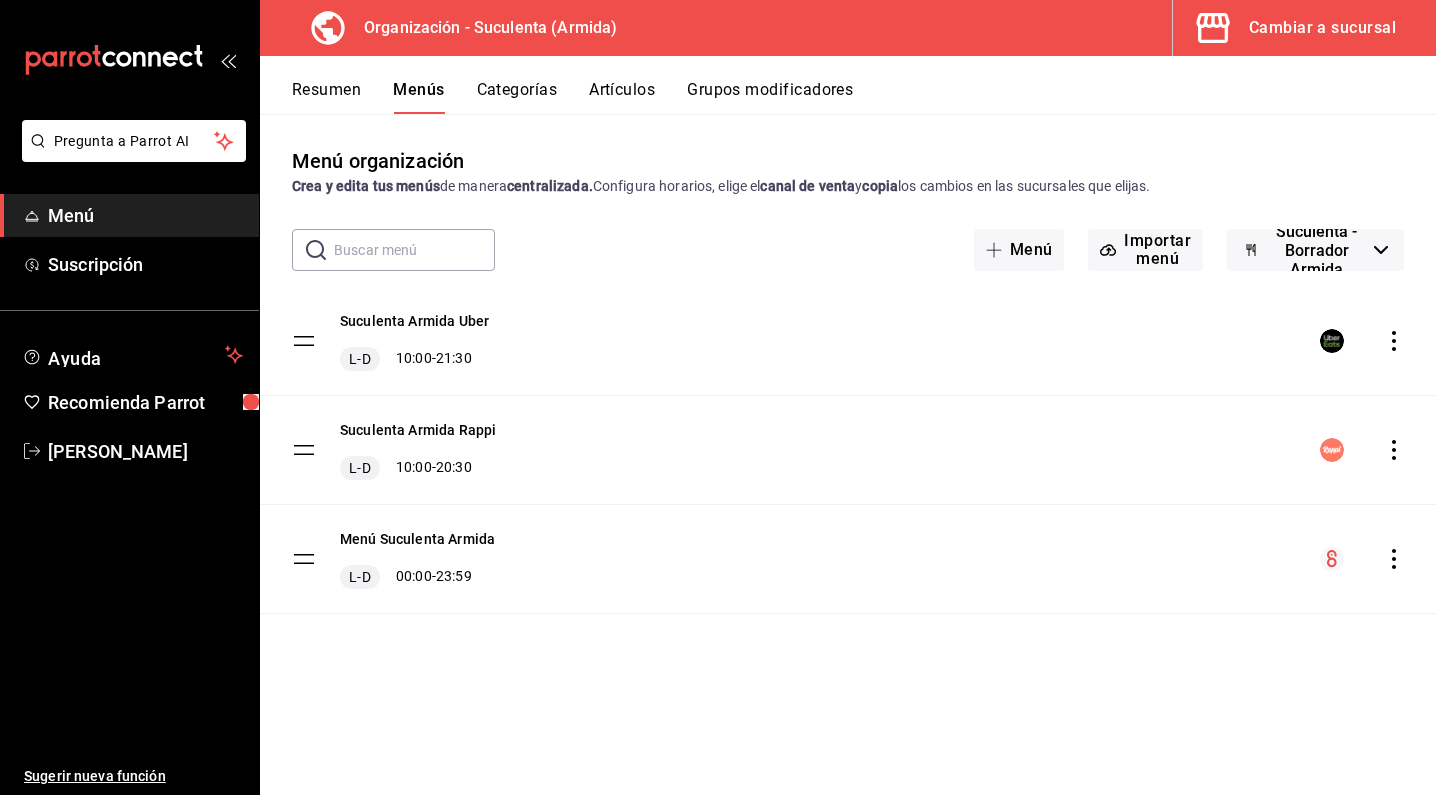 scroll, scrollTop: 0, scrollLeft: 0, axis: both 